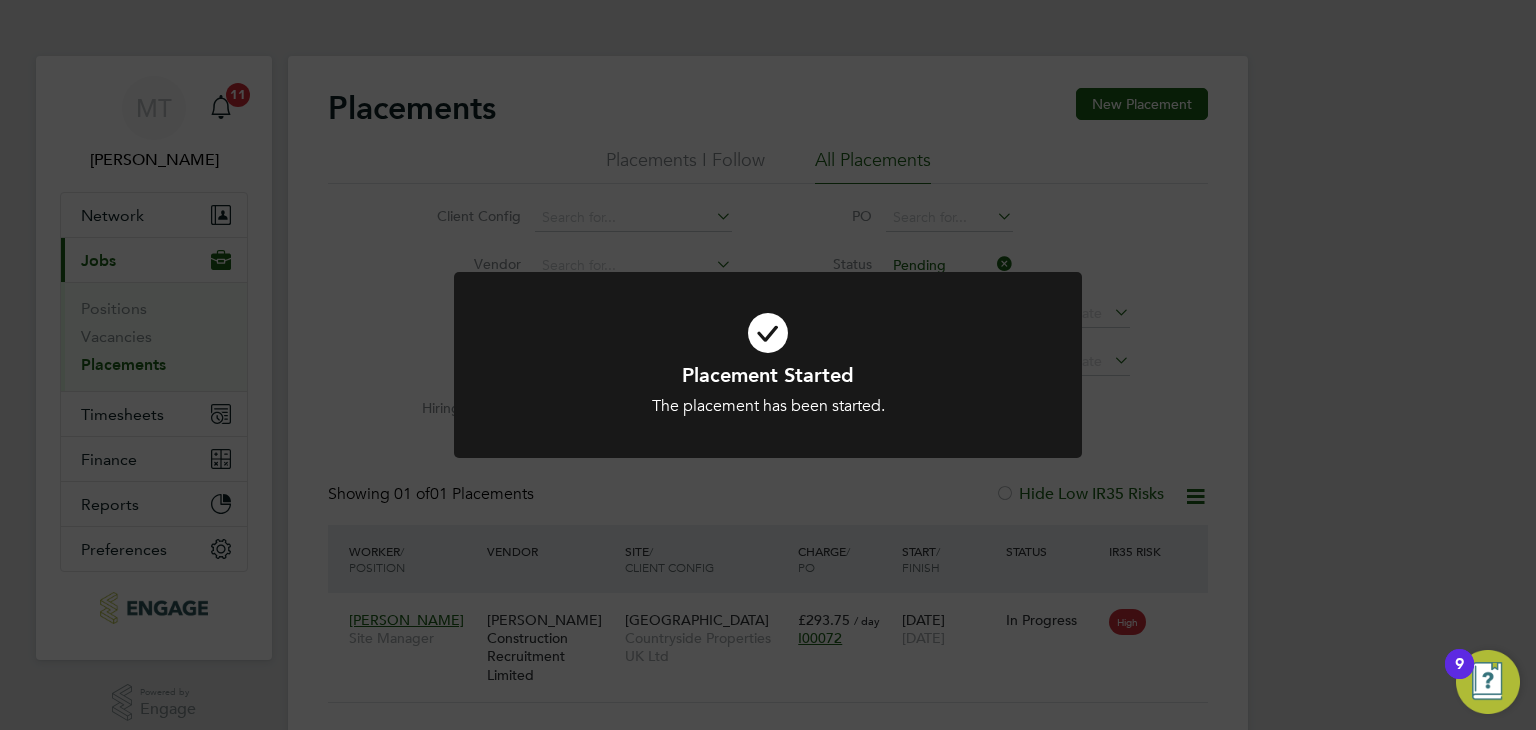 scroll, scrollTop: 64, scrollLeft: 0, axis: vertical 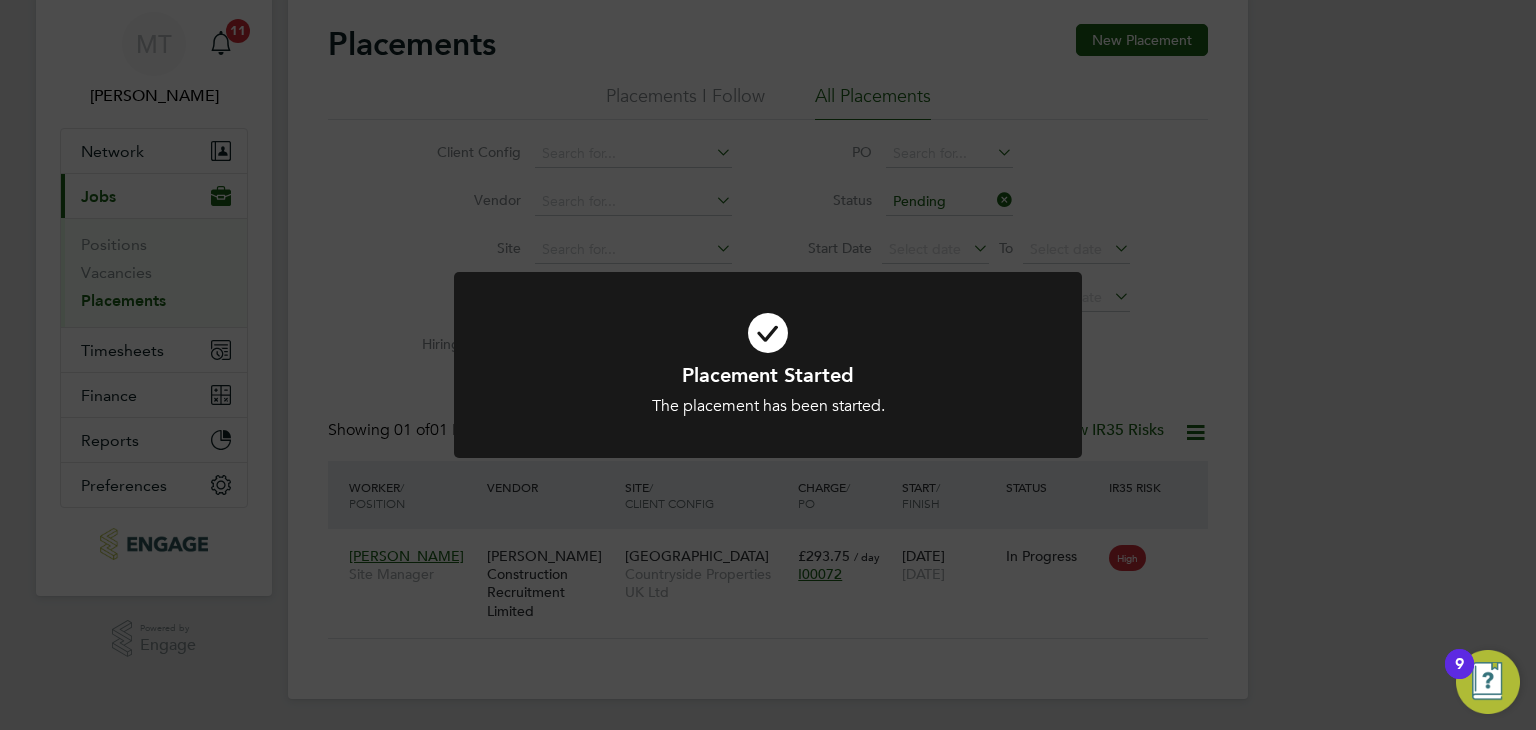 click on "Placement Started The placement has been started. Cancel Okay" 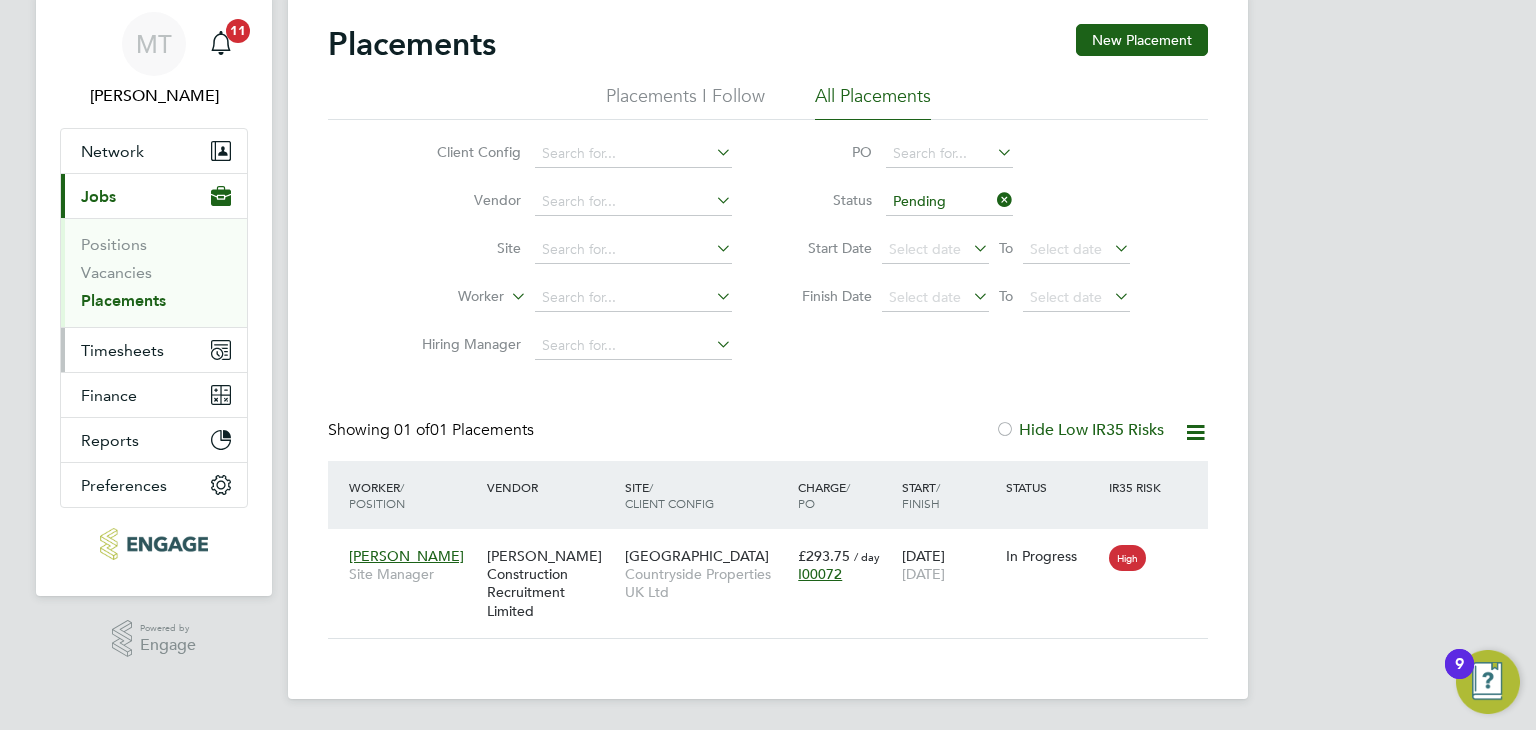 click on "Timesheets" at bounding box center [122, 350] 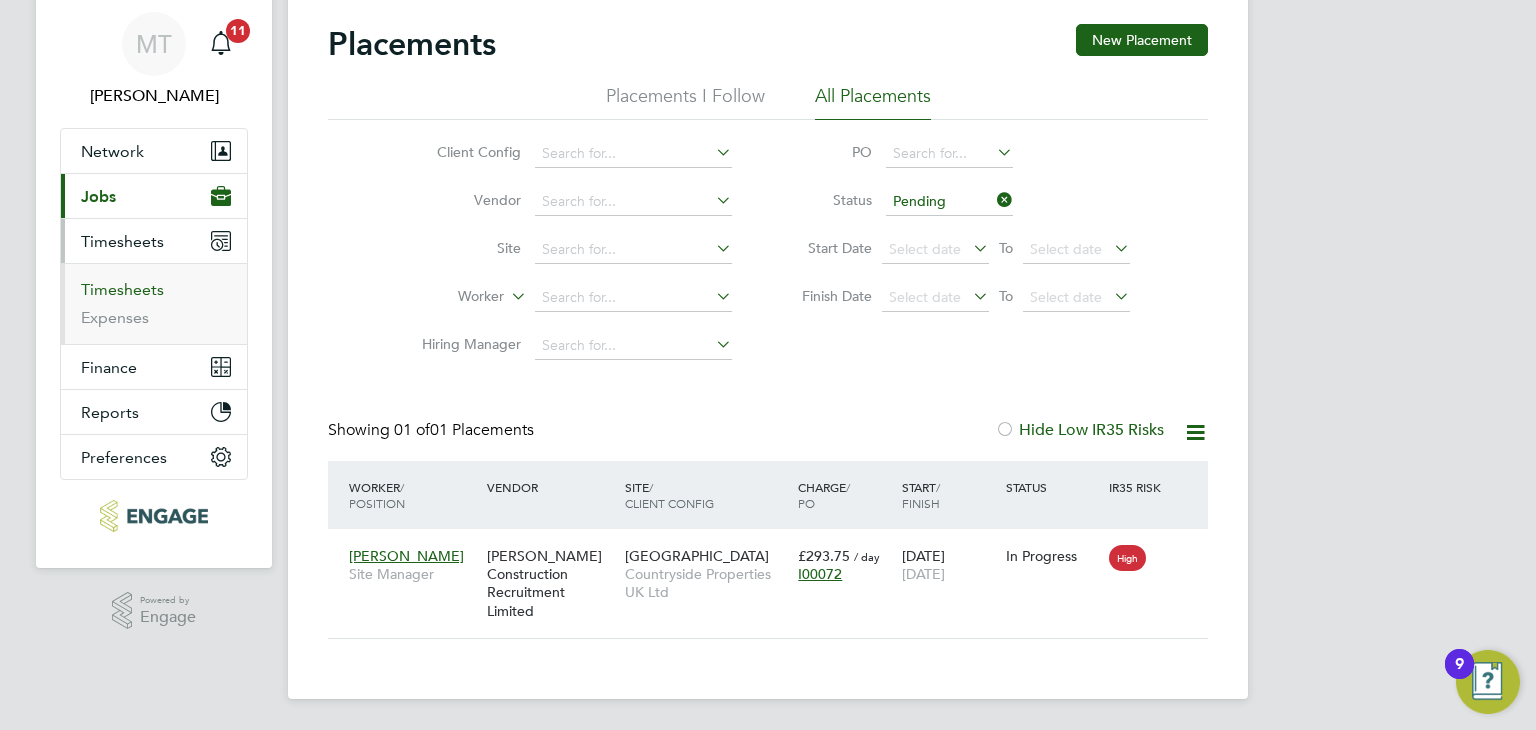 click on "Timesheets" at bounding box center (122, 289) 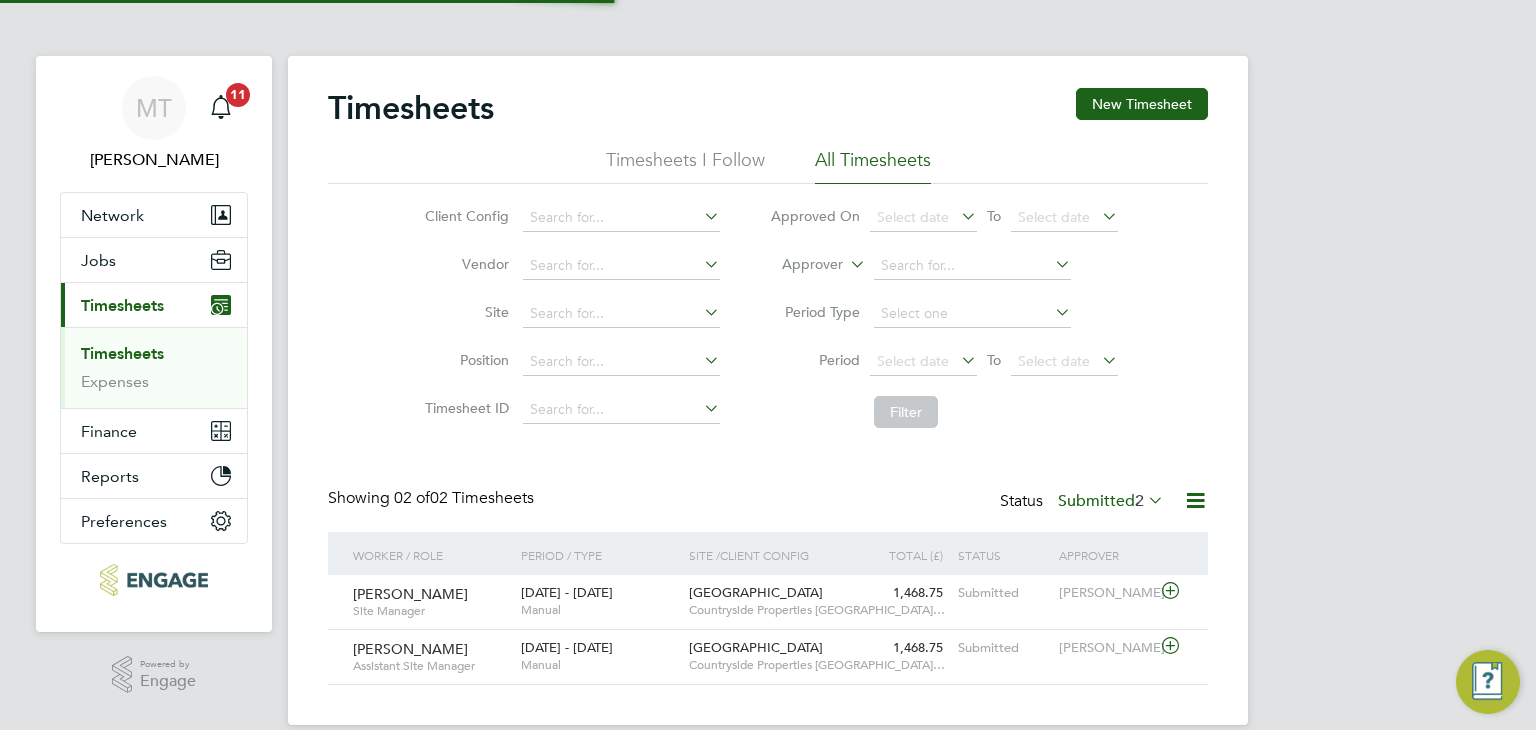 scroll, scrollTop: 9, scrollLeft: 10, axis: both 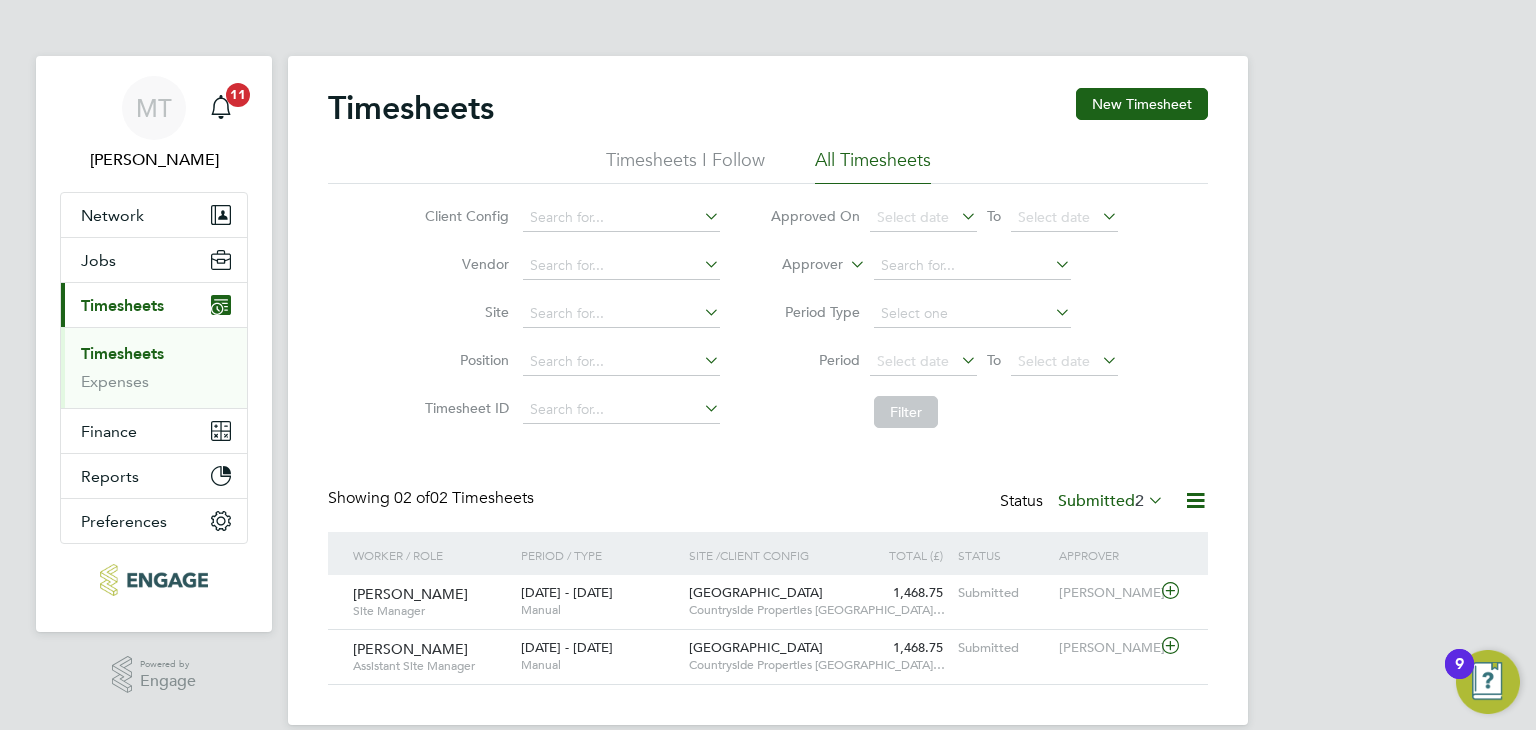 click on "Submitted  2" 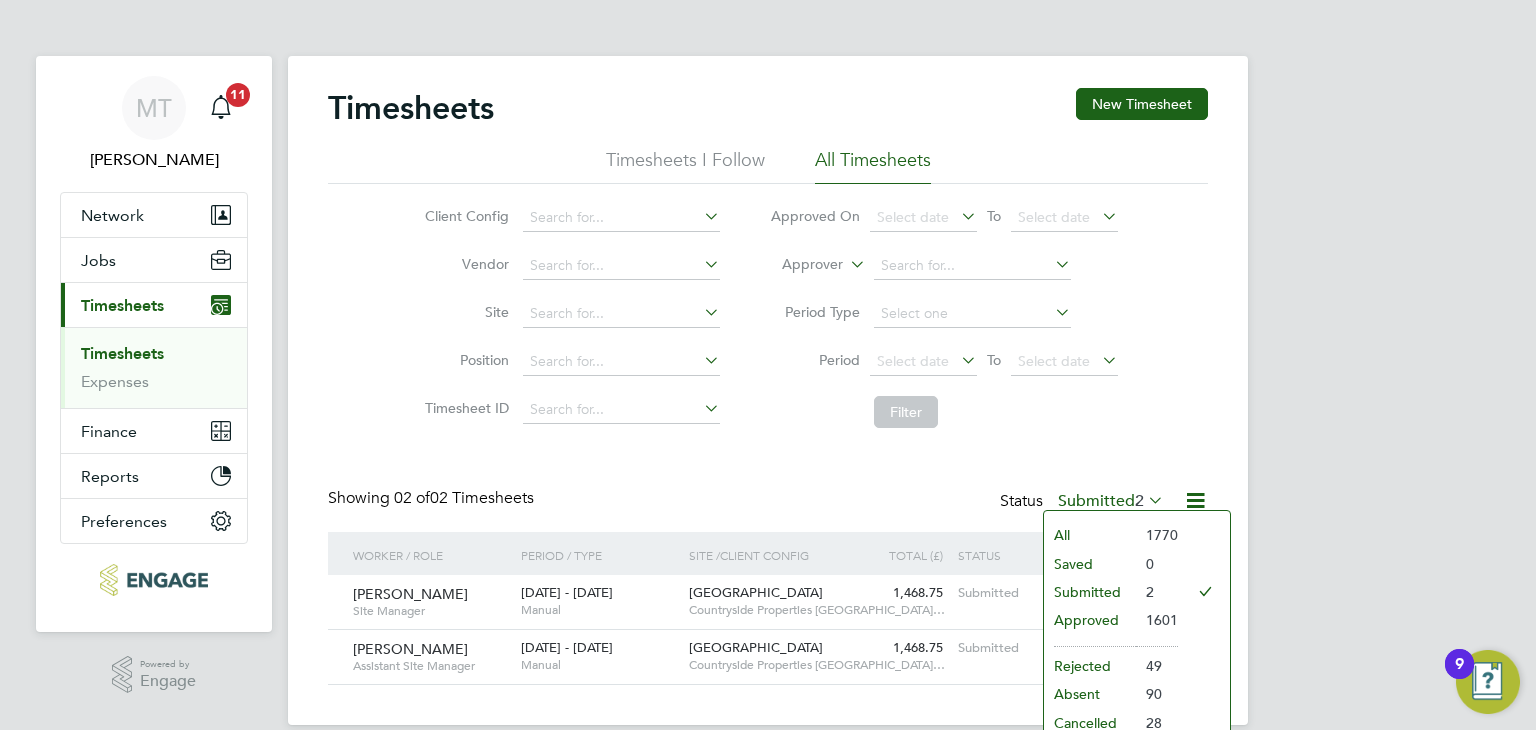 click on "Approved" 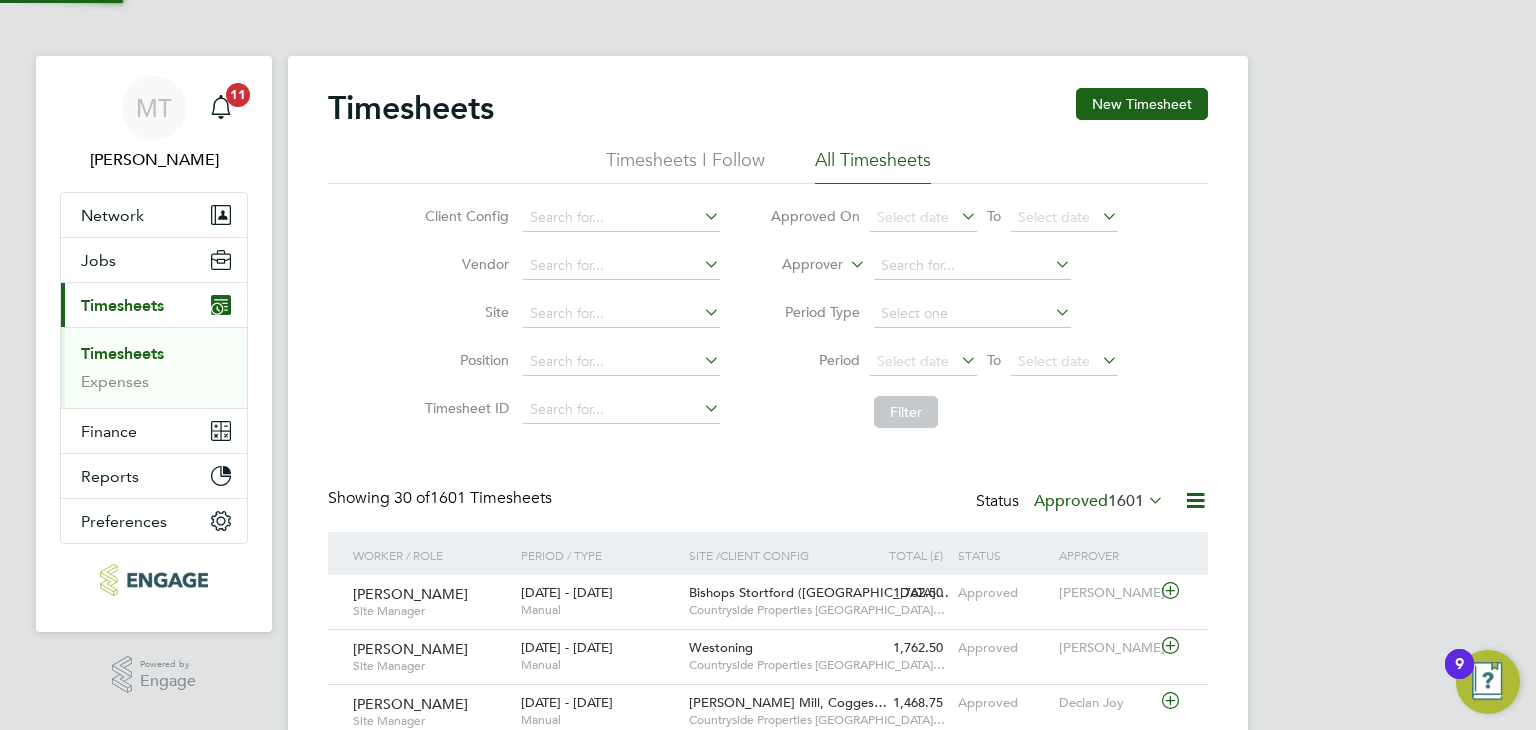 scroll, scrollTop: 9, scrollLeft: 10, axis: both 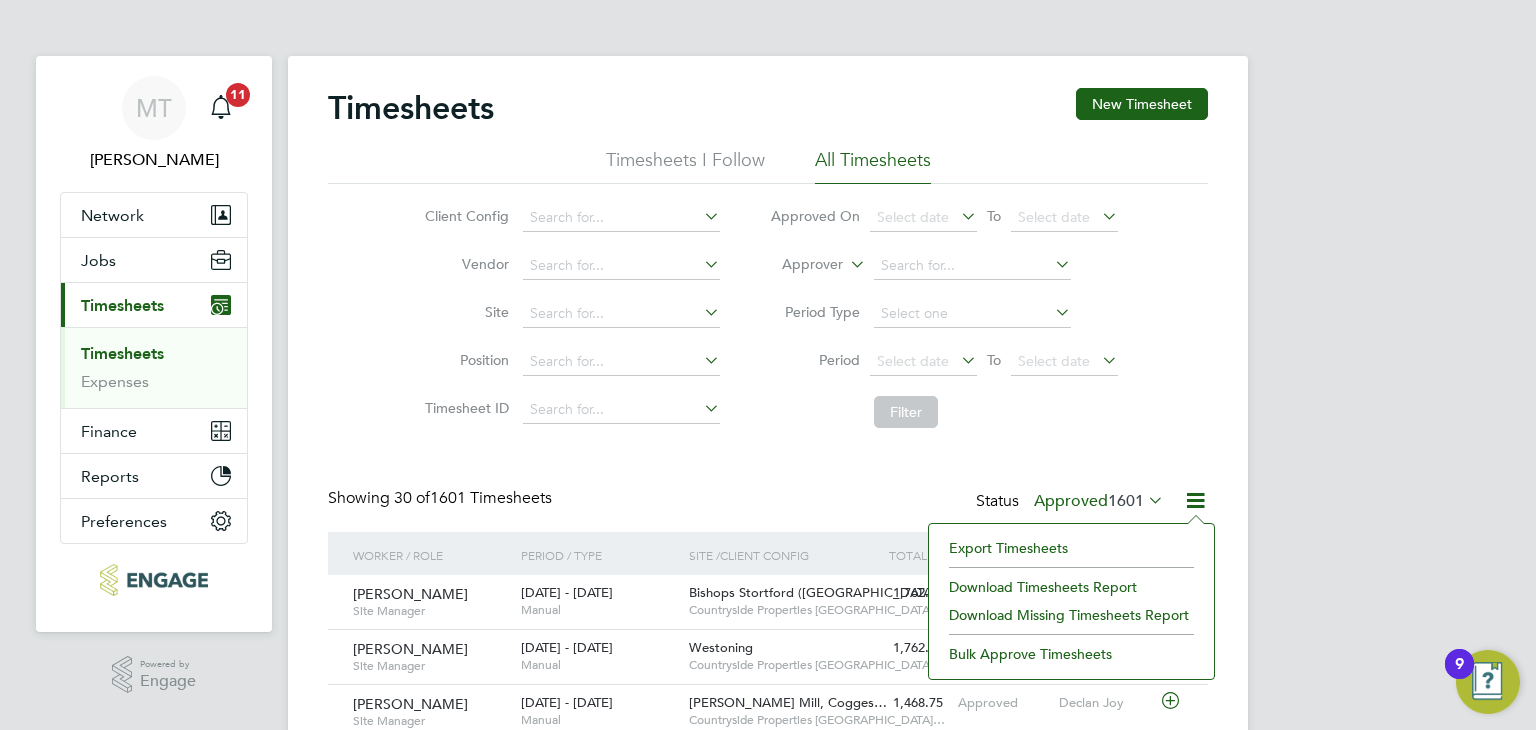 click on "Export Timesheets" 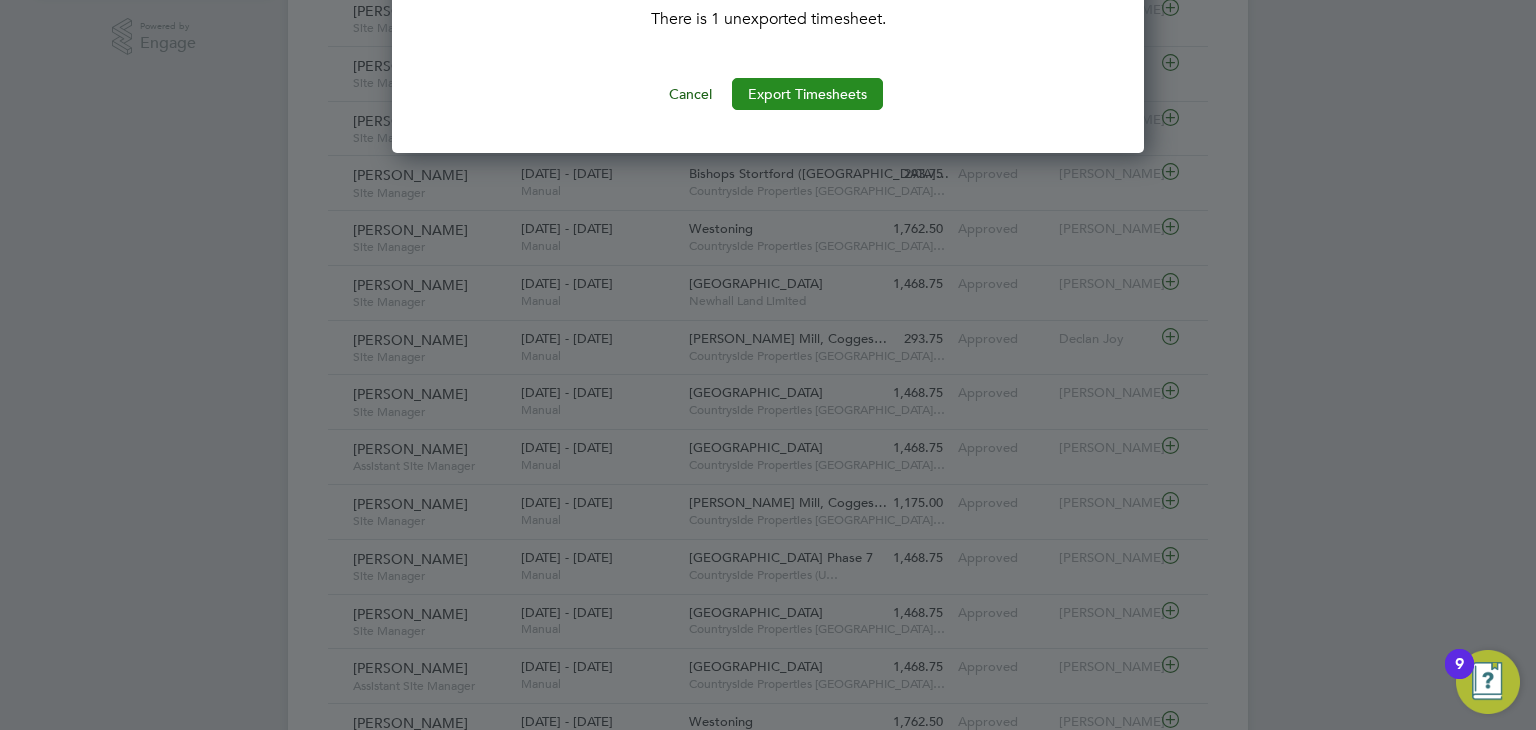 click on "Export Timesheets" at bounding box center (807, 94) 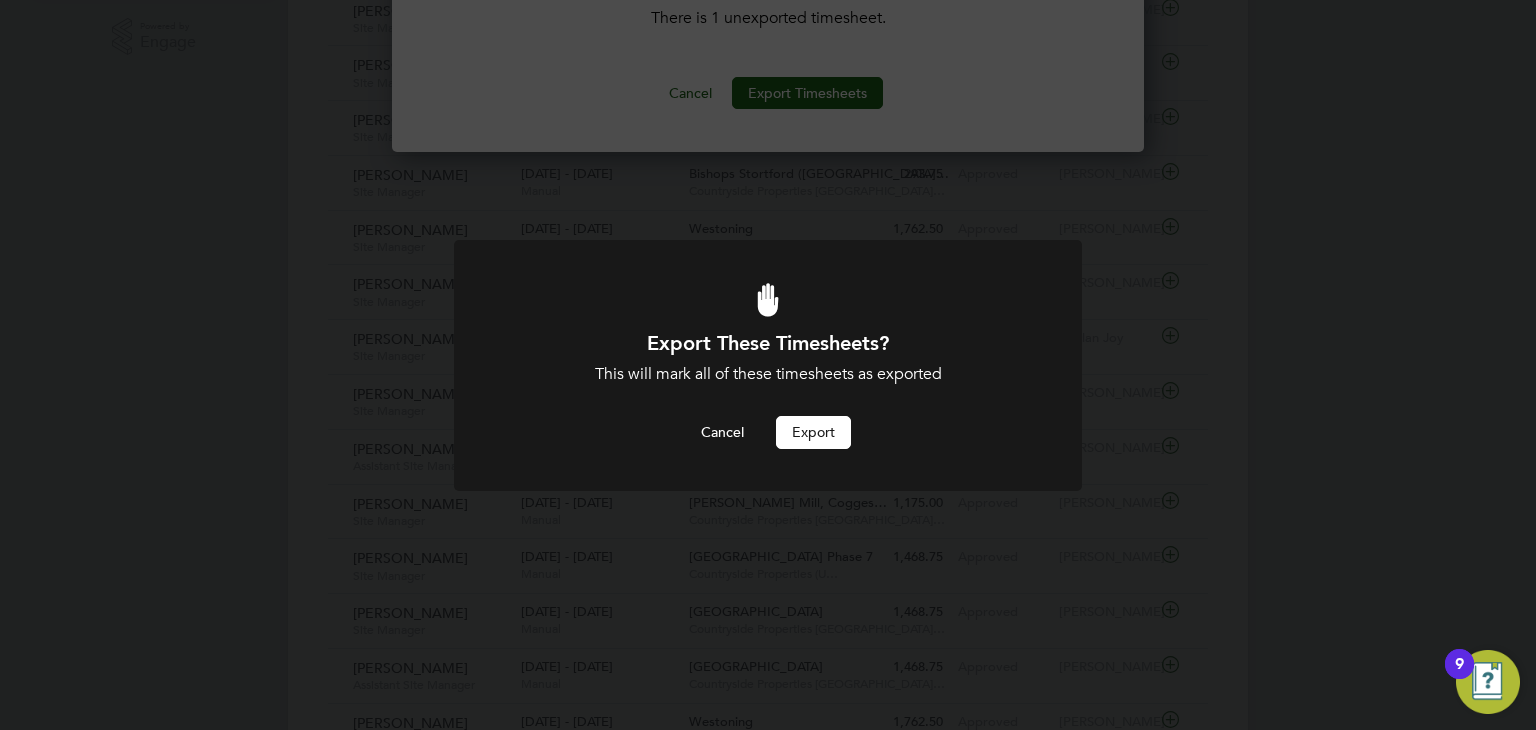 click on "Export" at bounding box center [813, 432] 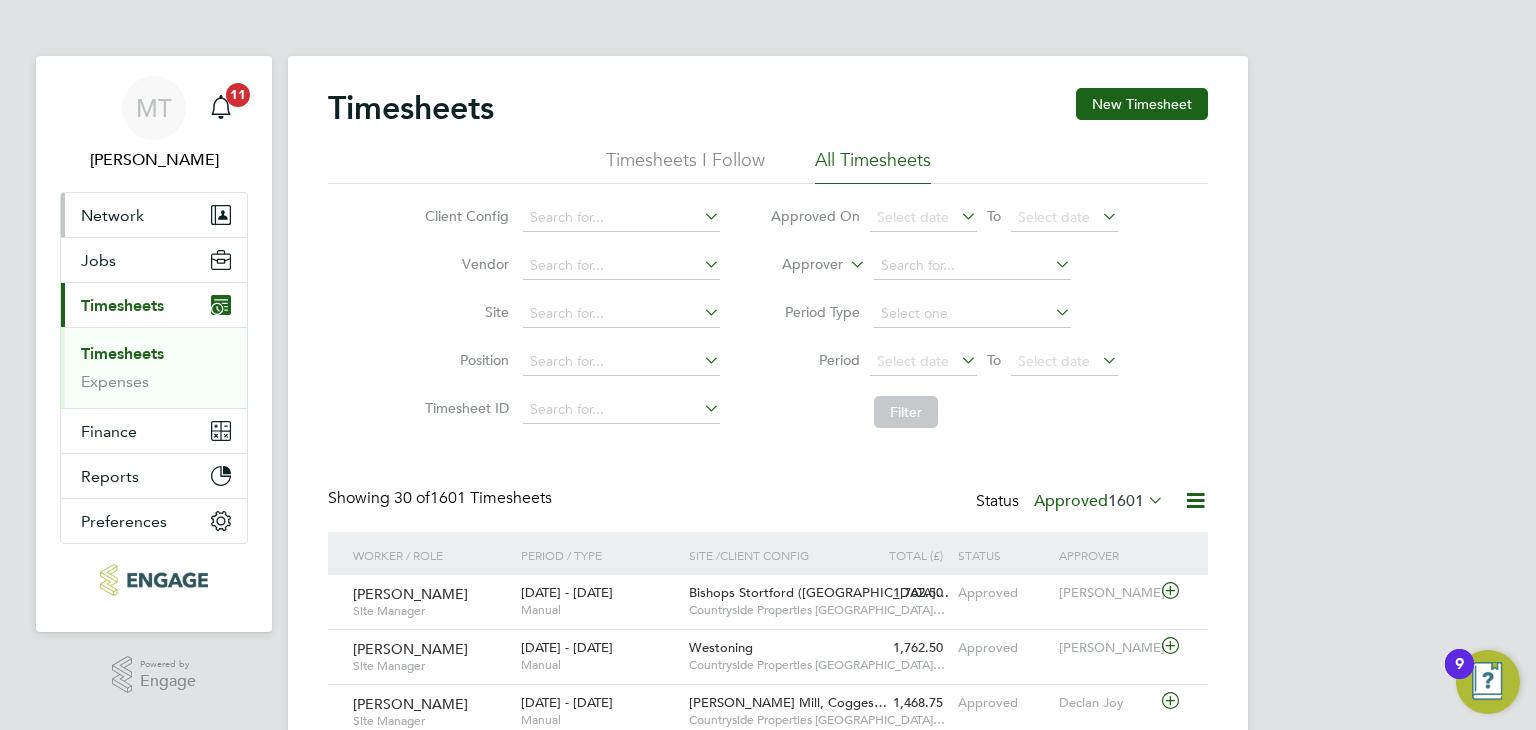 click on "Network" at bounding box center (112, 215) 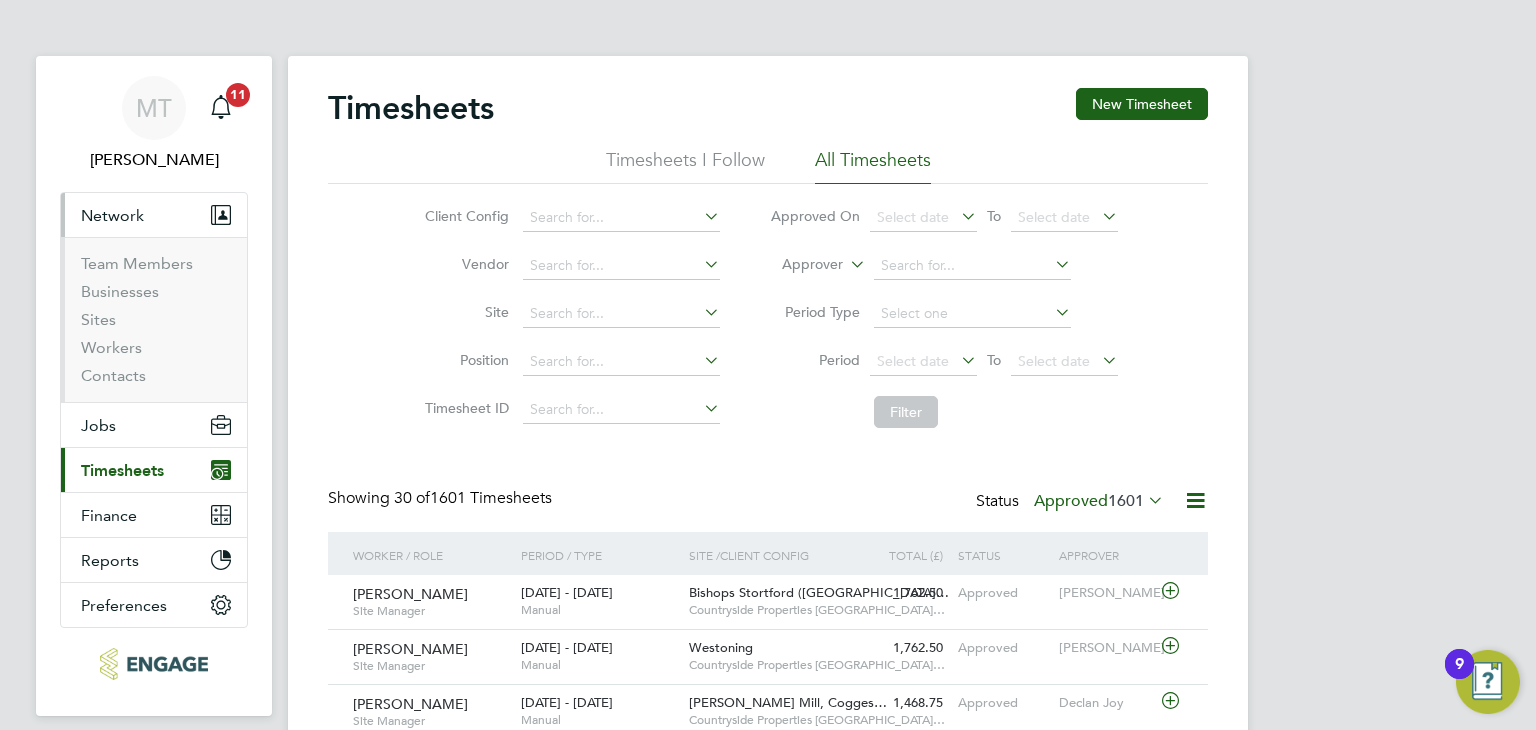 click on "Workers" at bounding box center [156, 352] 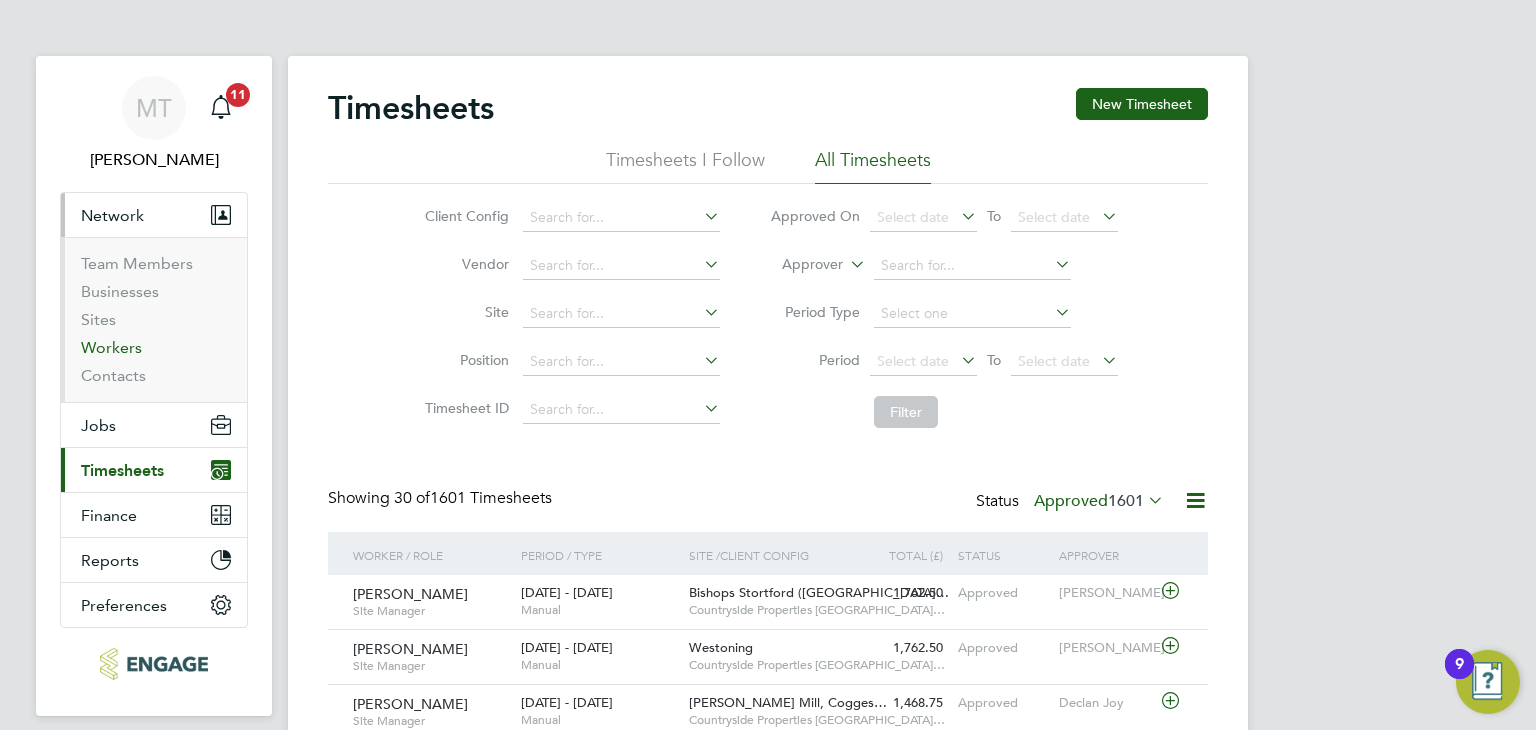 click on "Workers" at bounding box center [111, 347] 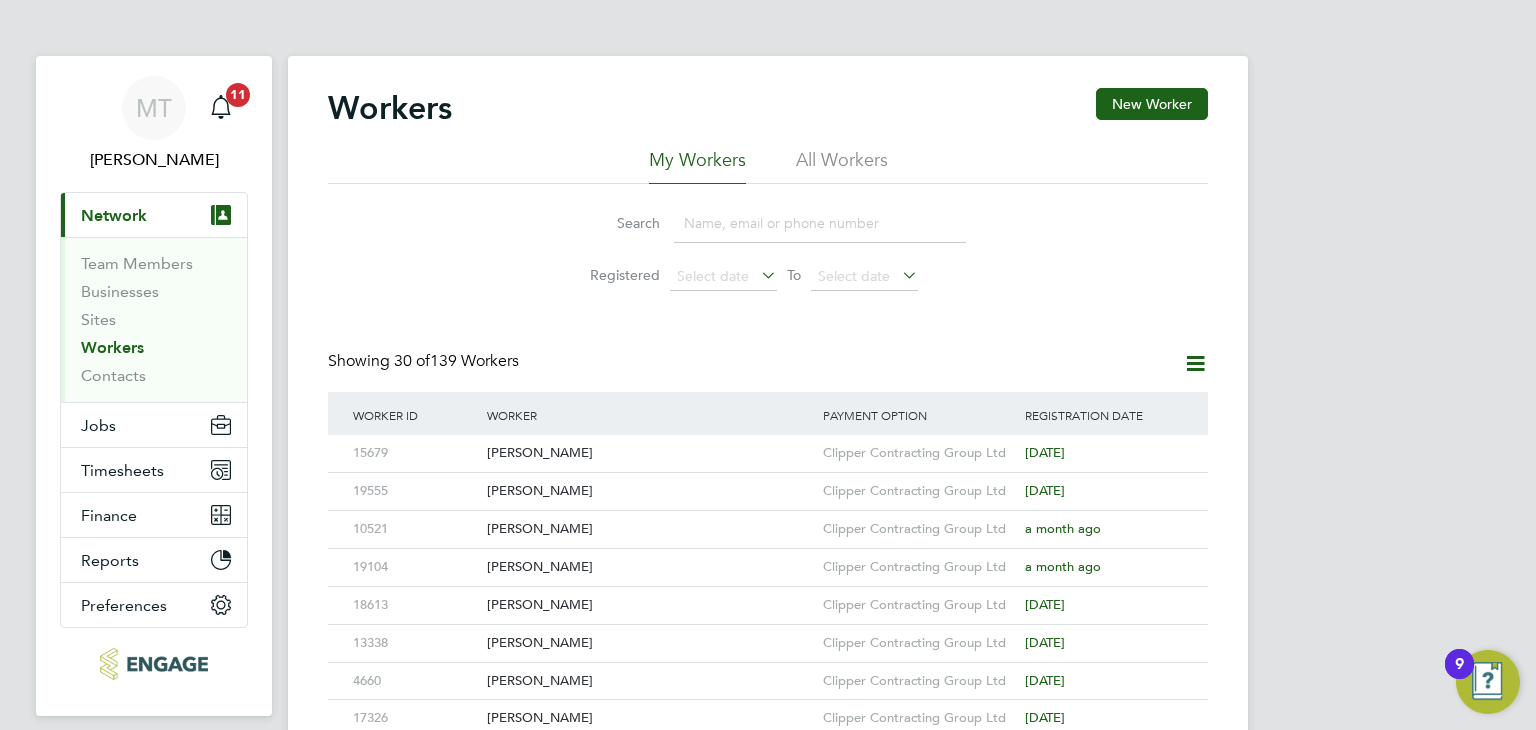 click 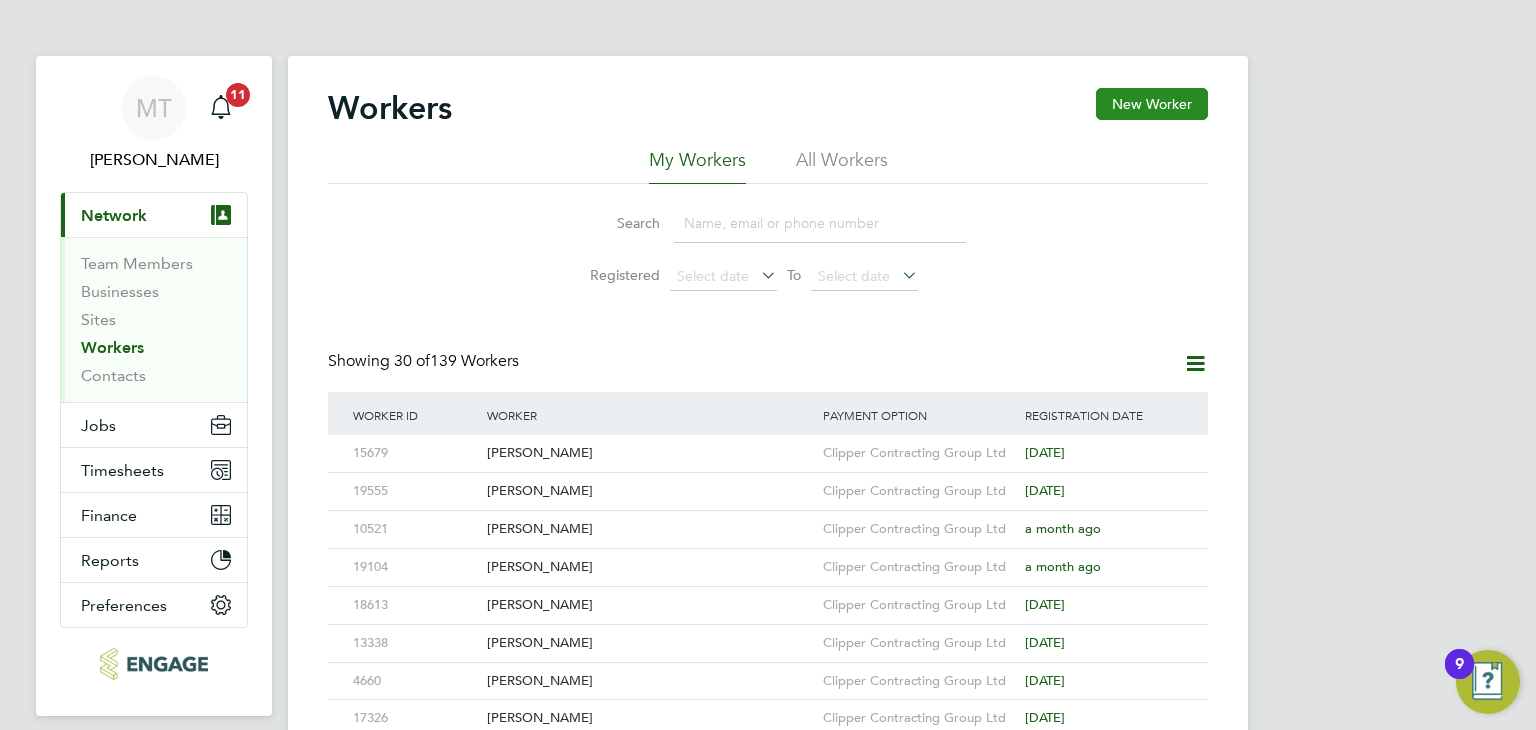click on "New Worker" 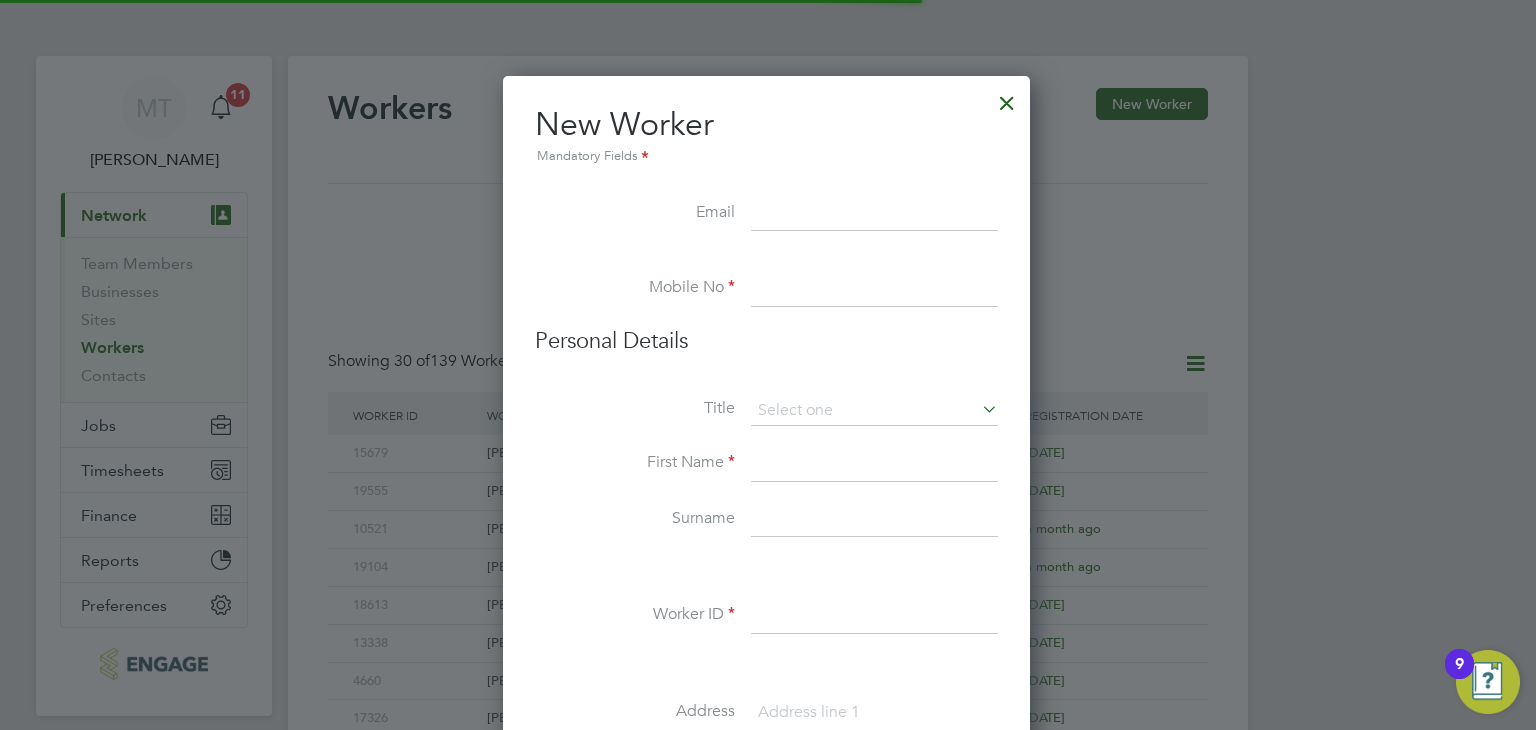scroll, scrollTop: 10, scrollLeft: 10, axis: both 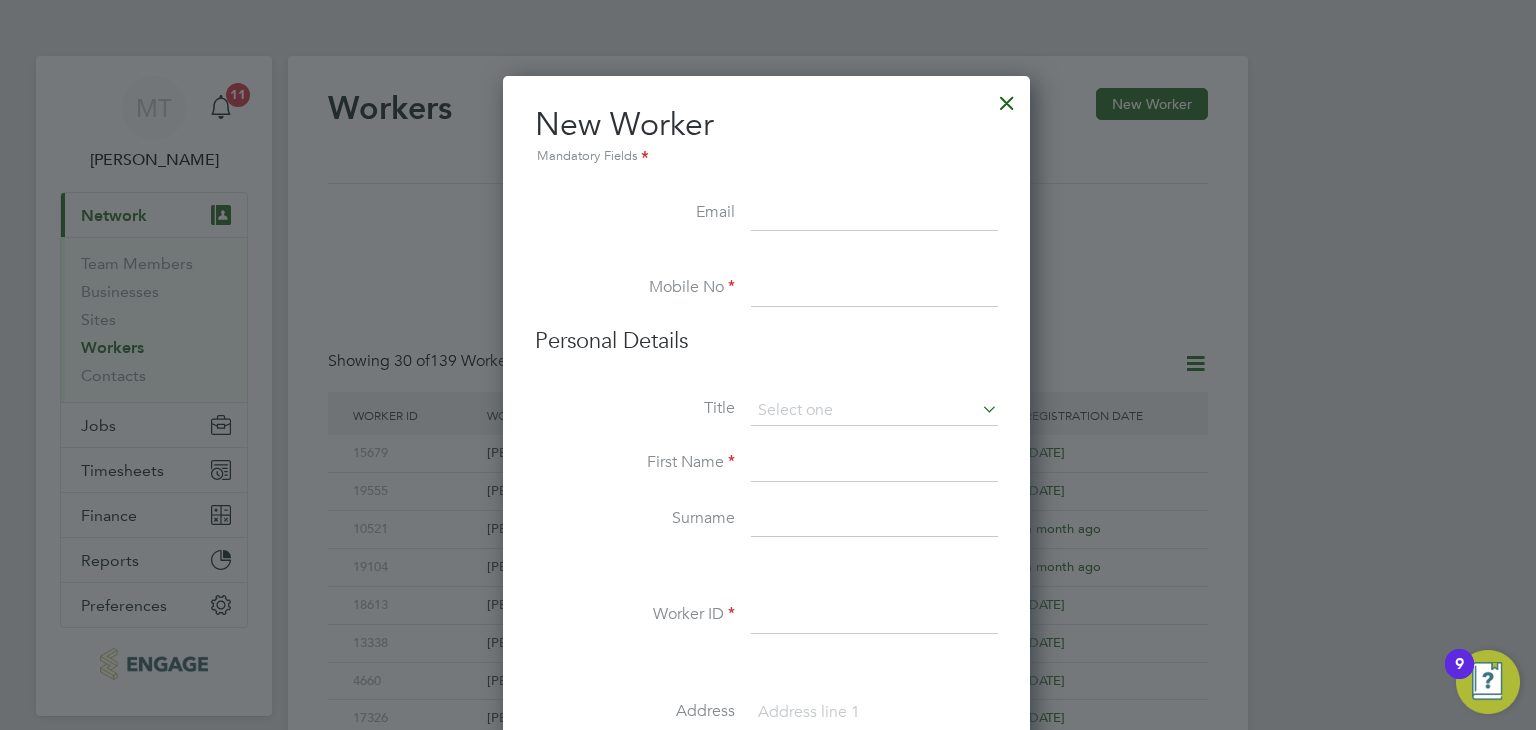 paste on "[EMAIL_ADDRESS][DOMAIN_NAME]" 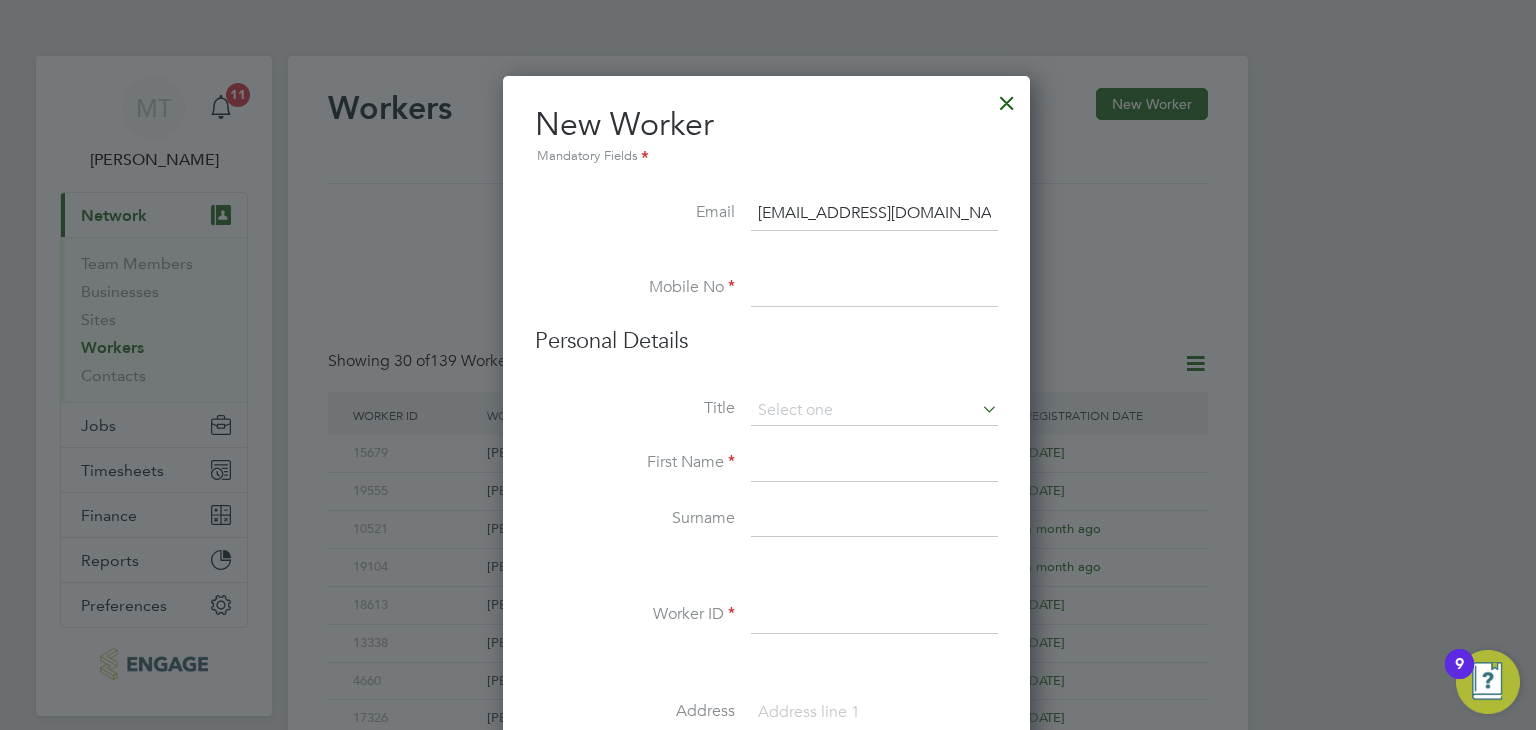 type on "[EMAIL_ADDRESS][DOMAIN_NAME]" 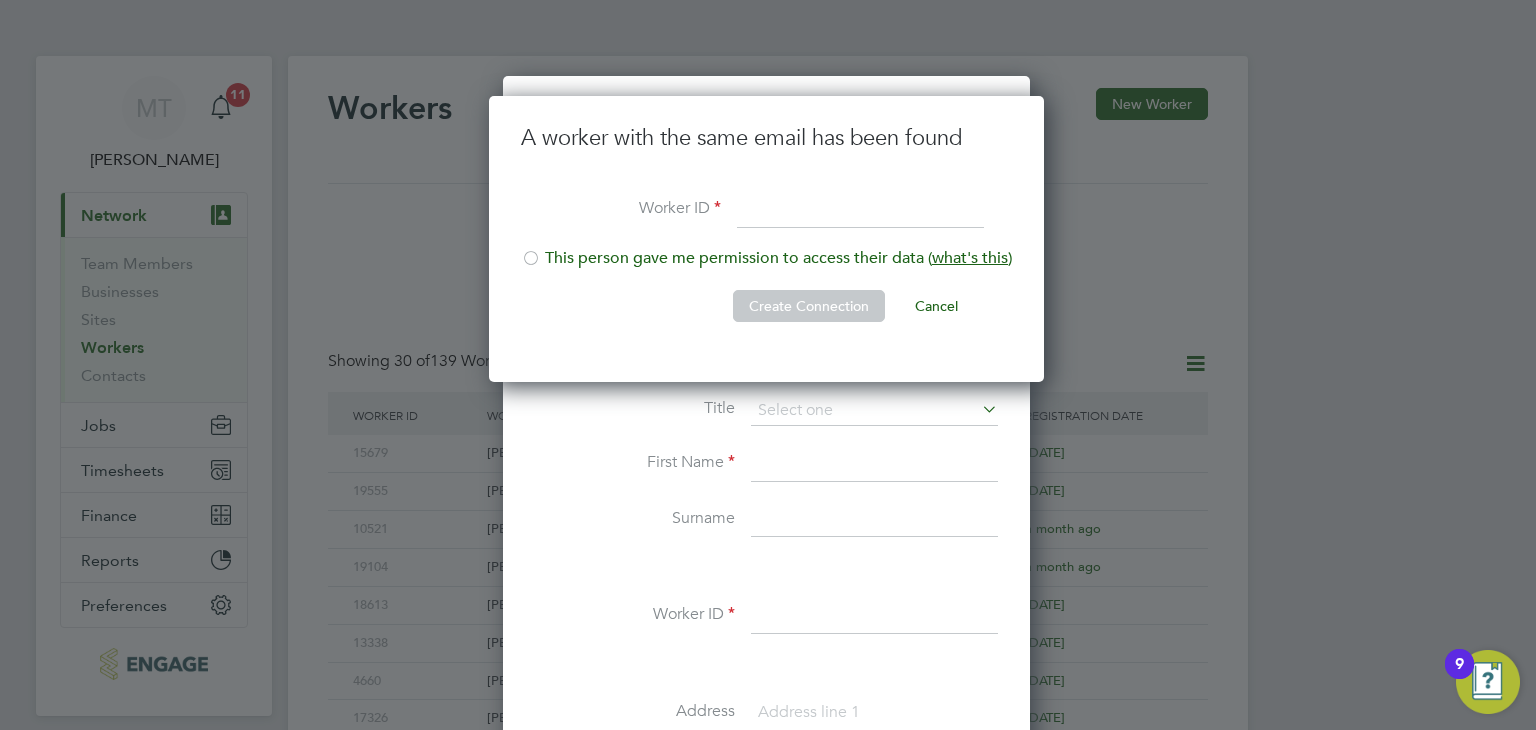 scroll, scrollTop: 9, scrollLeft: 9, axis: both 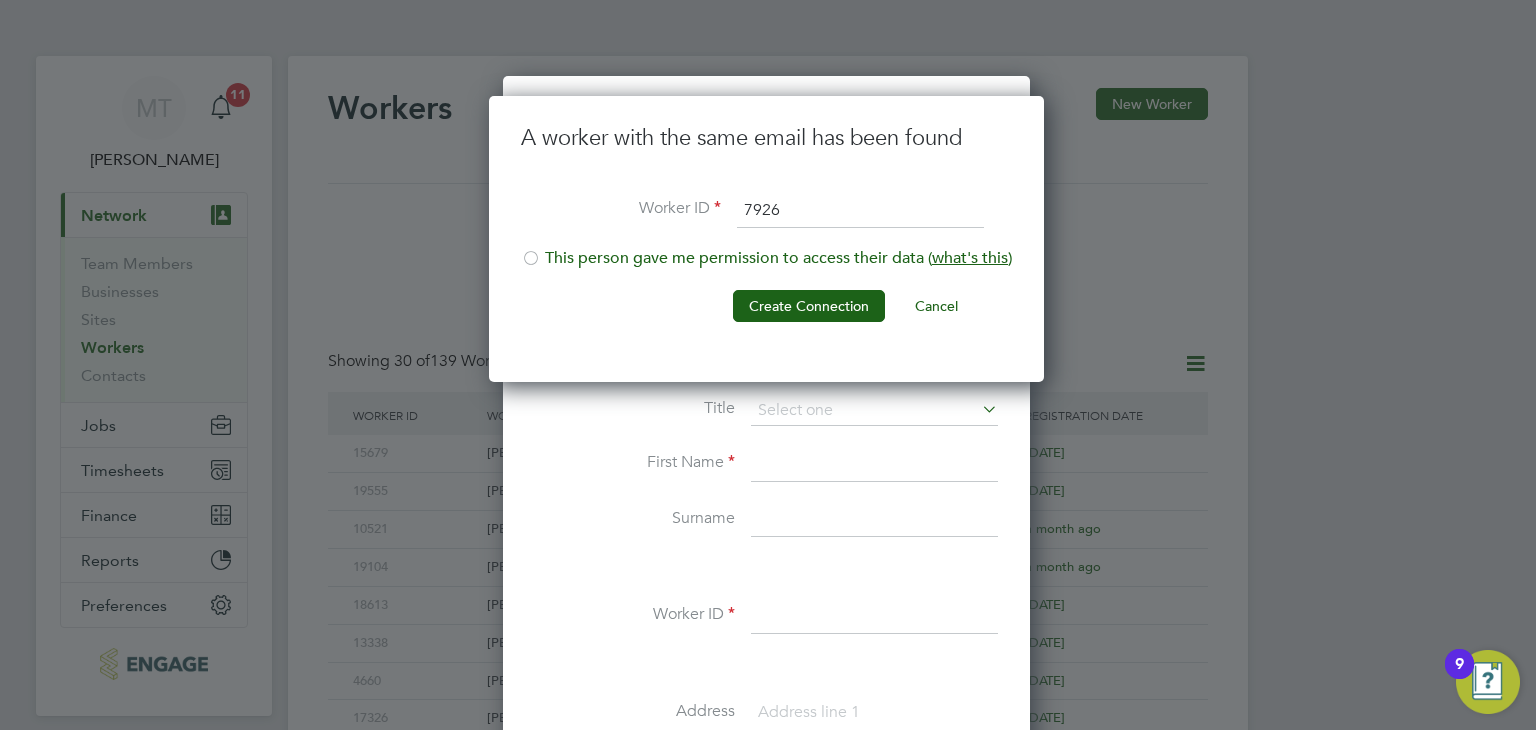 type on "7926" 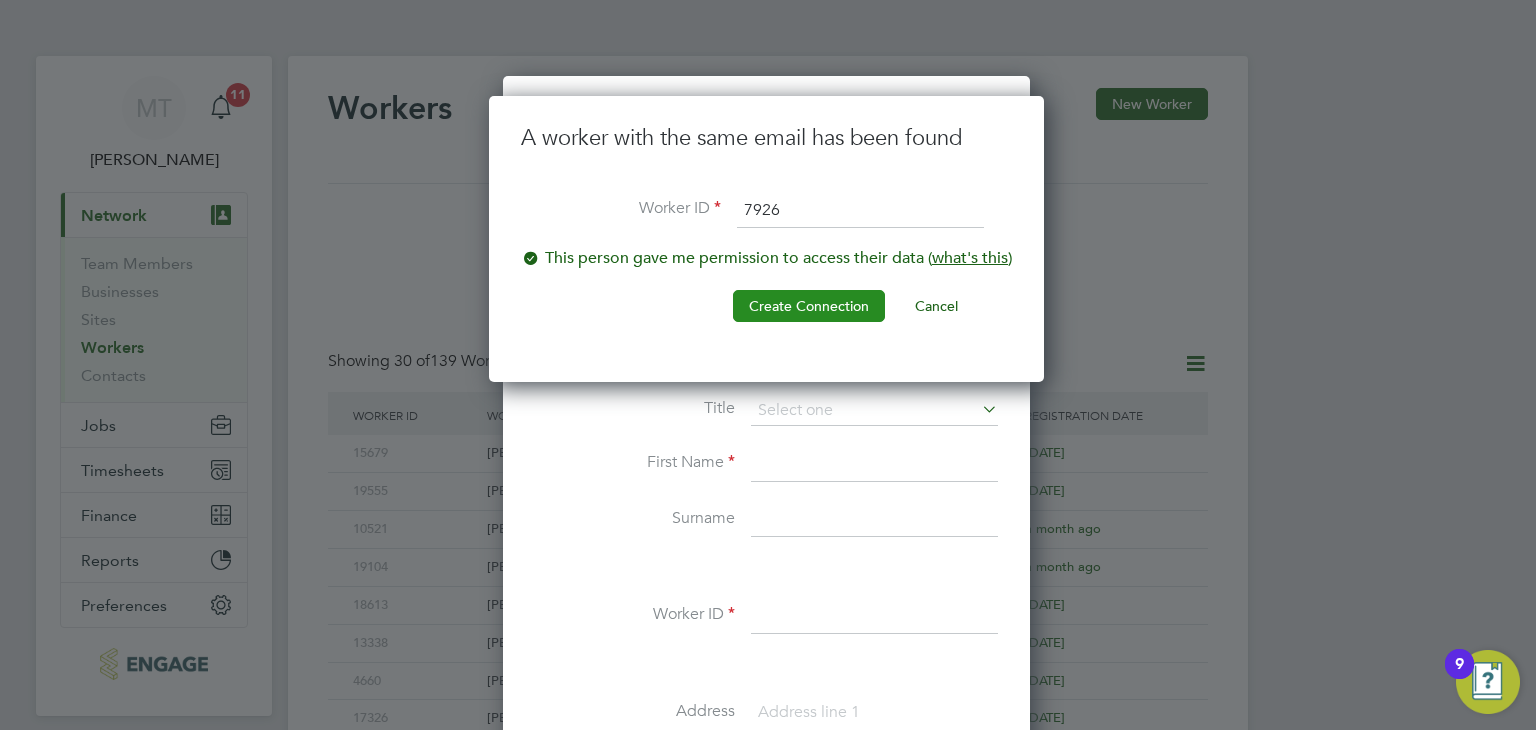 click on "Create Connection" 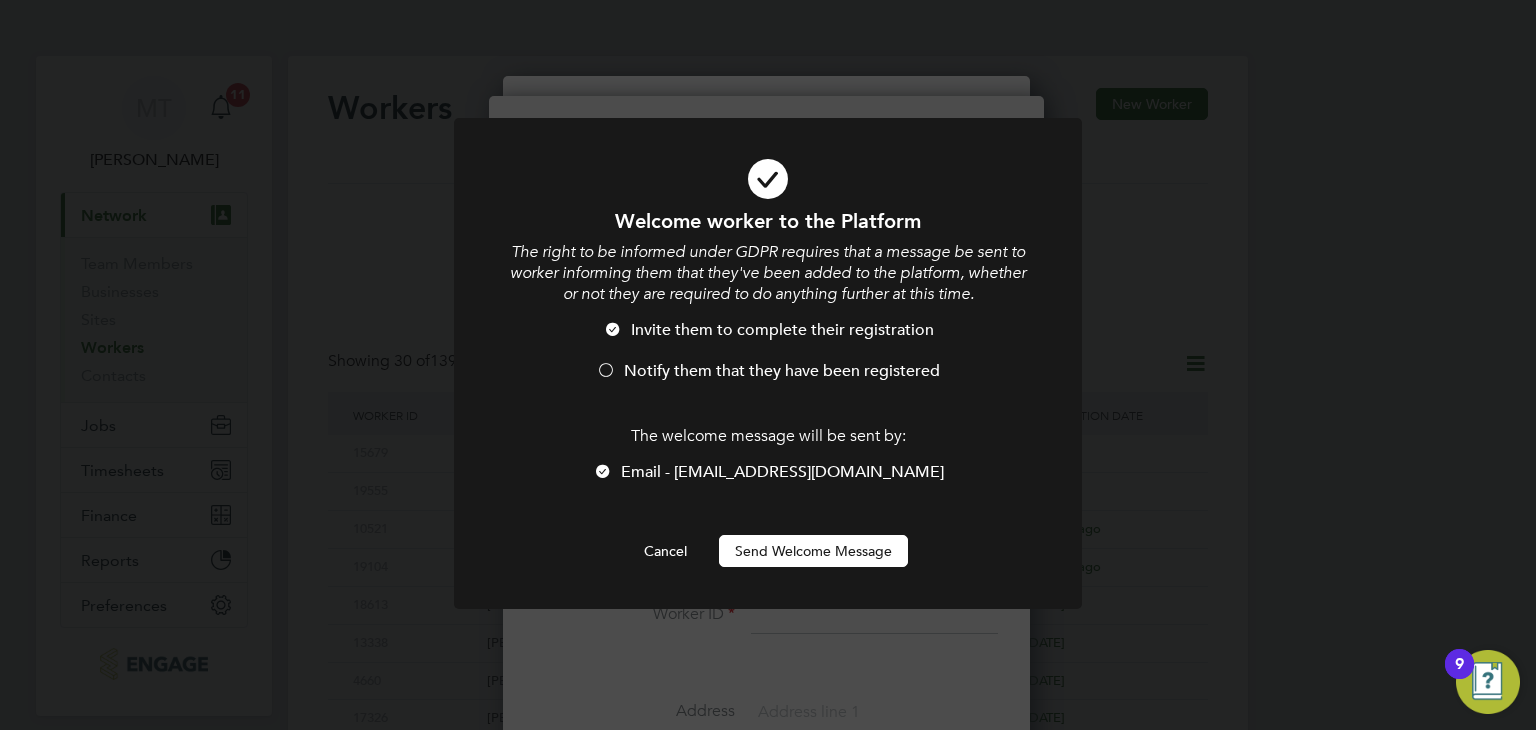 click at bounding box center (606, 372) 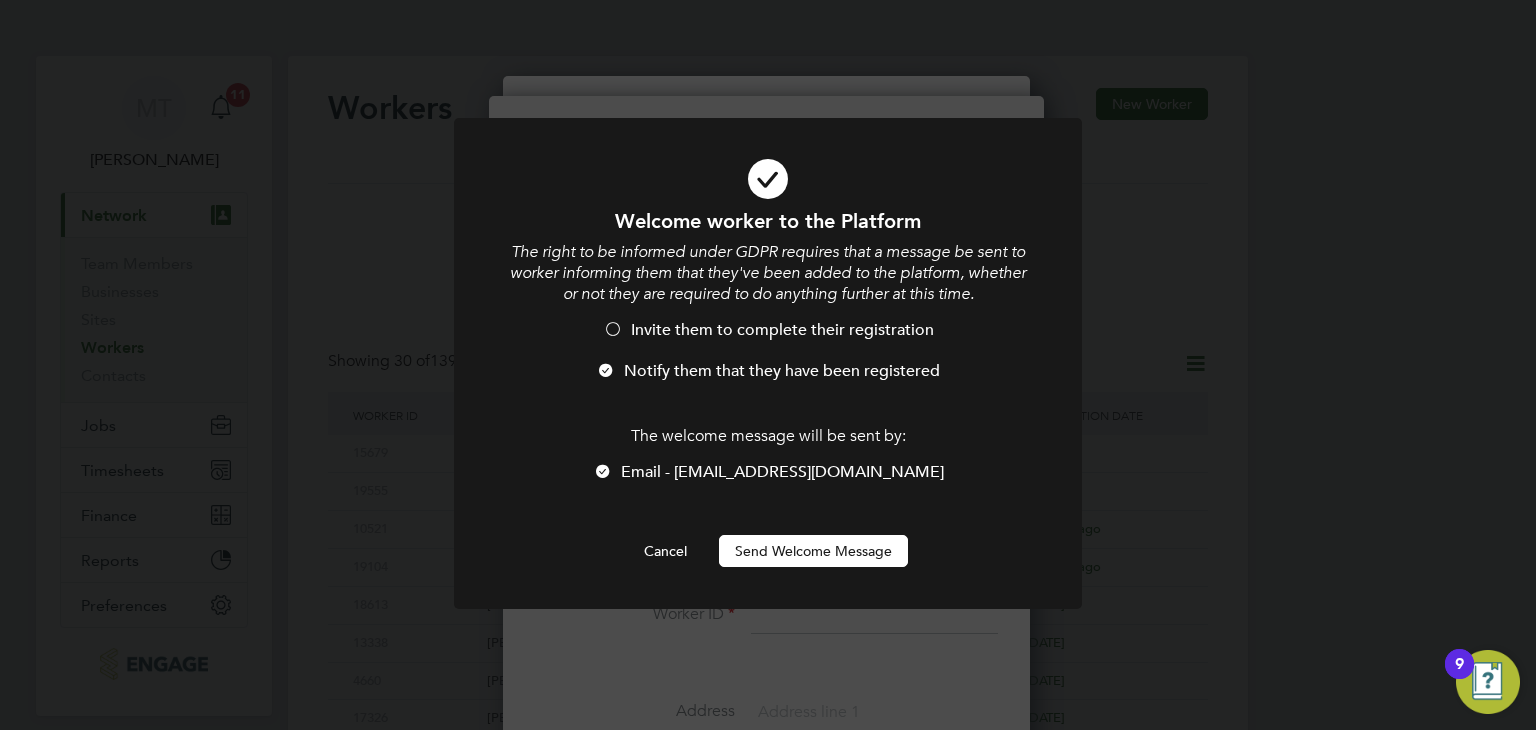 click on "Send Welcome Message" at bounding box center (813, 551) 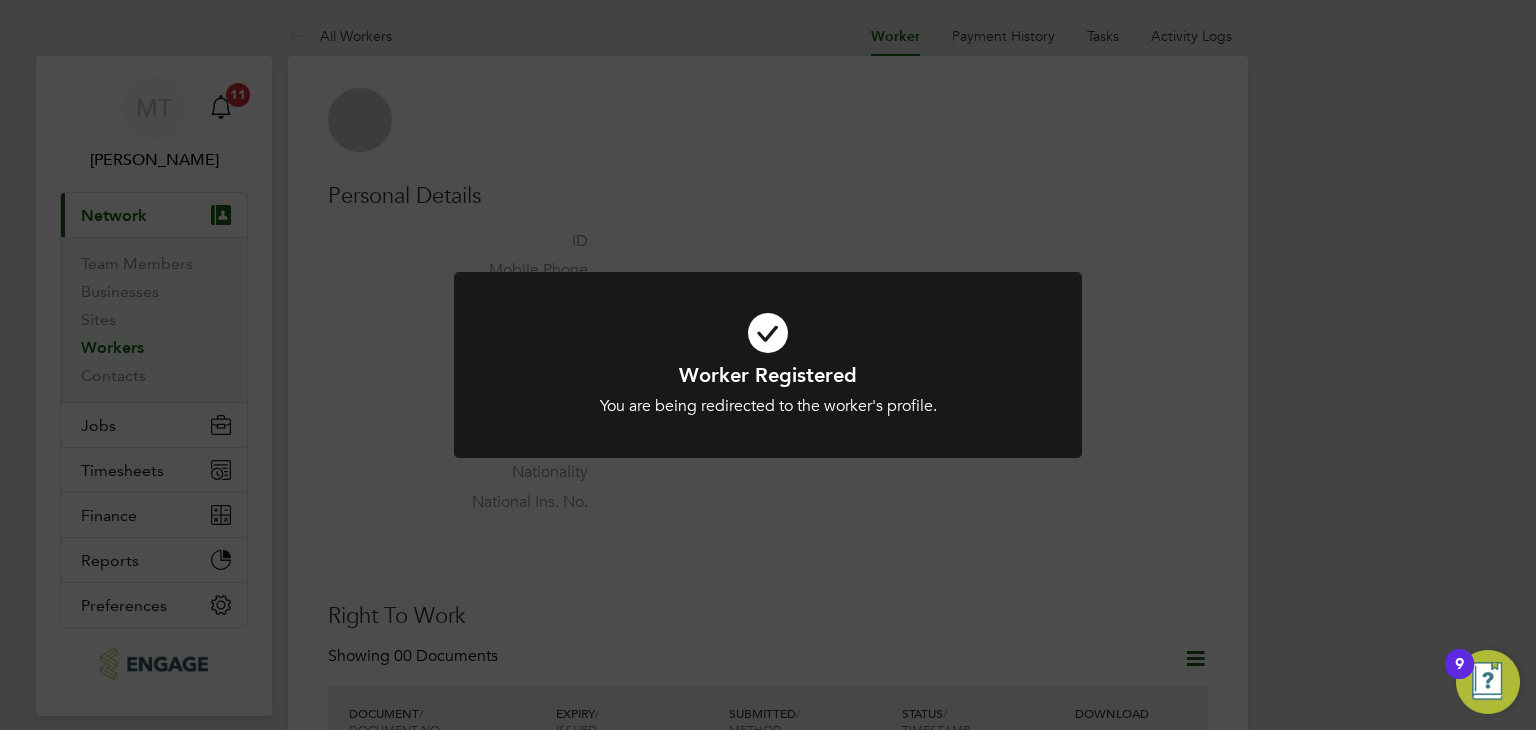click on "Worker Registered You are being redirected to the worker's profile. Cancel Okay" 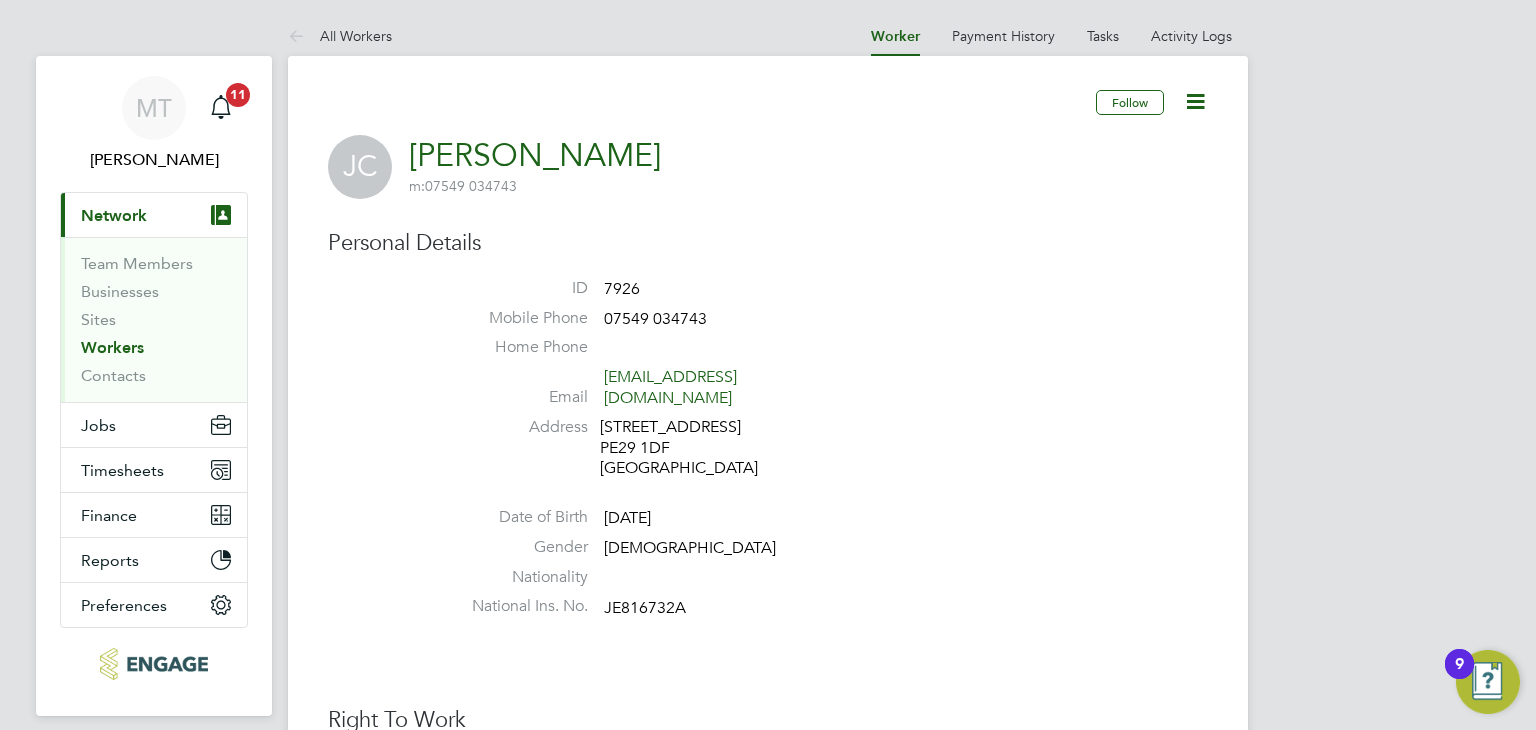 scroll, scrollTop: 638, scrollLeft: 0, axis: vertical 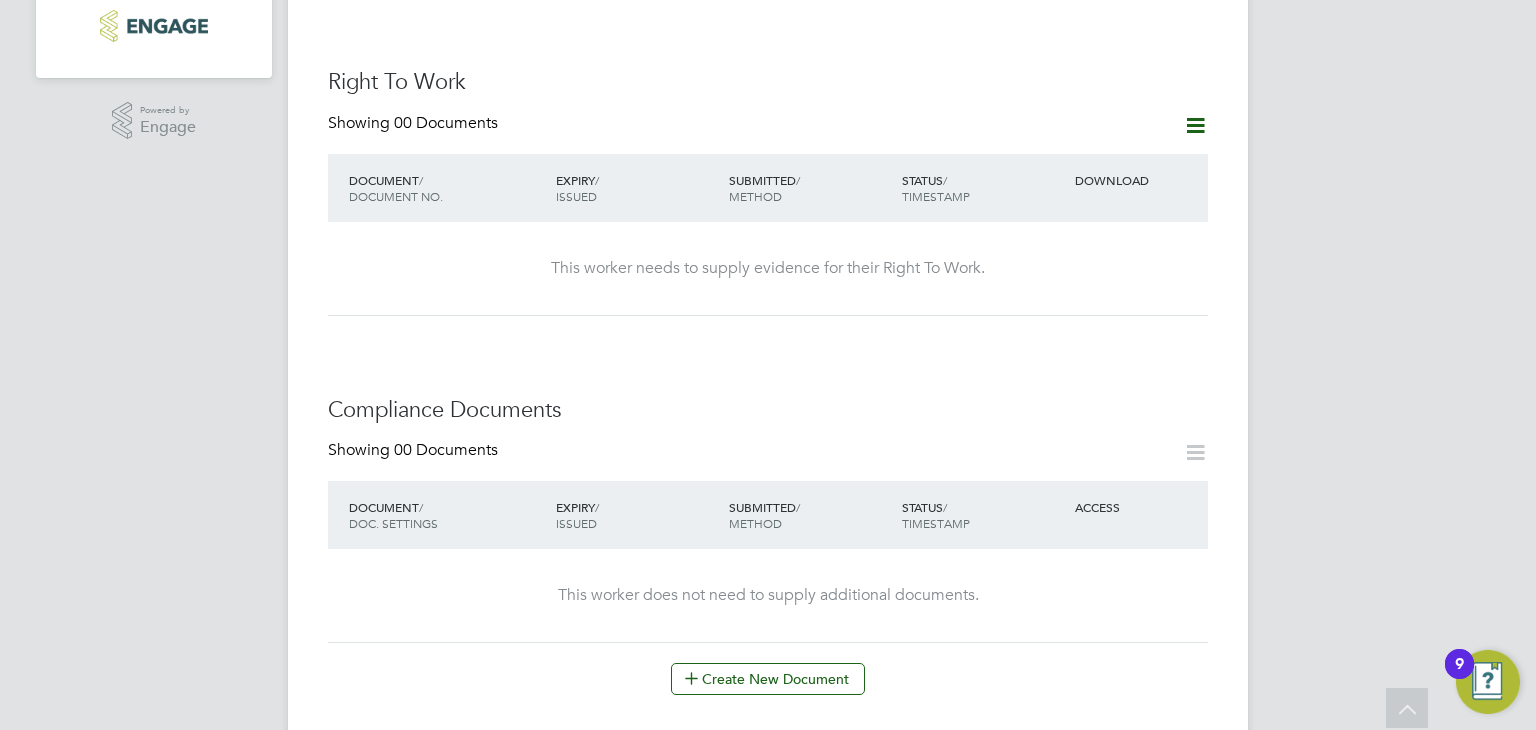 click 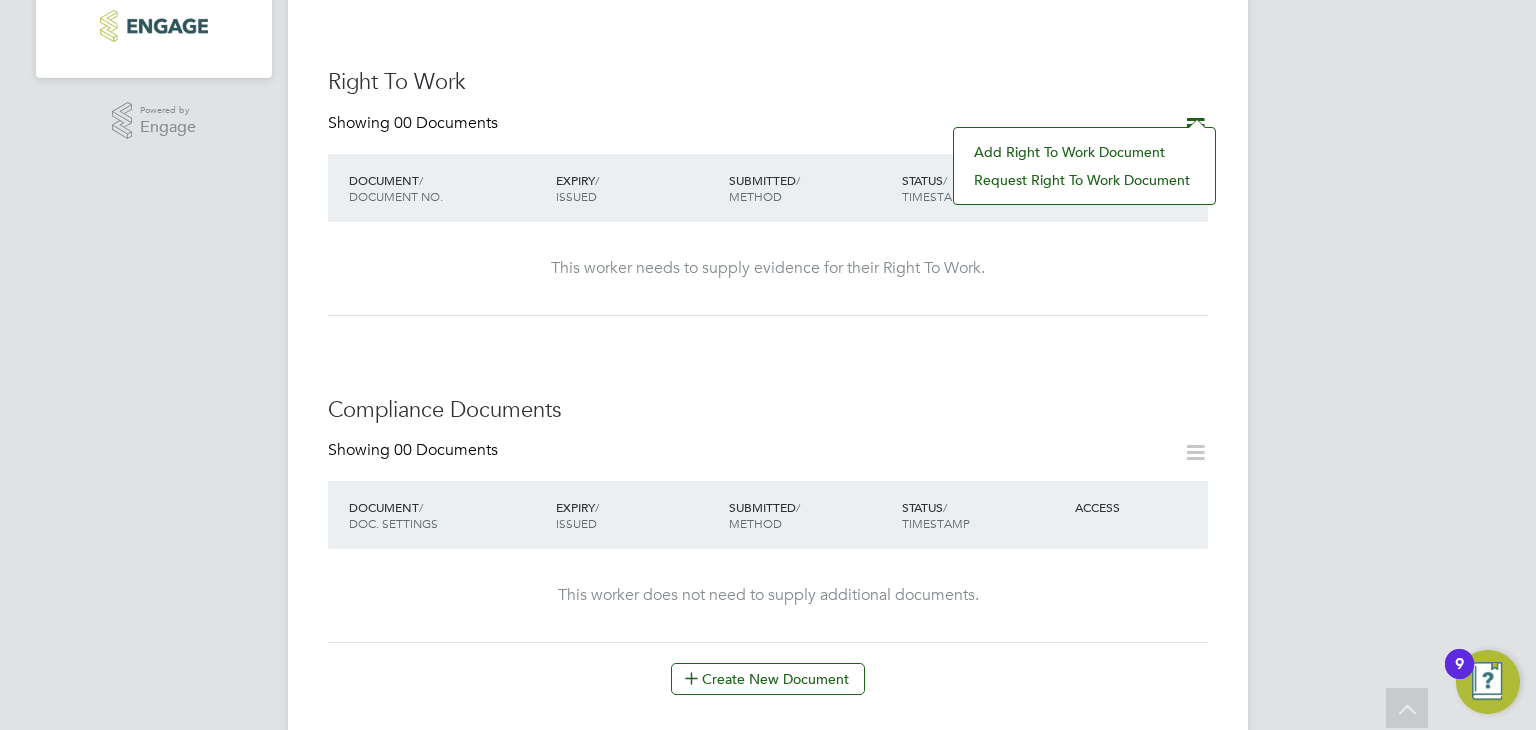 click on "Add Right To Work Document" 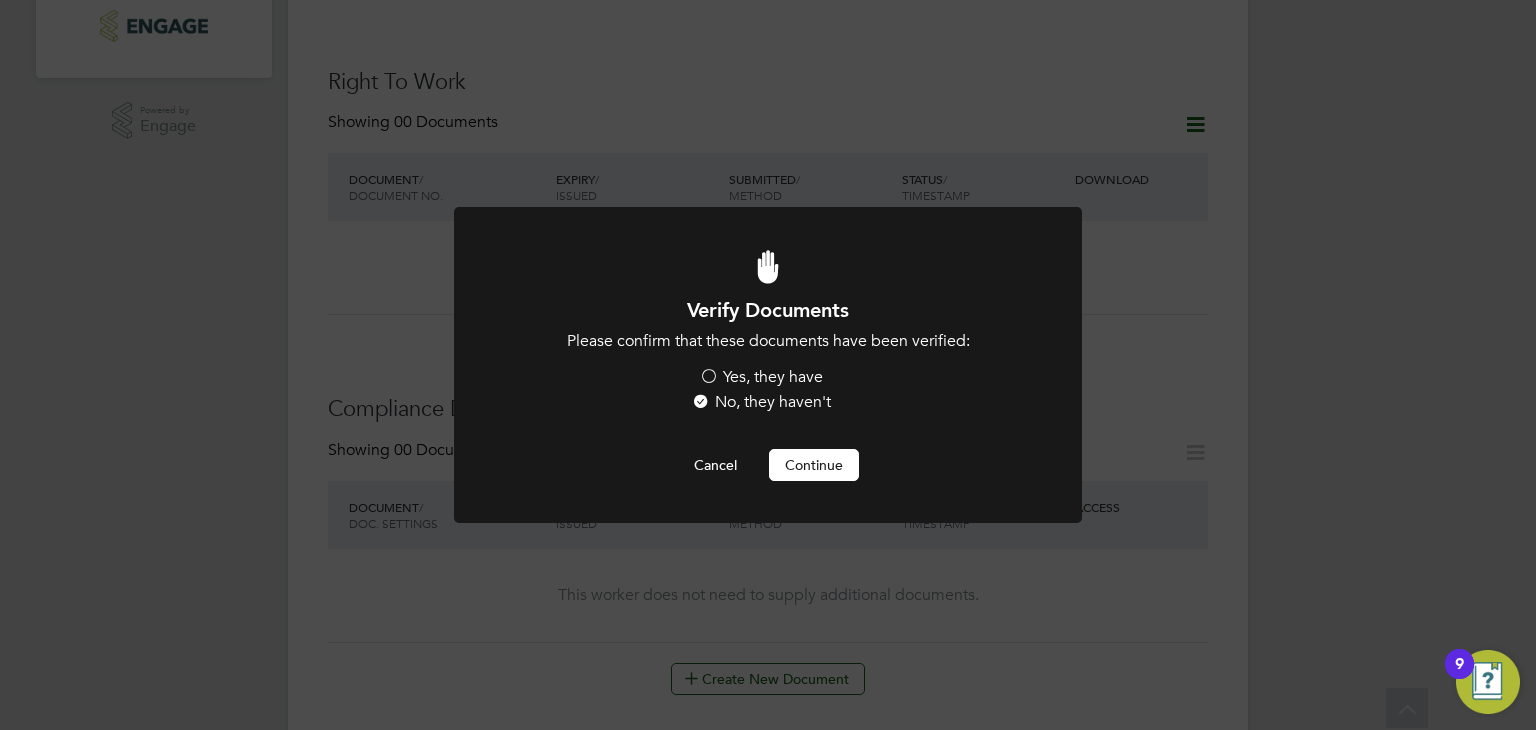 scroll, scrollTop: 0, scrollLeft: 0, axis: both 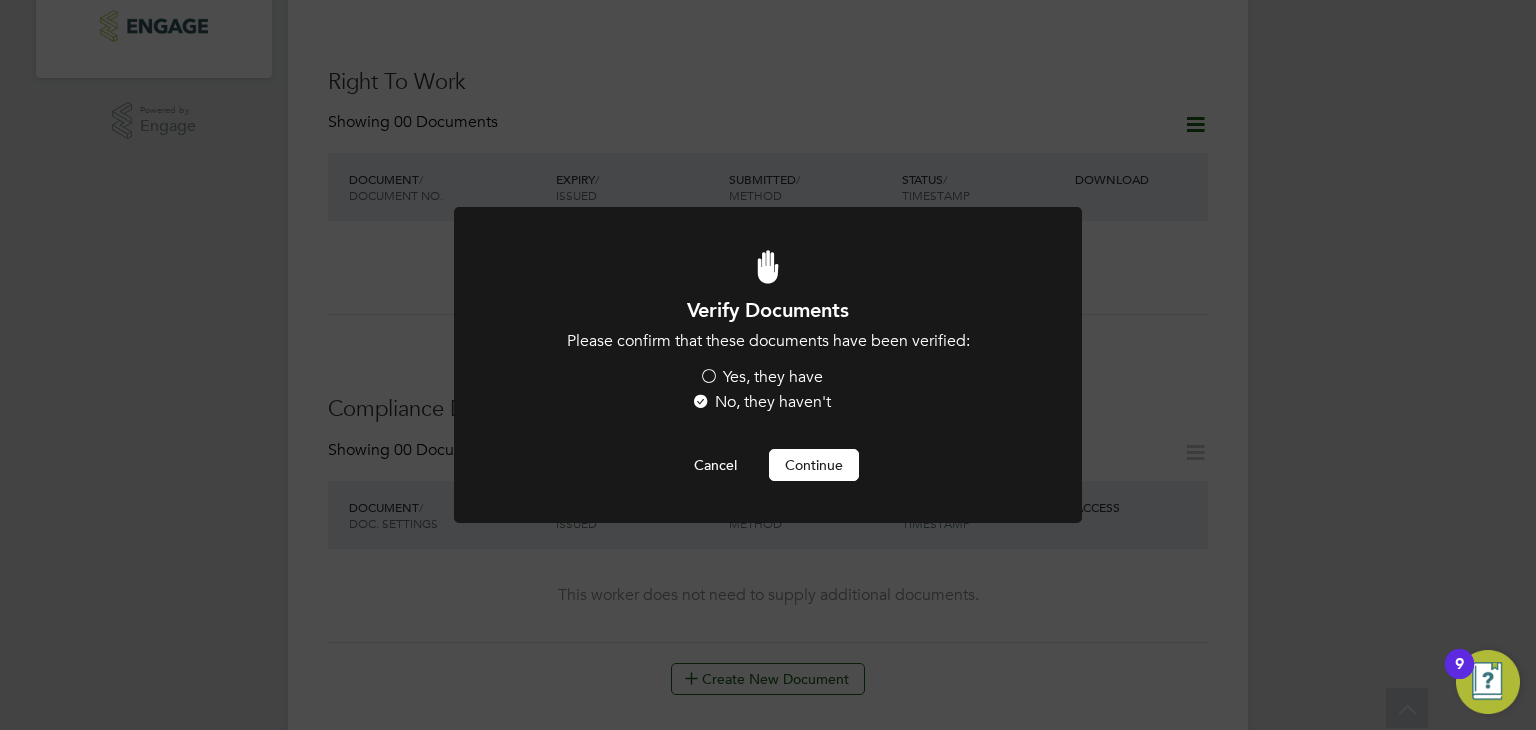 click on "Yes, they have" at bounding box center (761, 377) 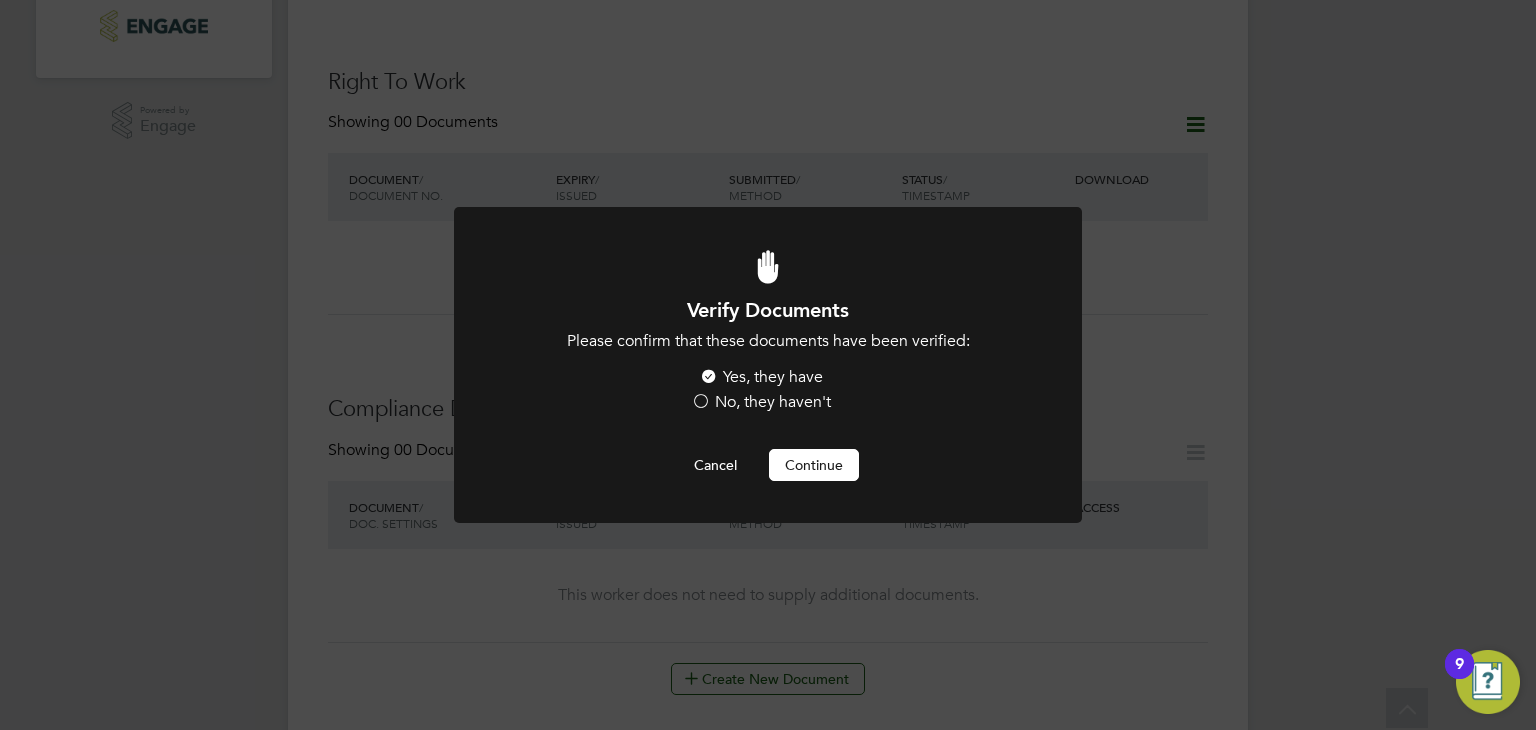 click on "Continue" at bounding box center (814, 465) 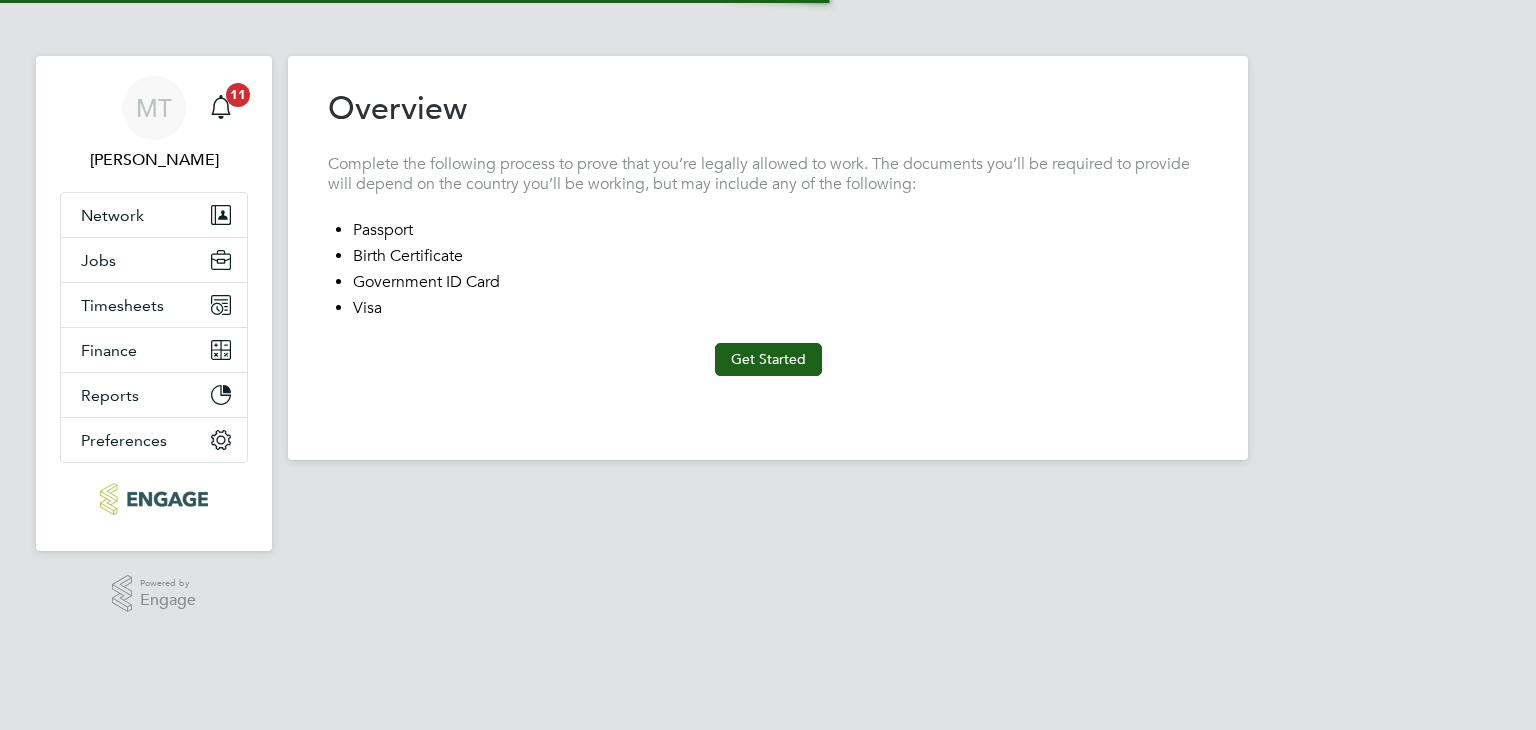 scroll, scrollTop: 0, scrollLeft: 0, axis: both 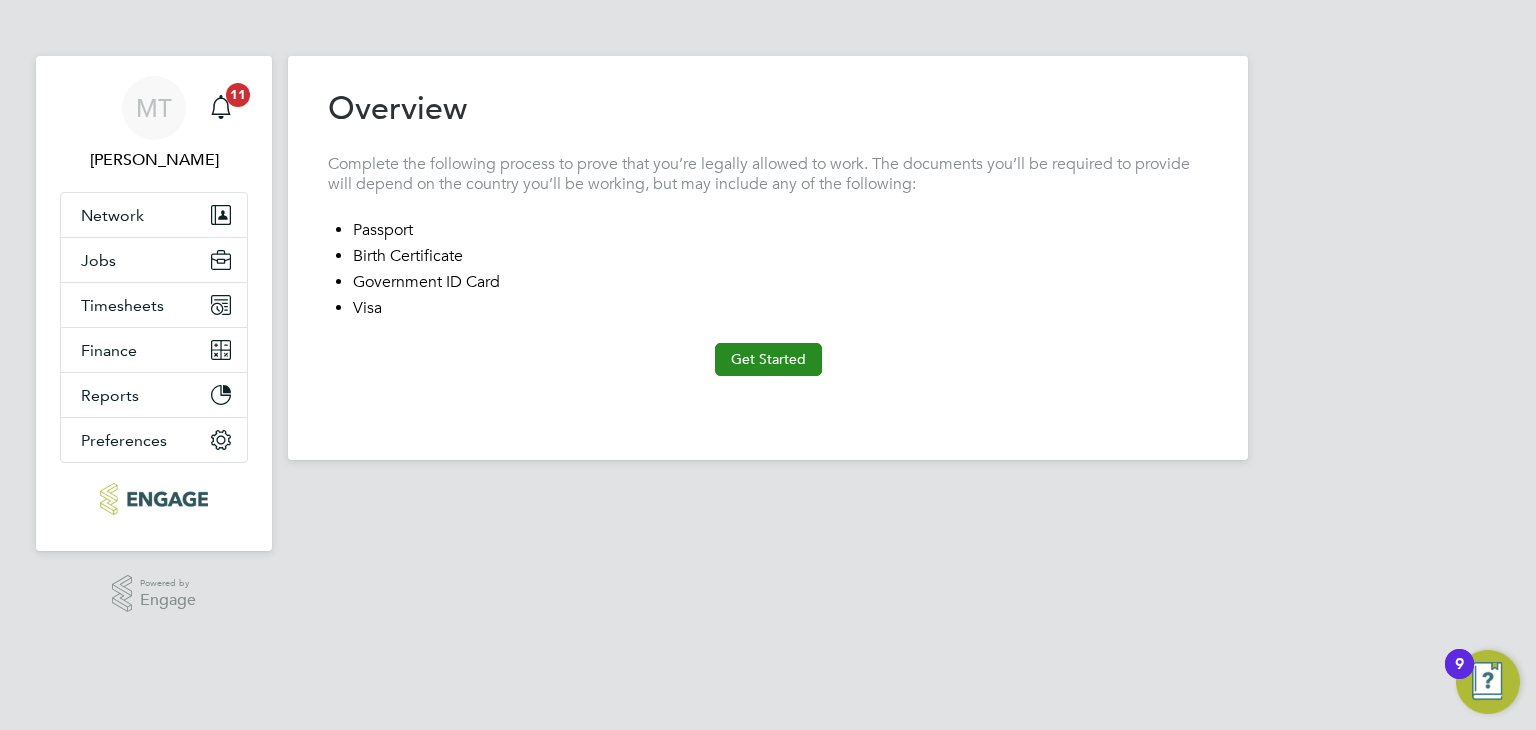 click on "Get Started" at bounding box center [768, 359] 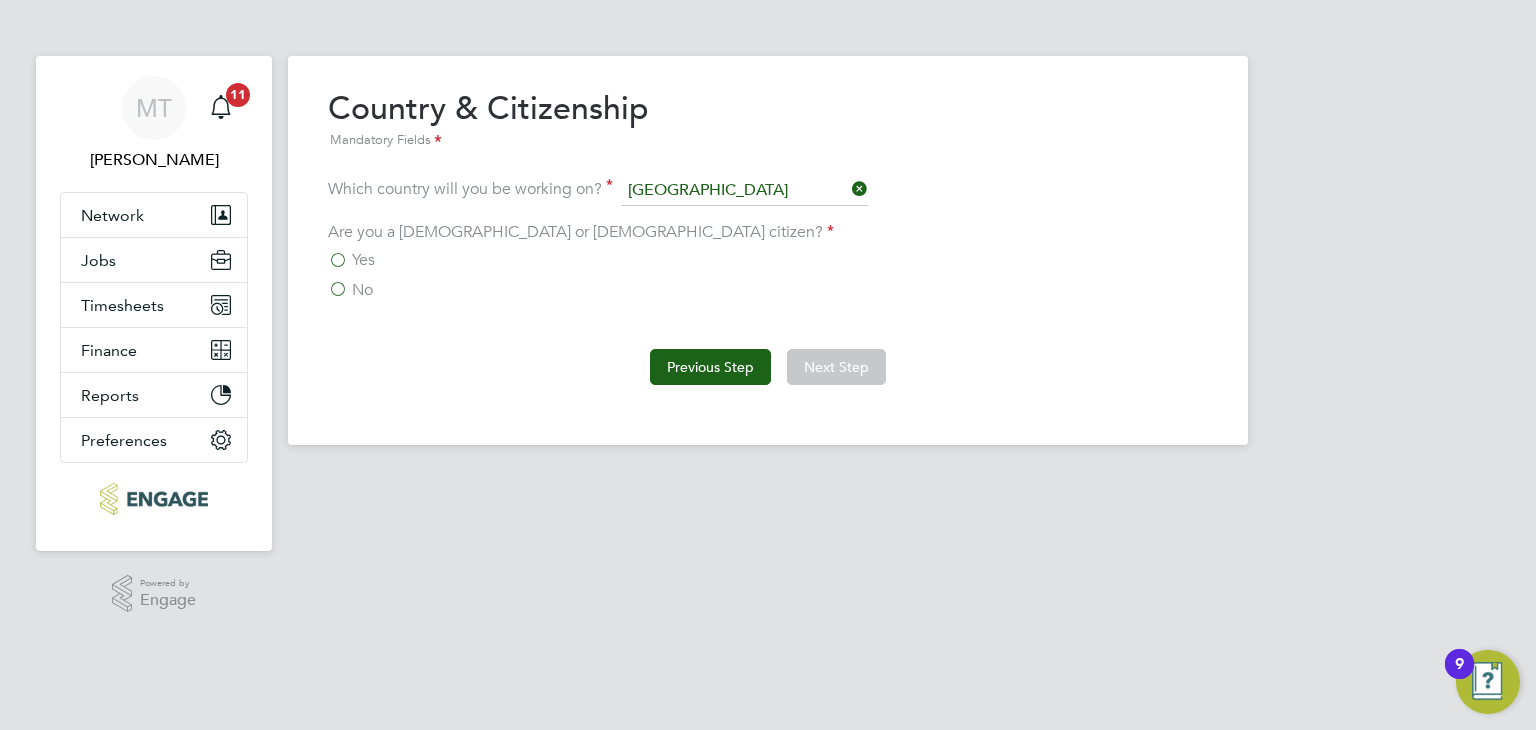 click on "Previous Step" 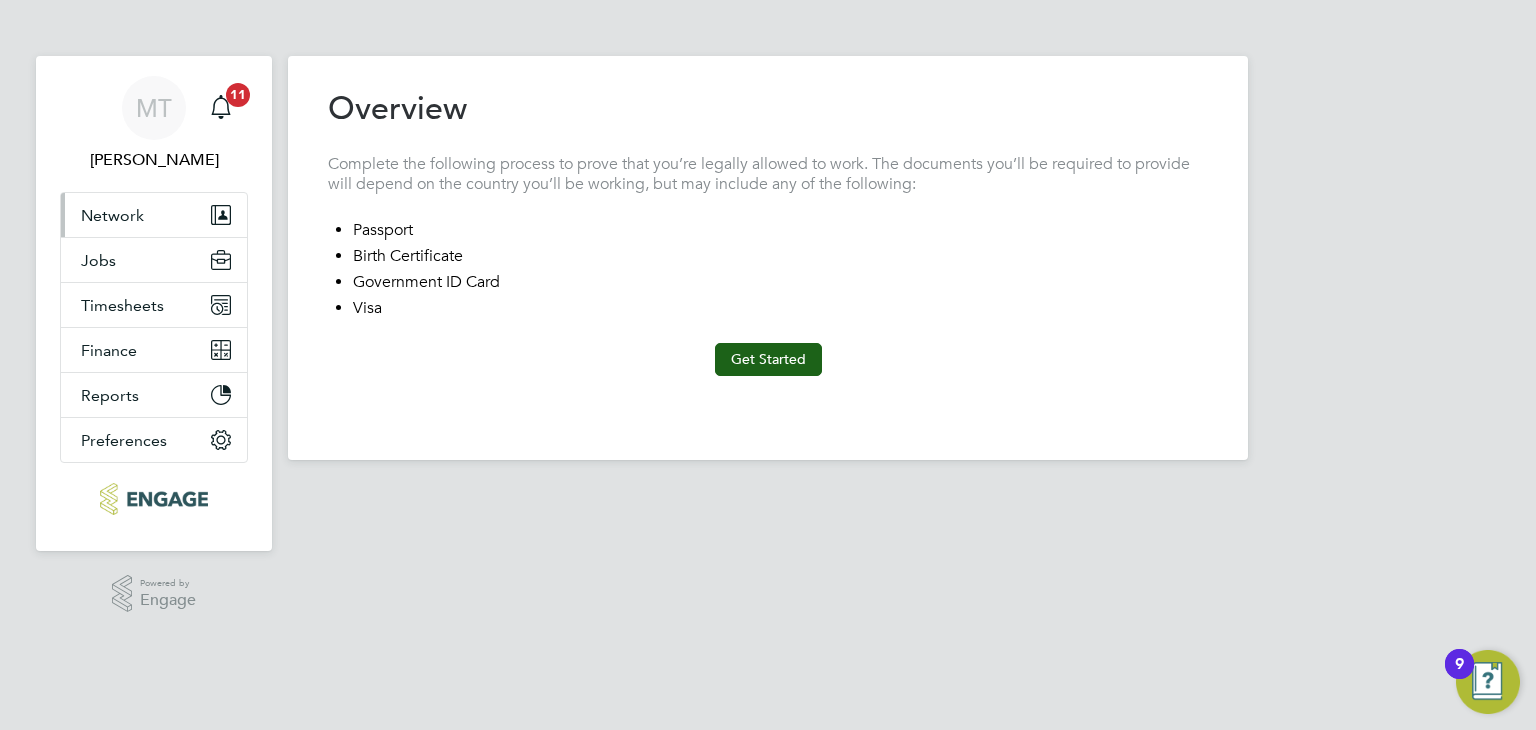 click on "Network" at bounding box center (112, 215) 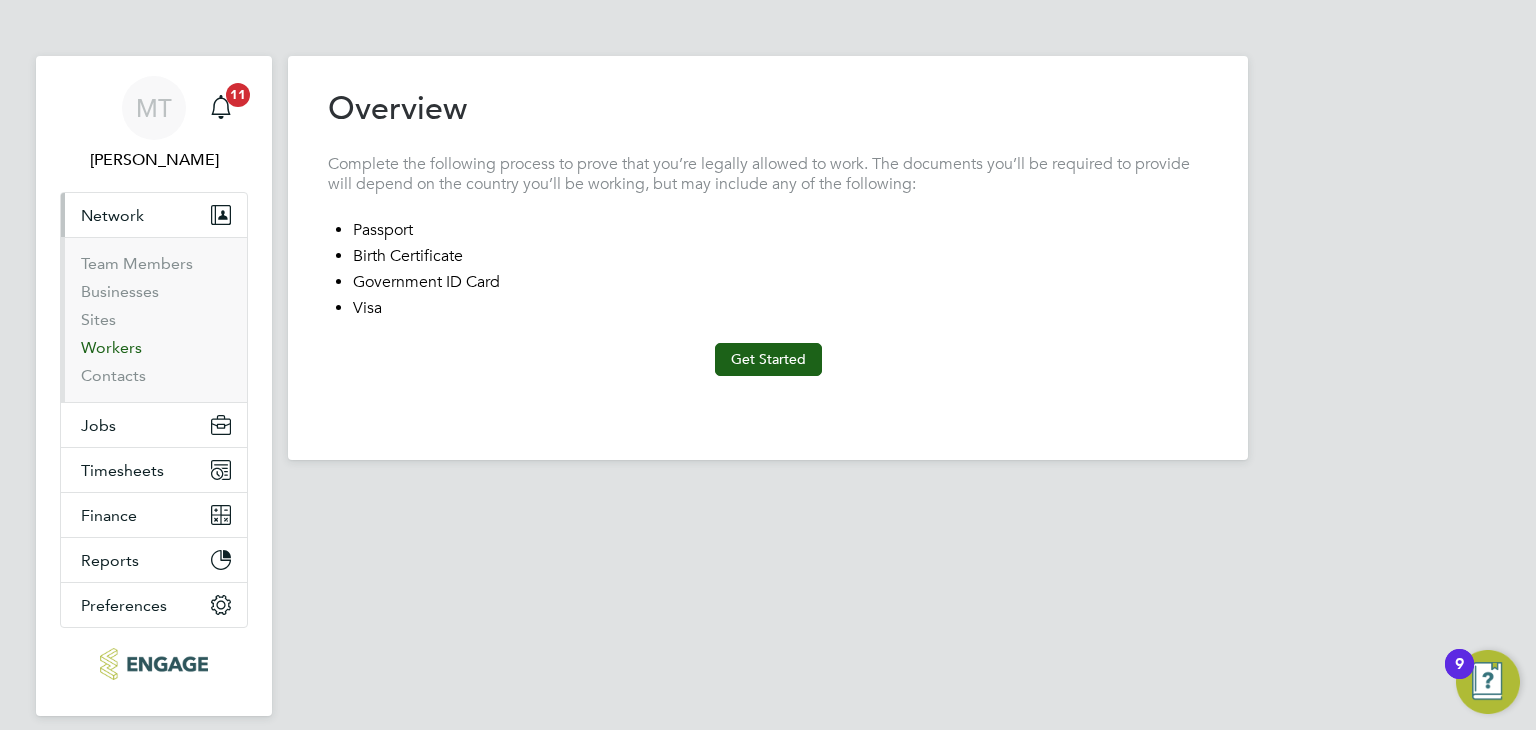click on "Workers" at bounding box center (111, 347) 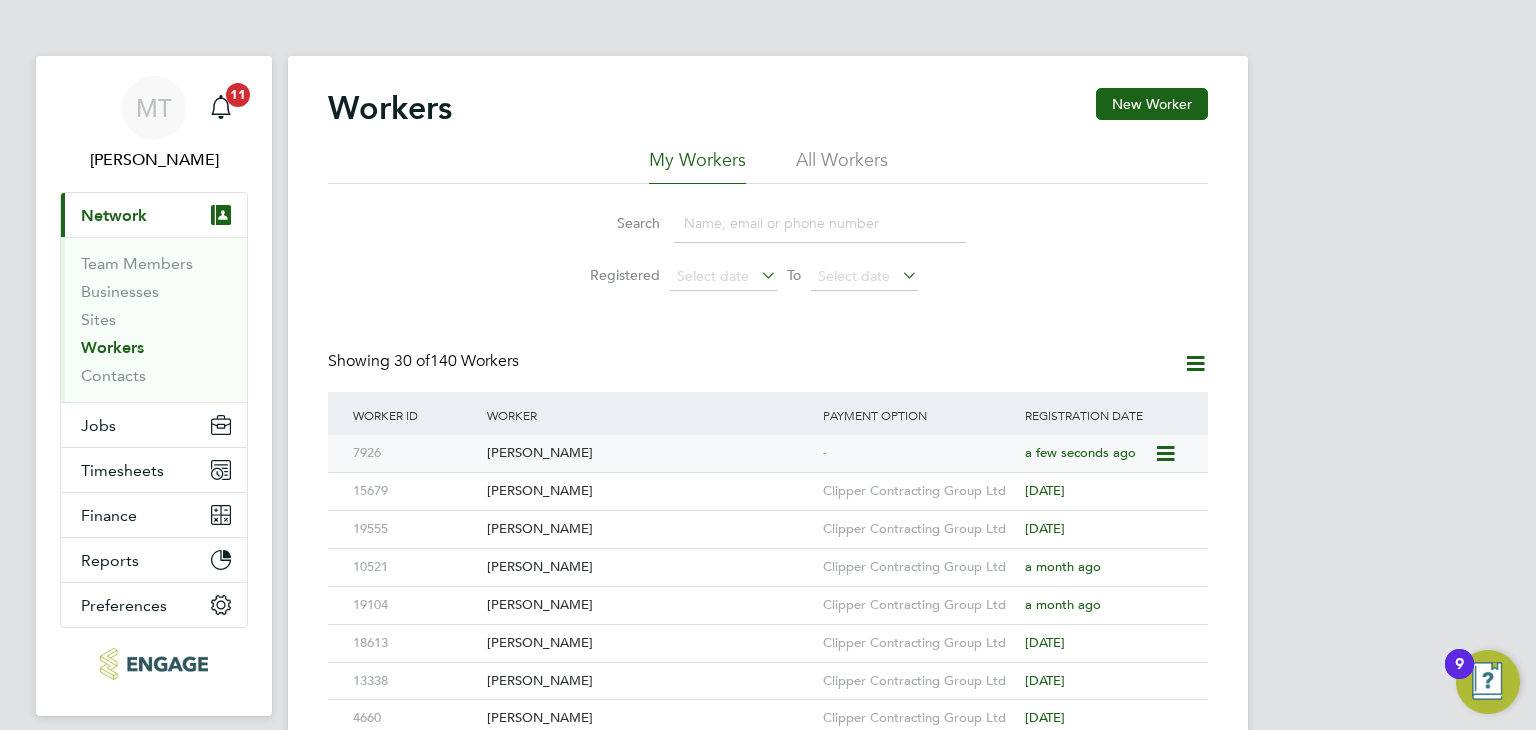 click on "[PERSON_NAME]" 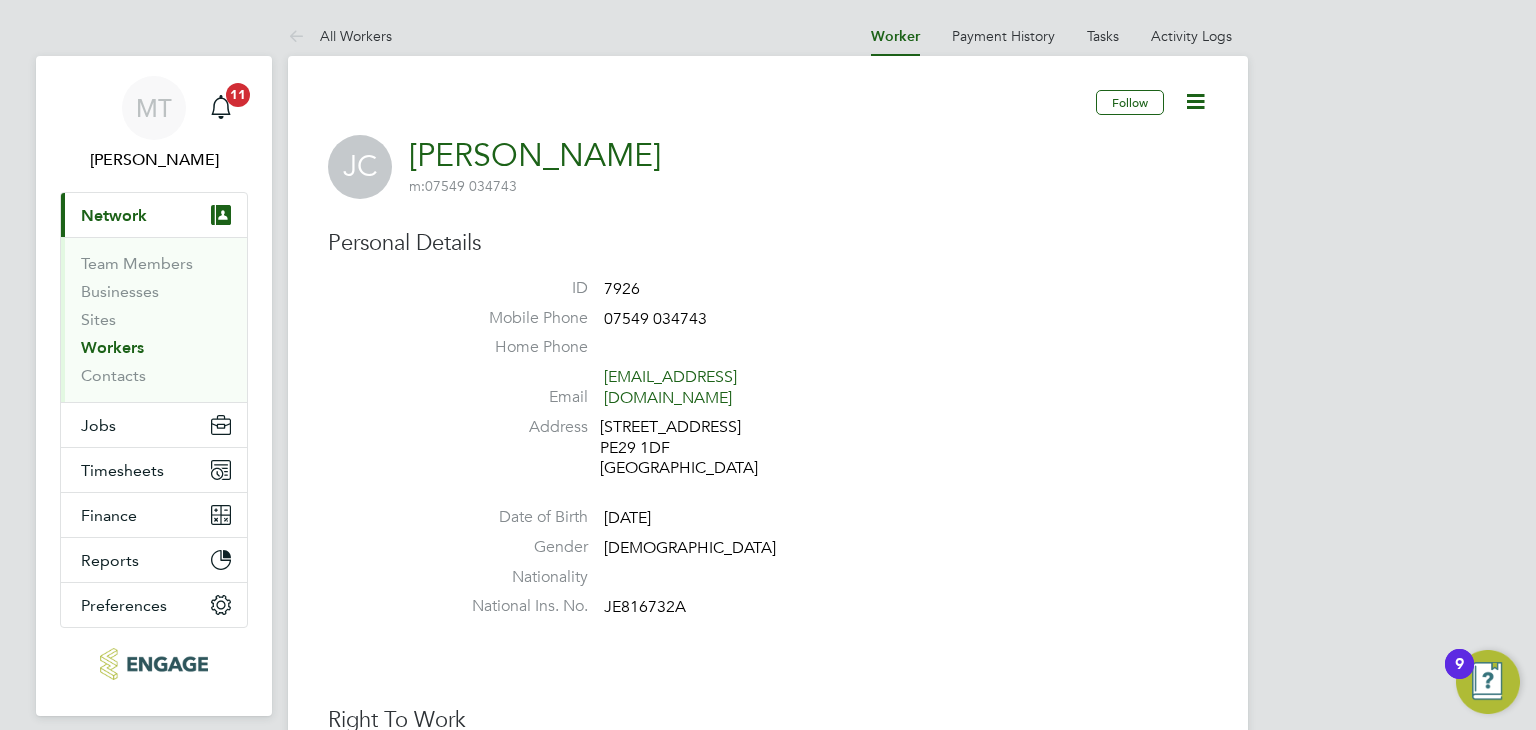 scroll, scrollTop: 638, scrollLeft: 0, axis: vertical 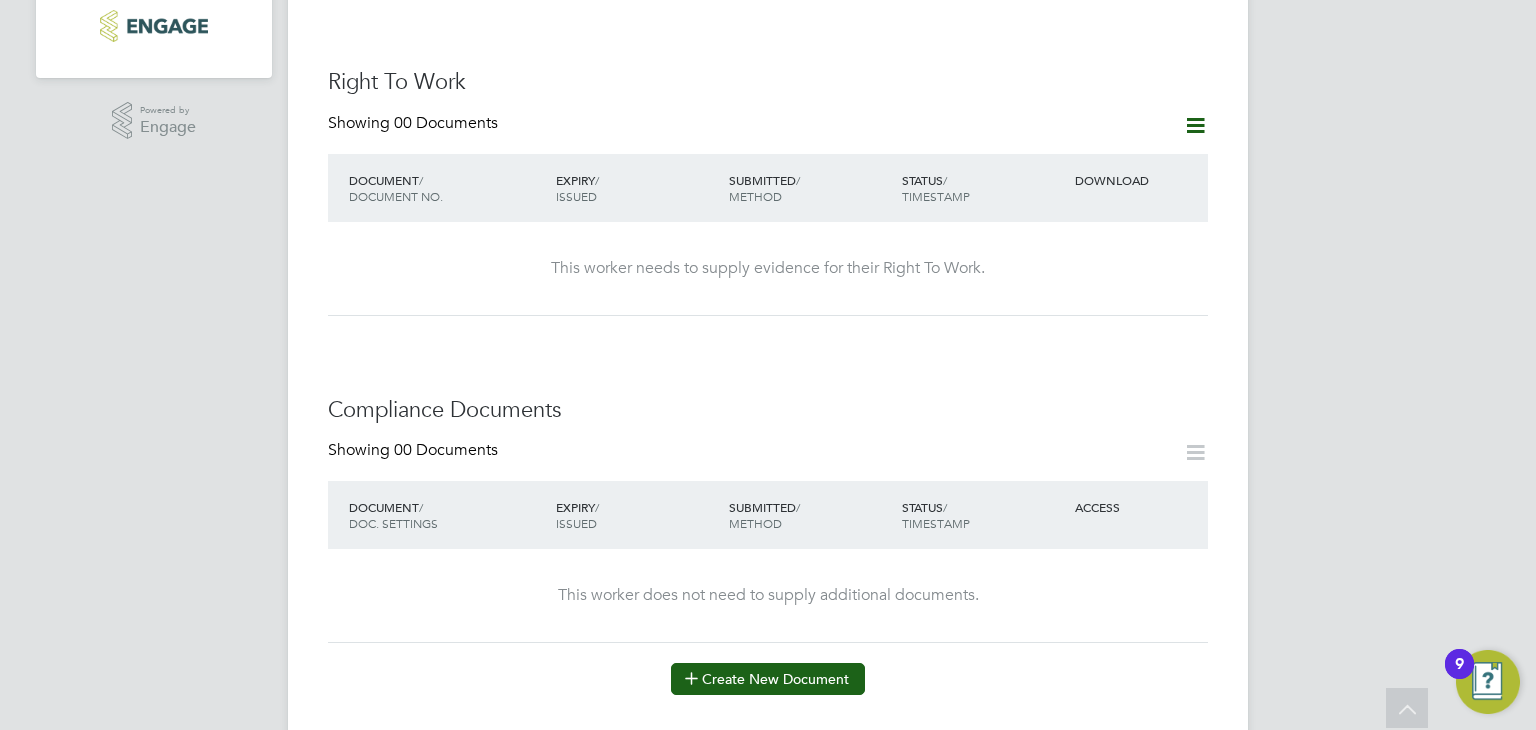 click on "Create New Document" 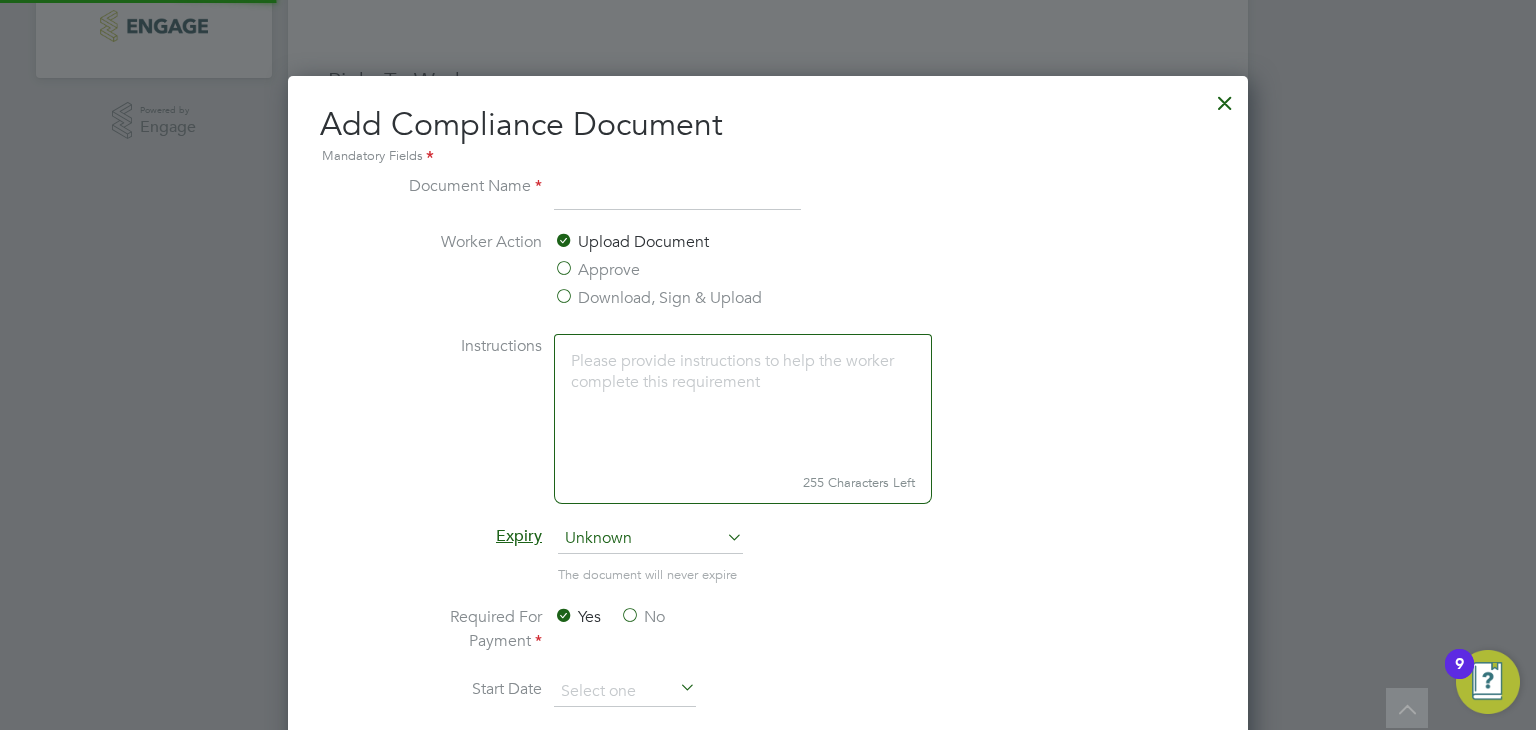 scroll, scrollTop: 9, scrollLeft: 10, axis: both 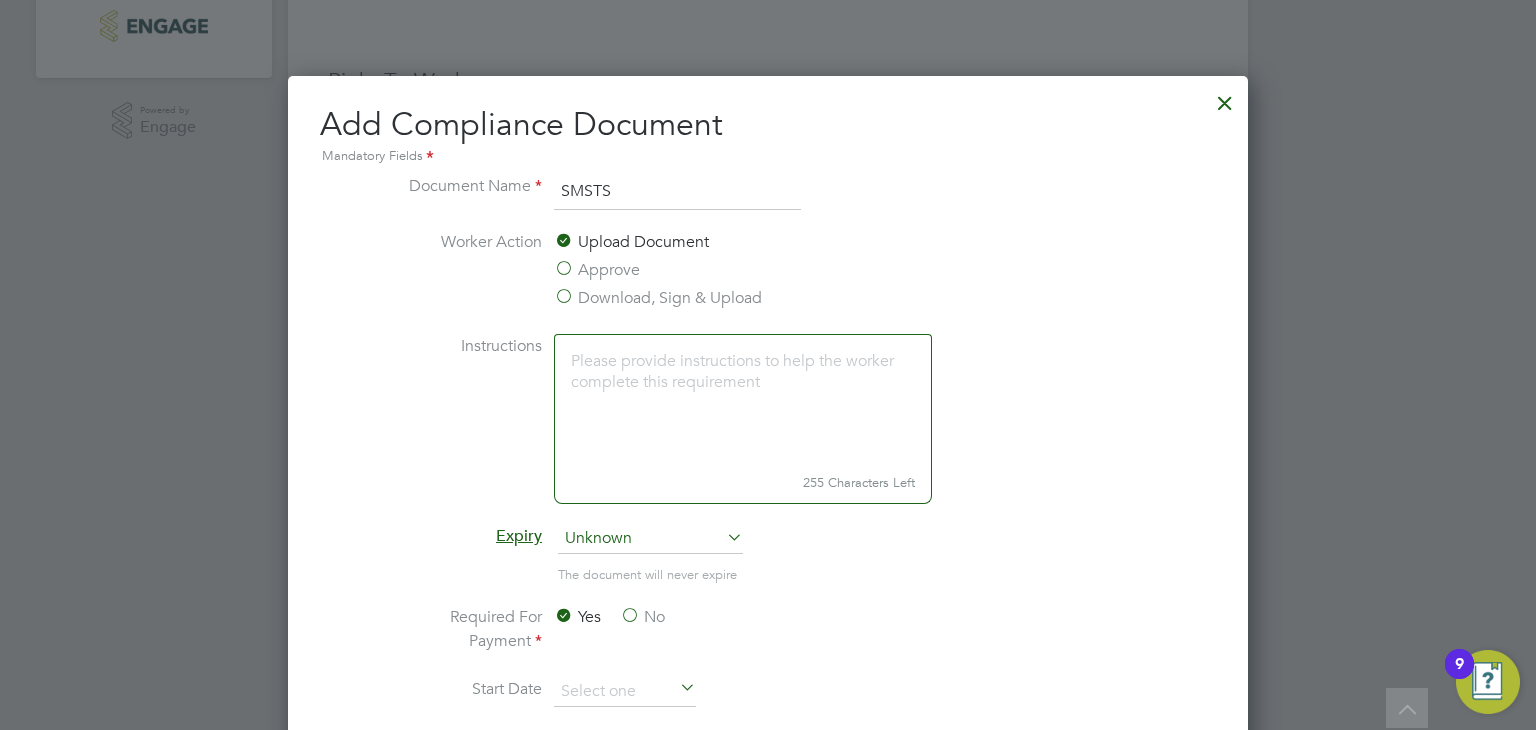 type on "SMSTS" 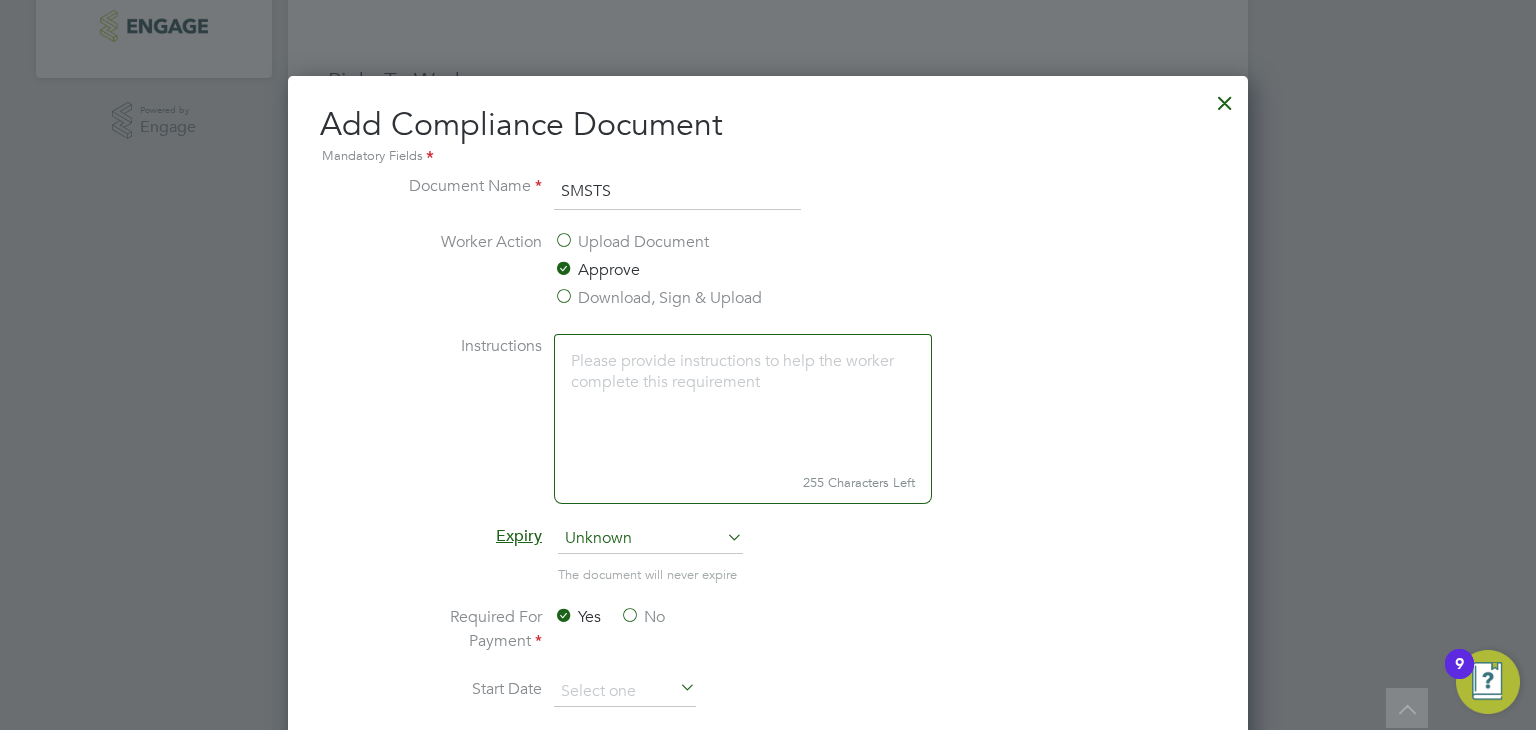 scroll, scrollTop: 9, scrollLeft: 10, axis: both 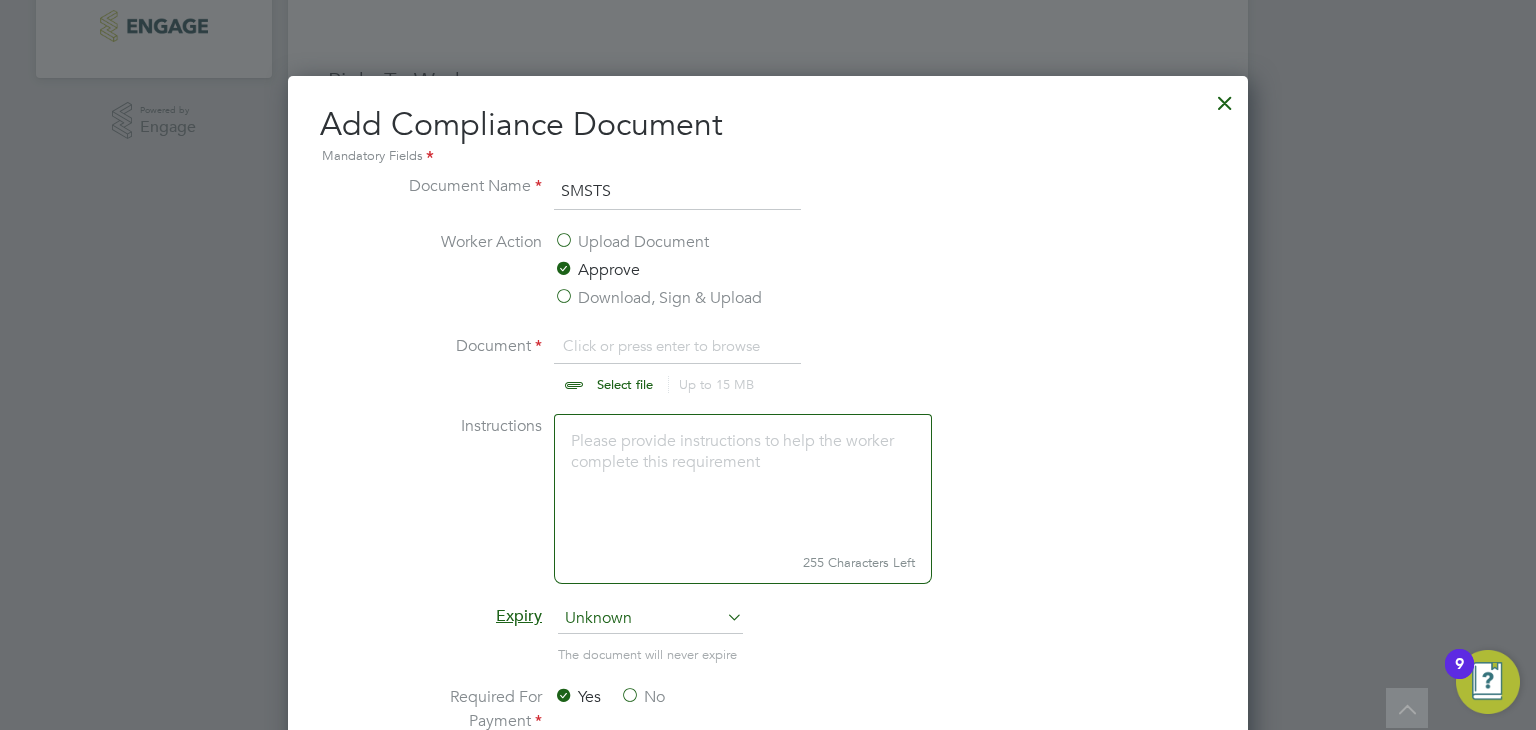 click at bounding box center [644, 364] 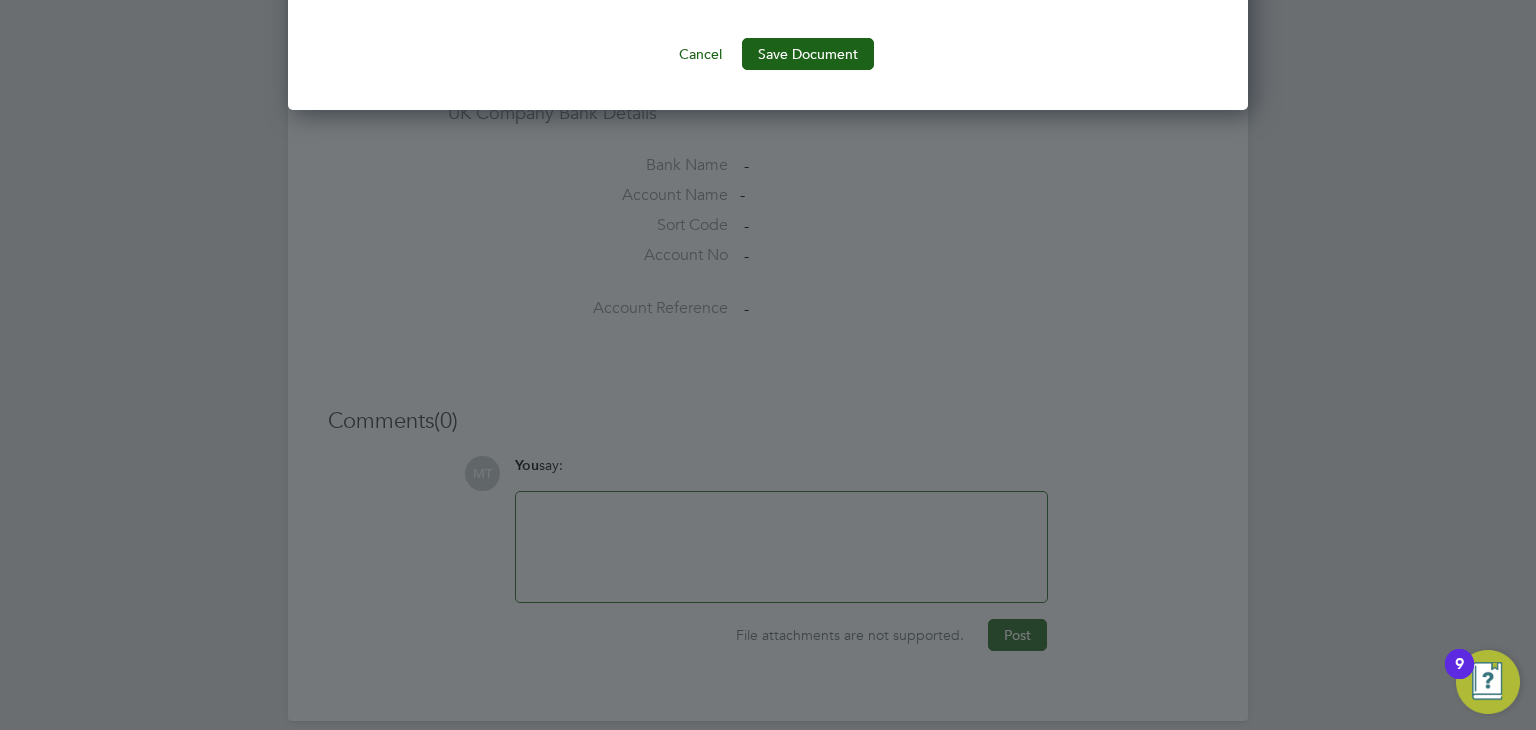 scroll, scrollTop: 1095, scrollLeft: 0, axis: vertical 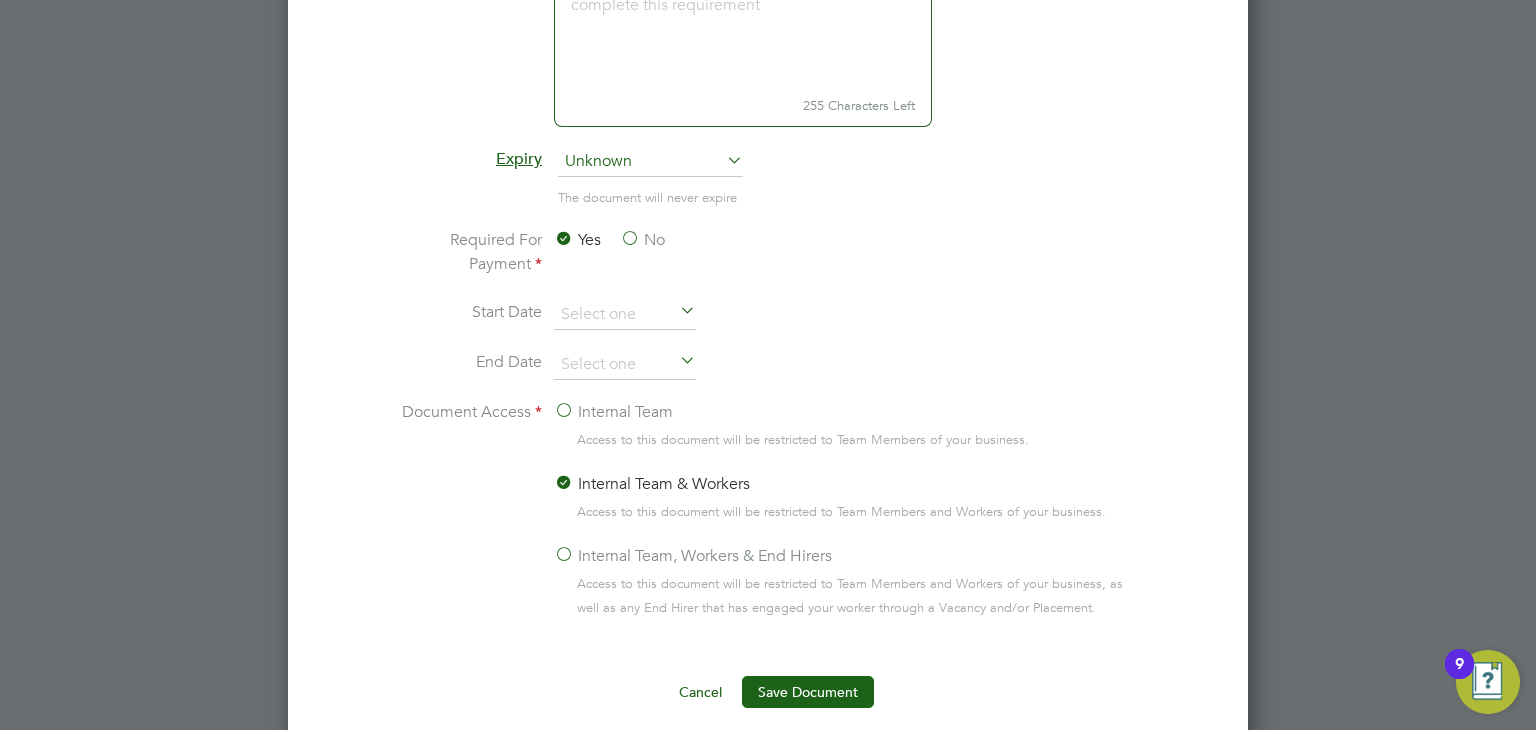 click on "Internal Team, Workers & End Hirers" 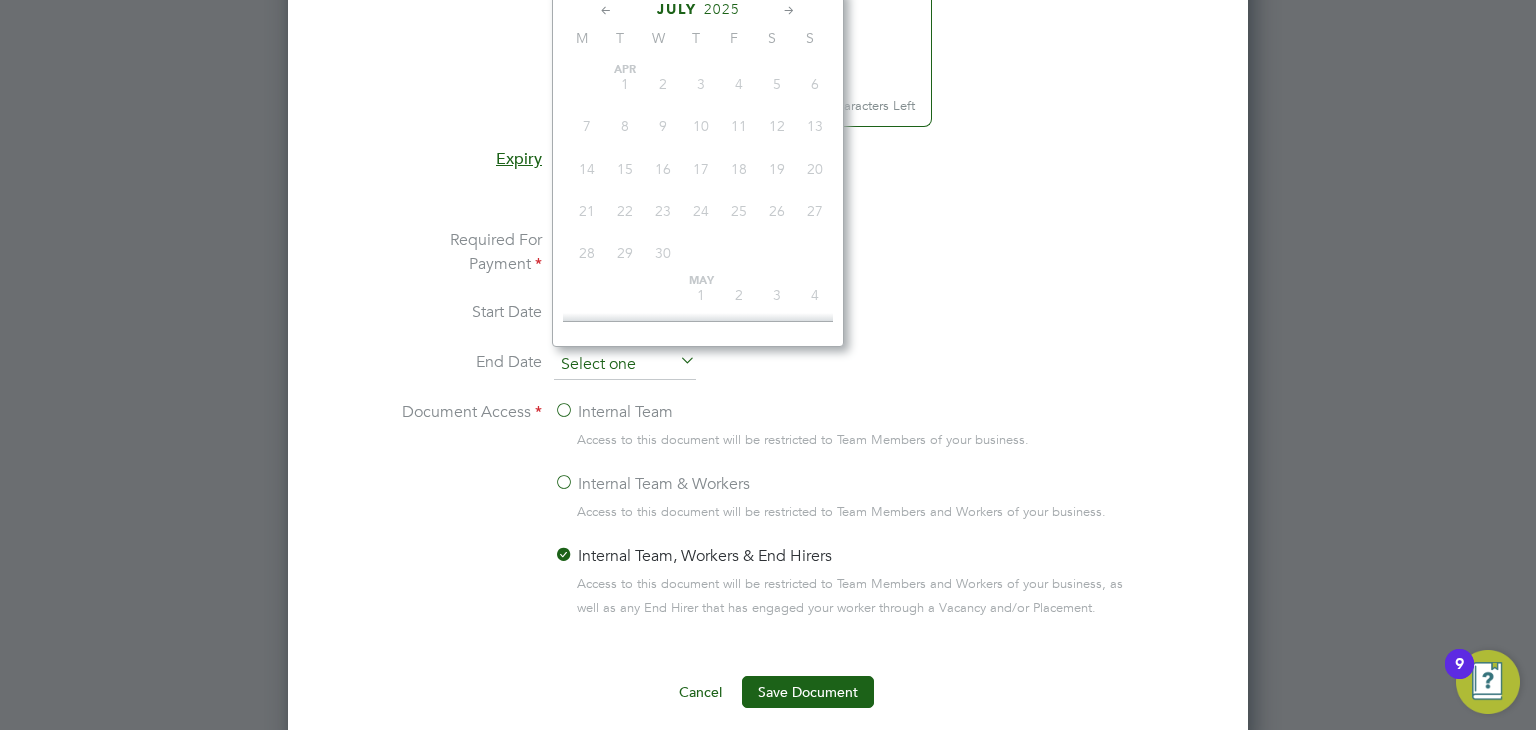 click at bounding box center [625, 365] 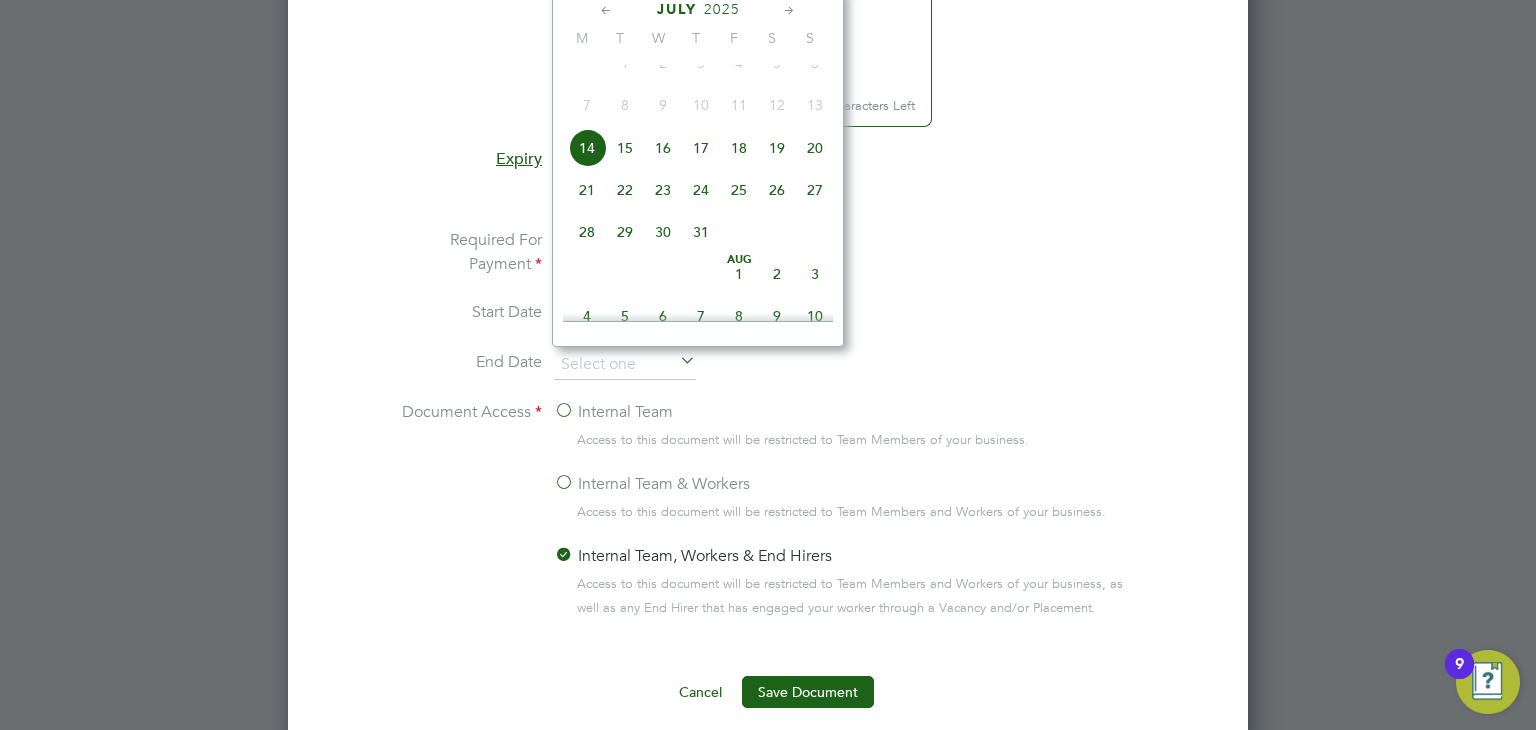 click on "2025" 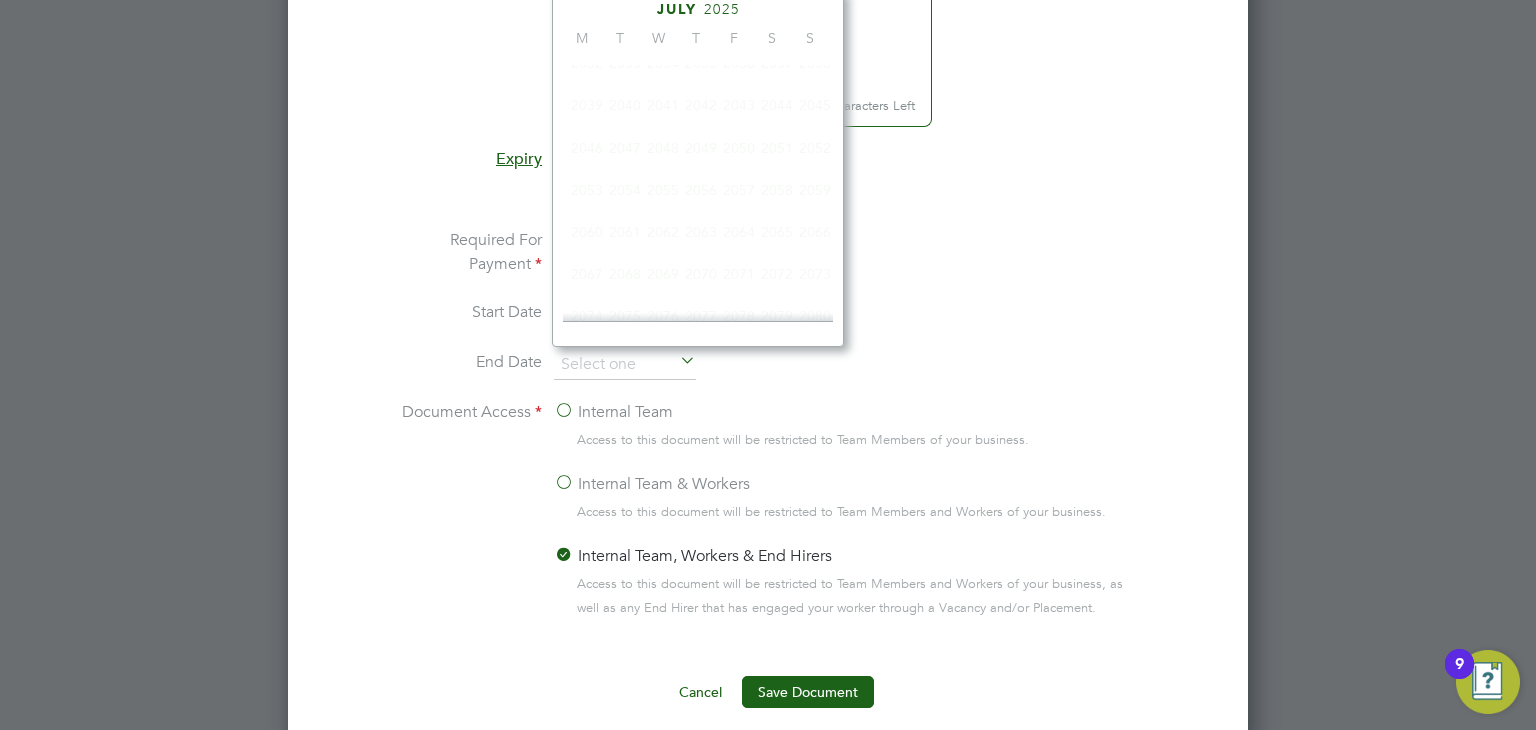 scroll, scrollTop: 535, scrollLeft: 0, axis: vertical 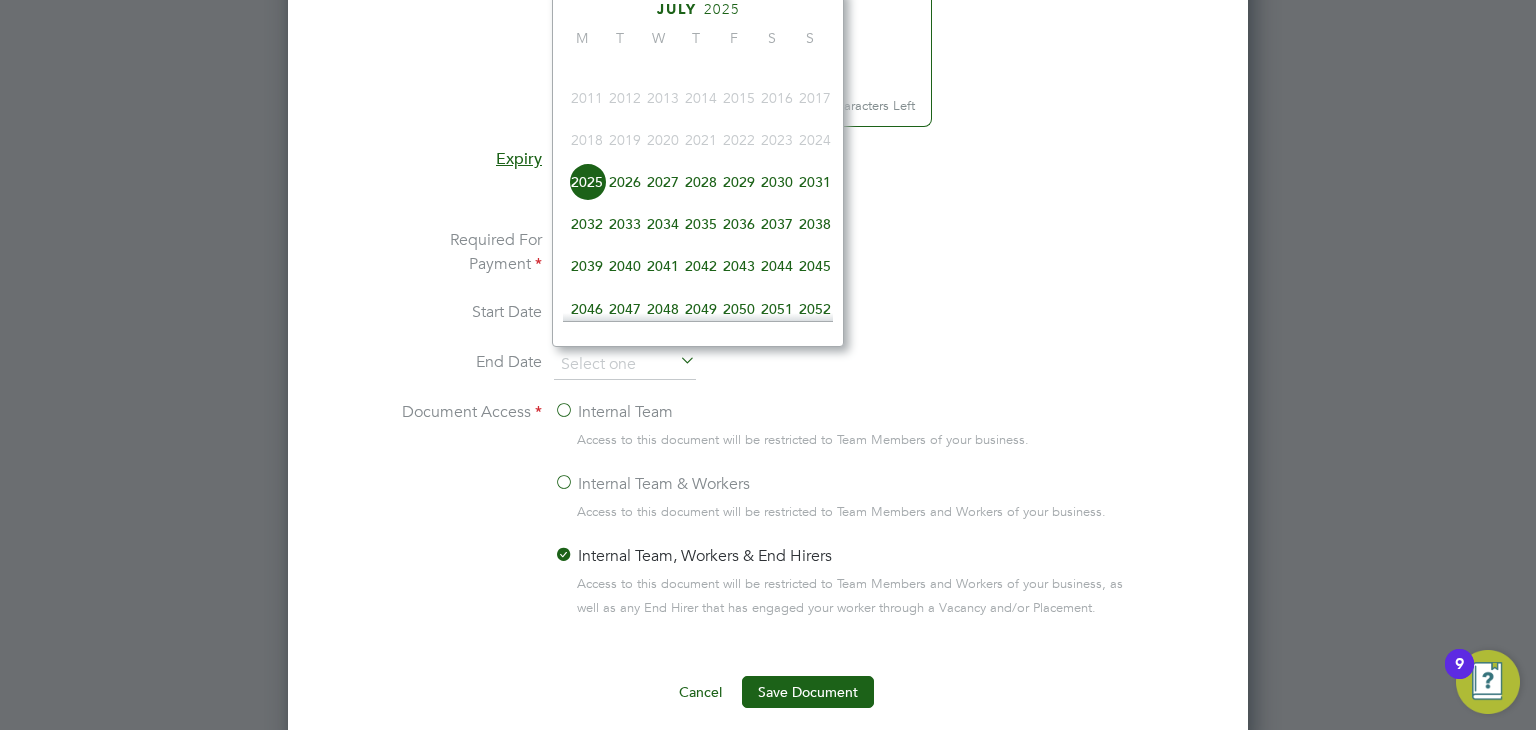 click on "2027" 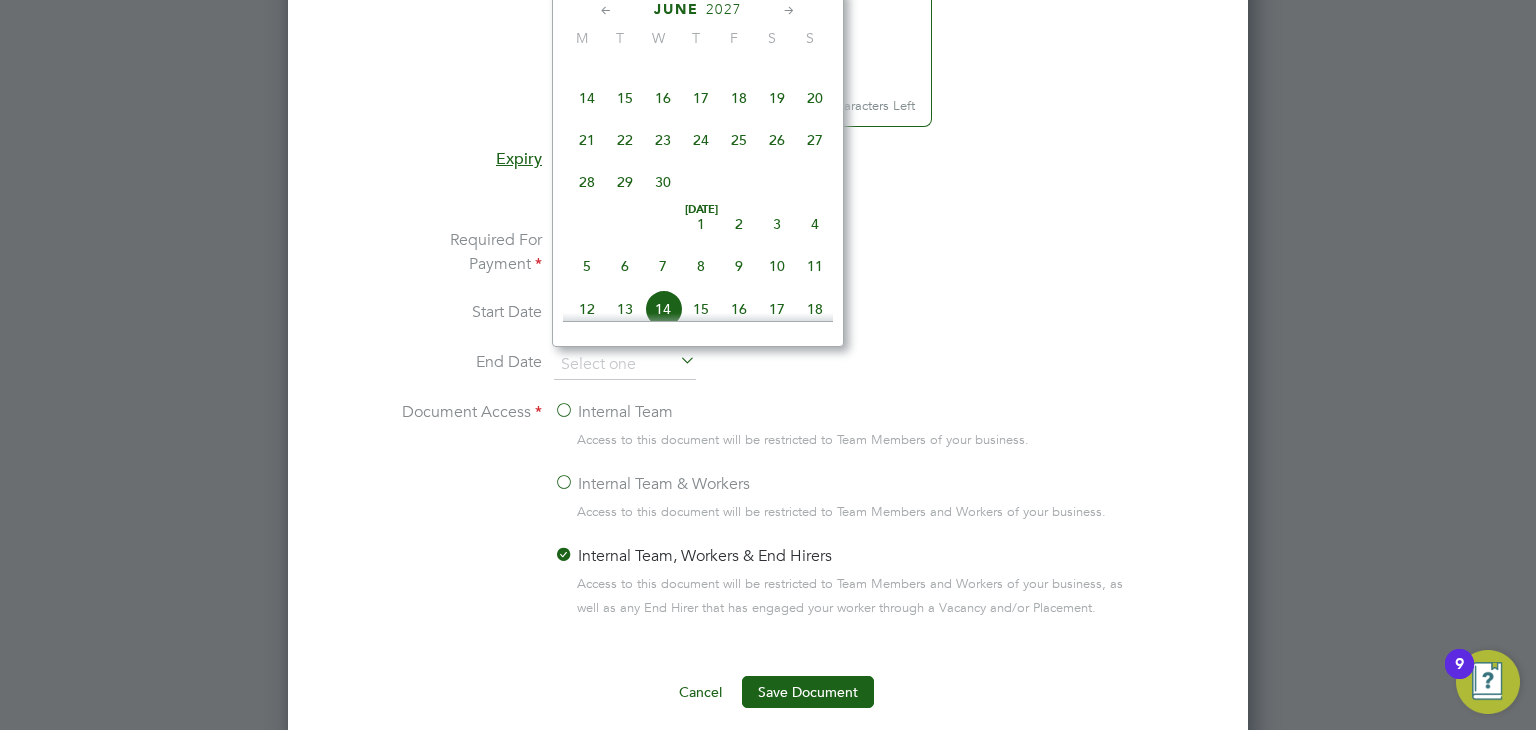 click 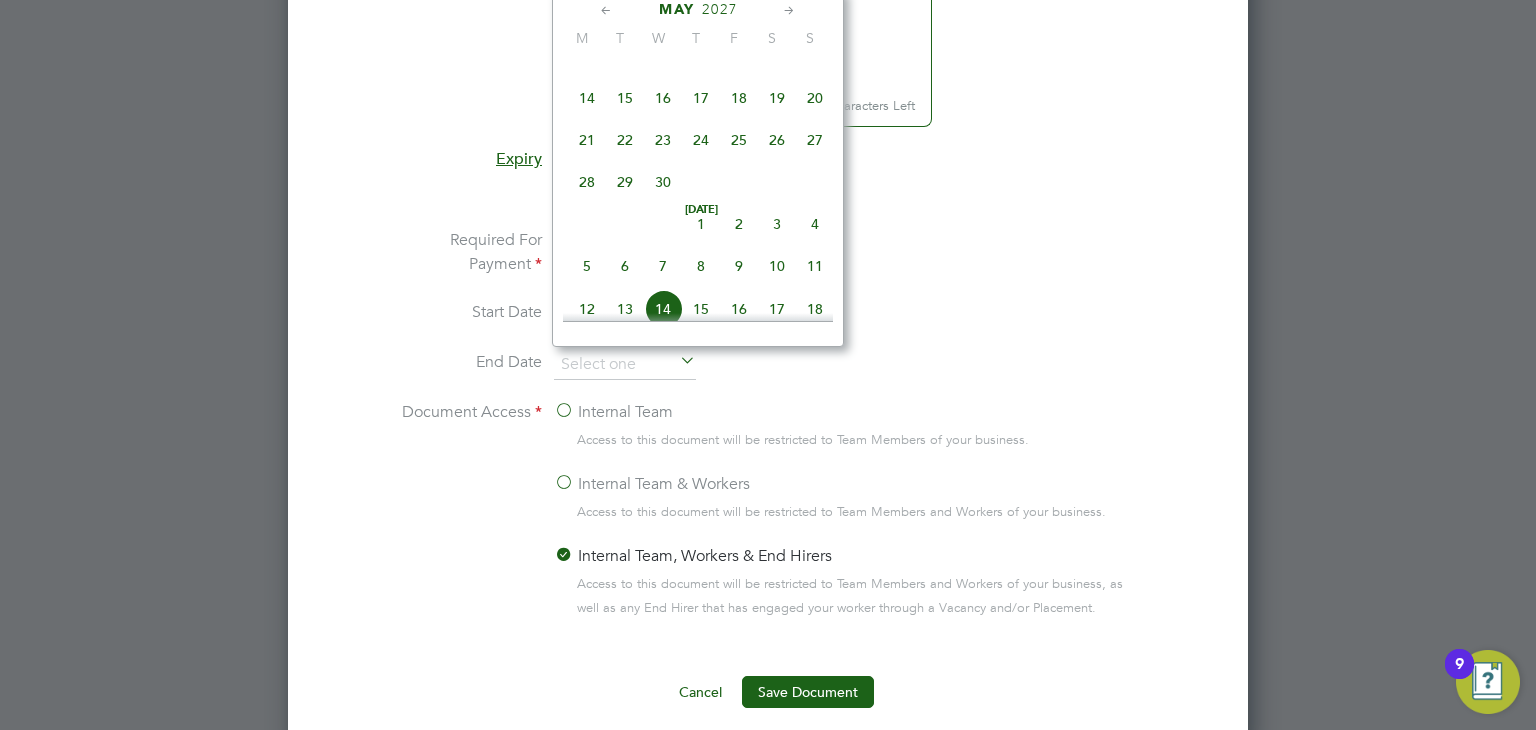 scroll, scrollTop: 216, scrollLeft: 0, axis: vertical 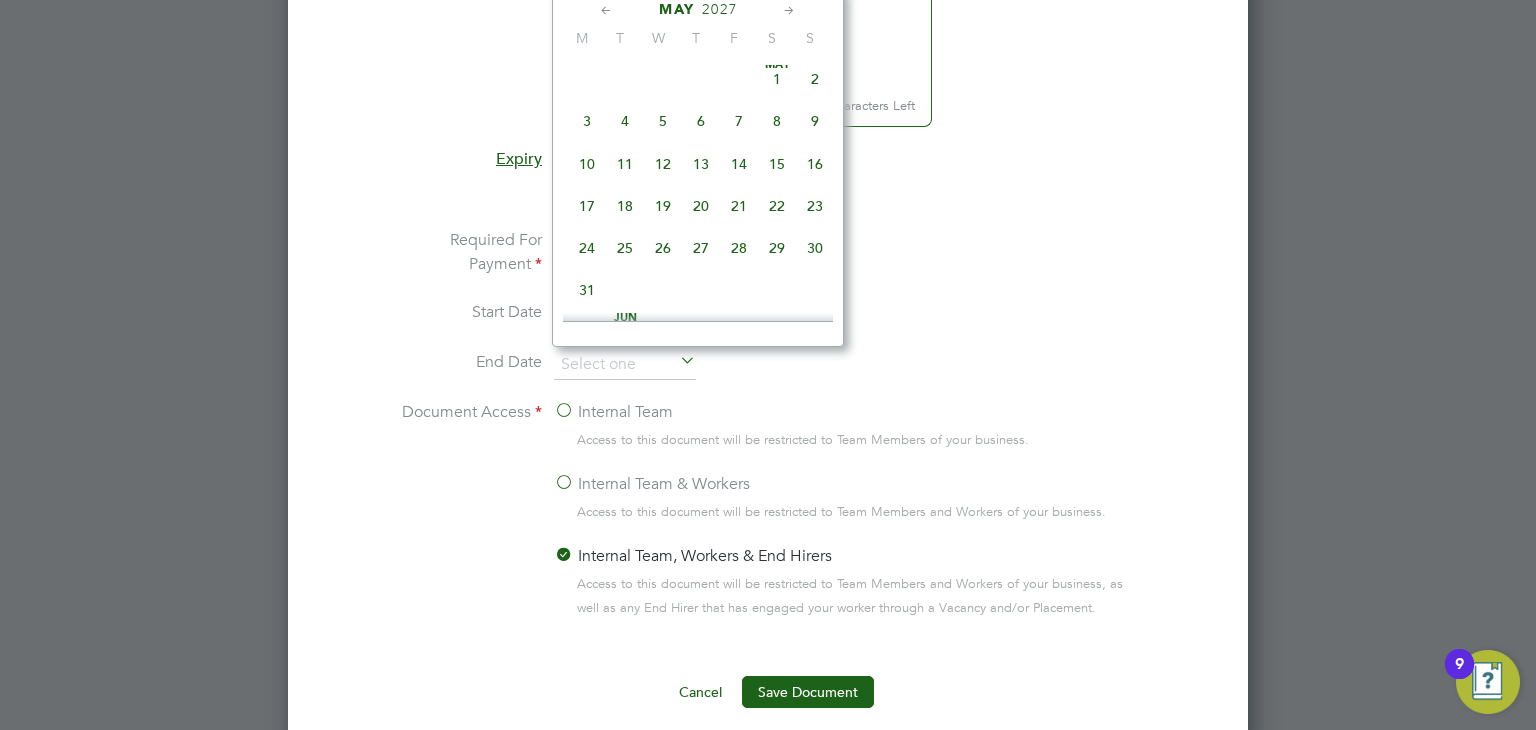 click 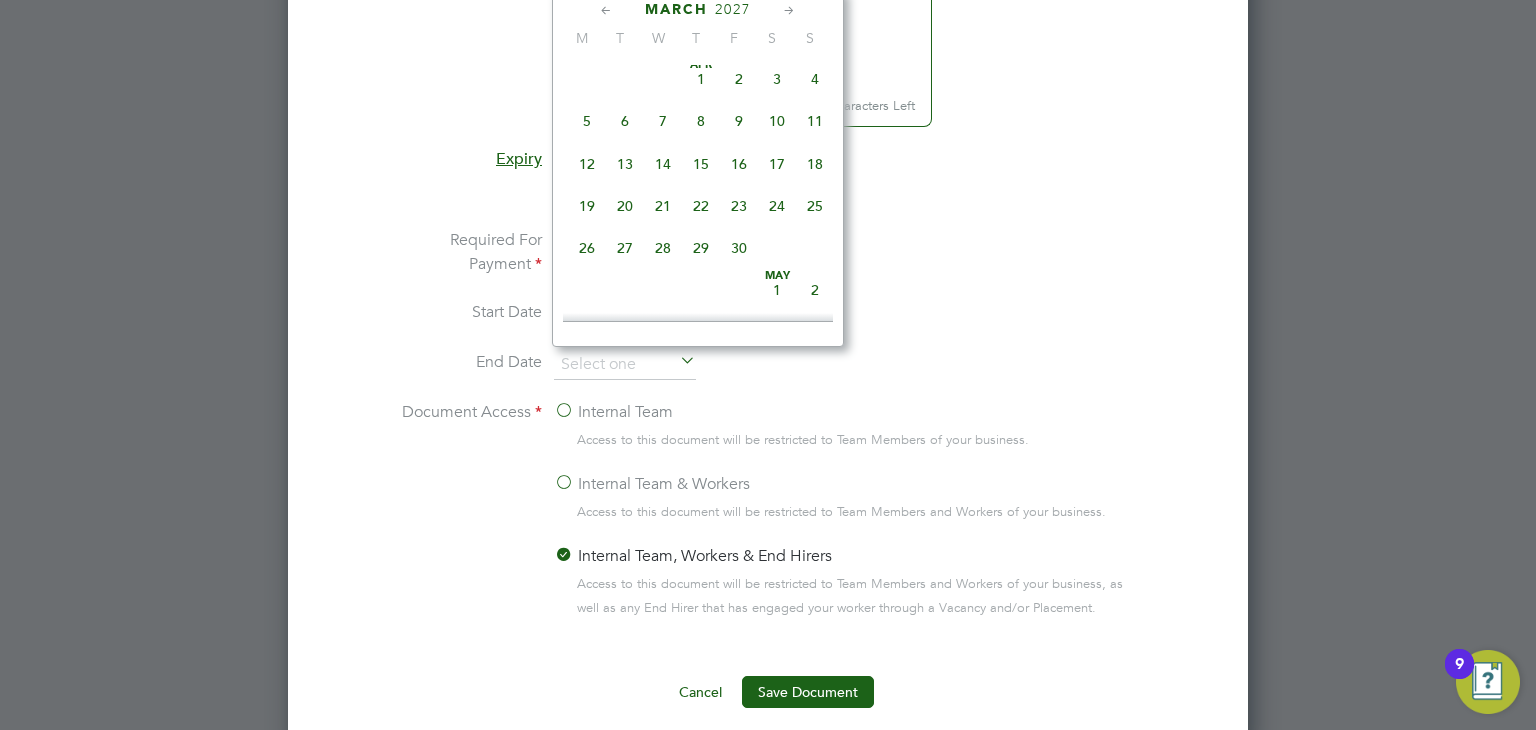 scroll, scrollTop: 0, scrollLeft: 0, axis: both 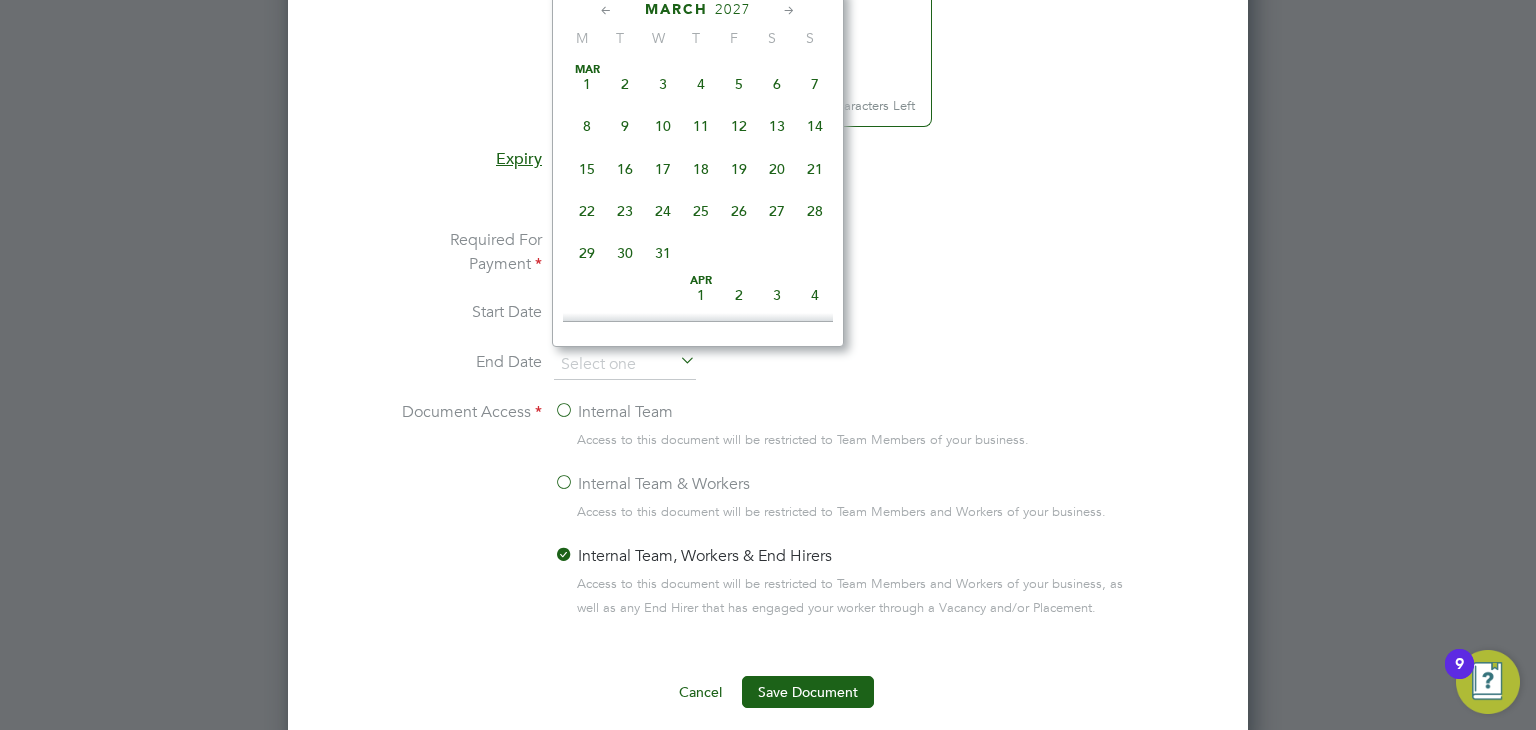 click 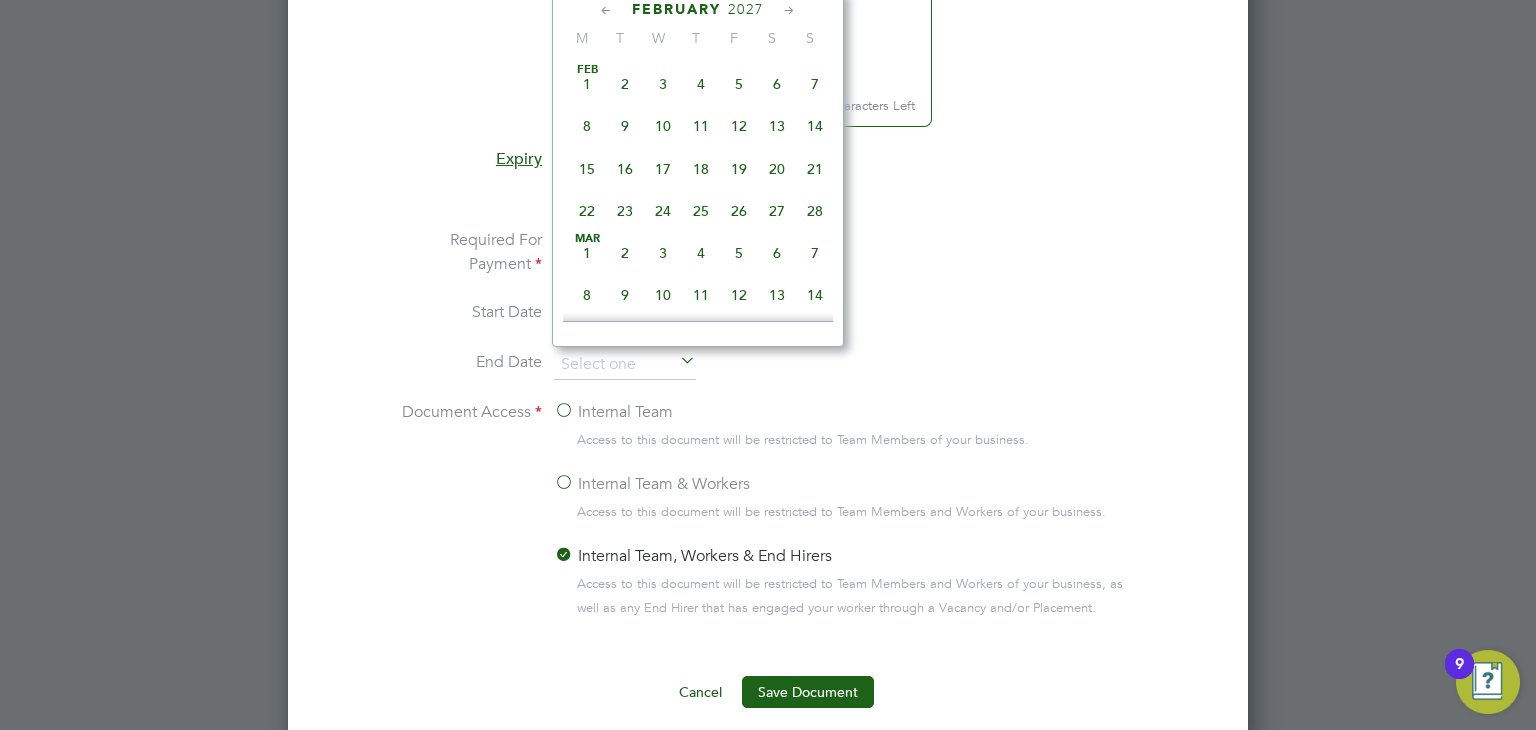click 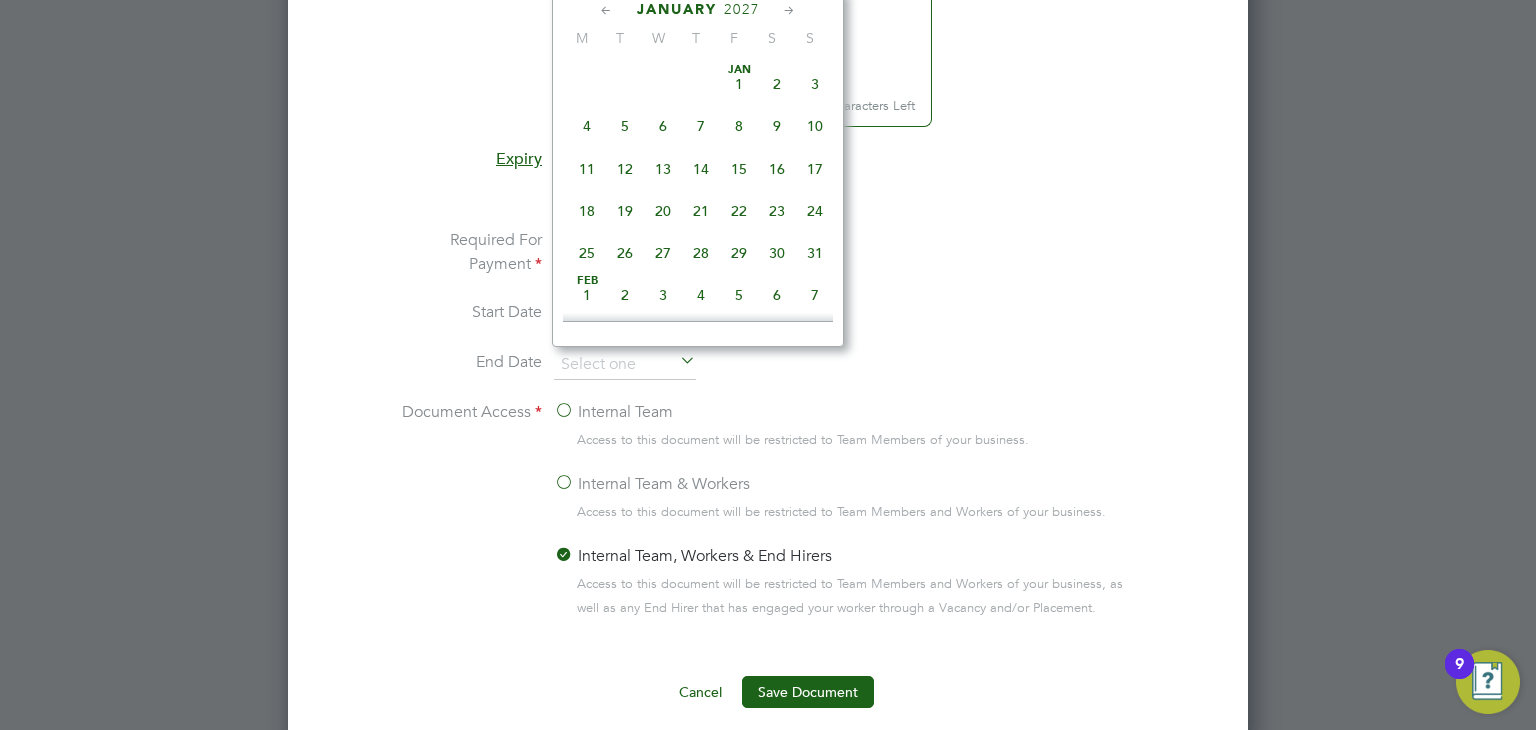 click on "31" 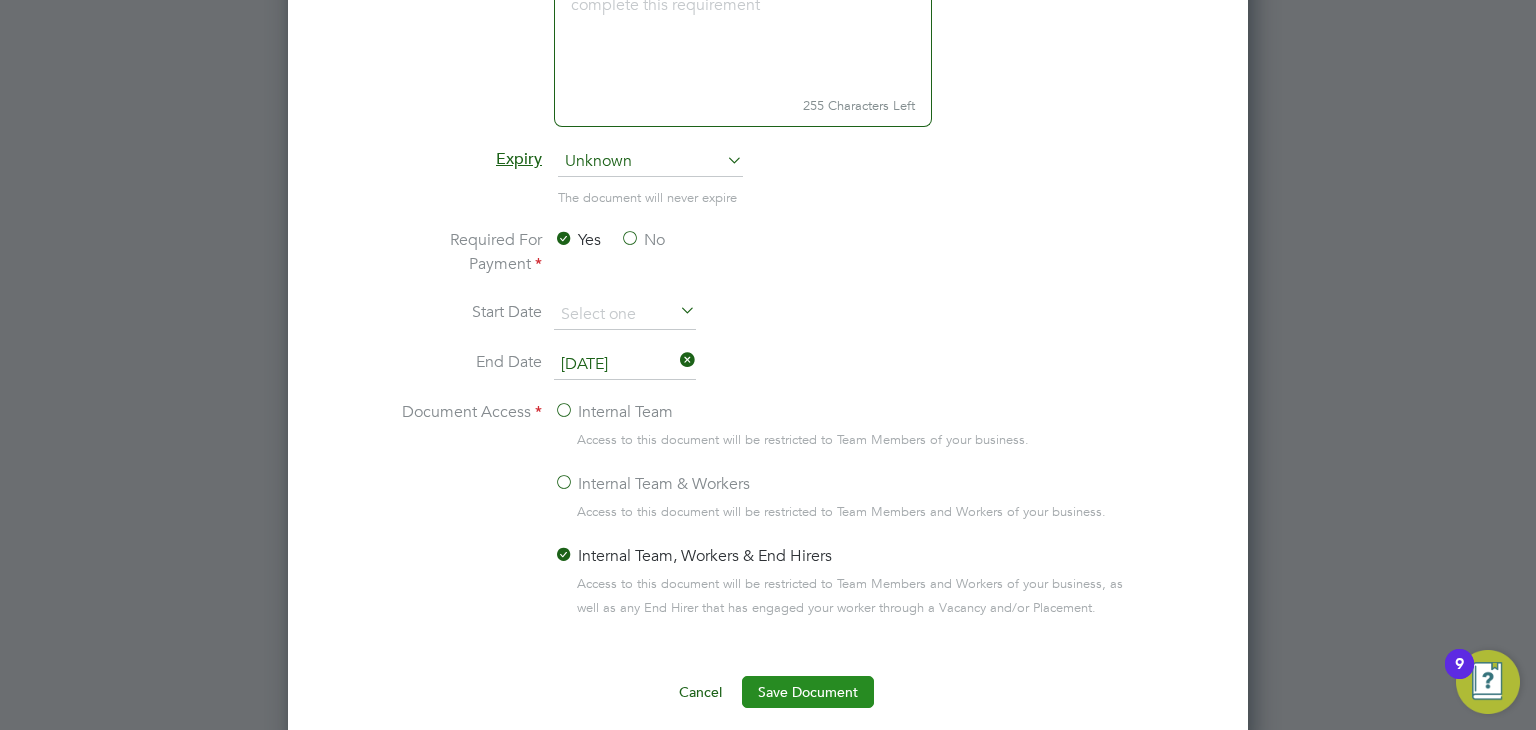 click on "Save Document" at bounding box center [808, 692] 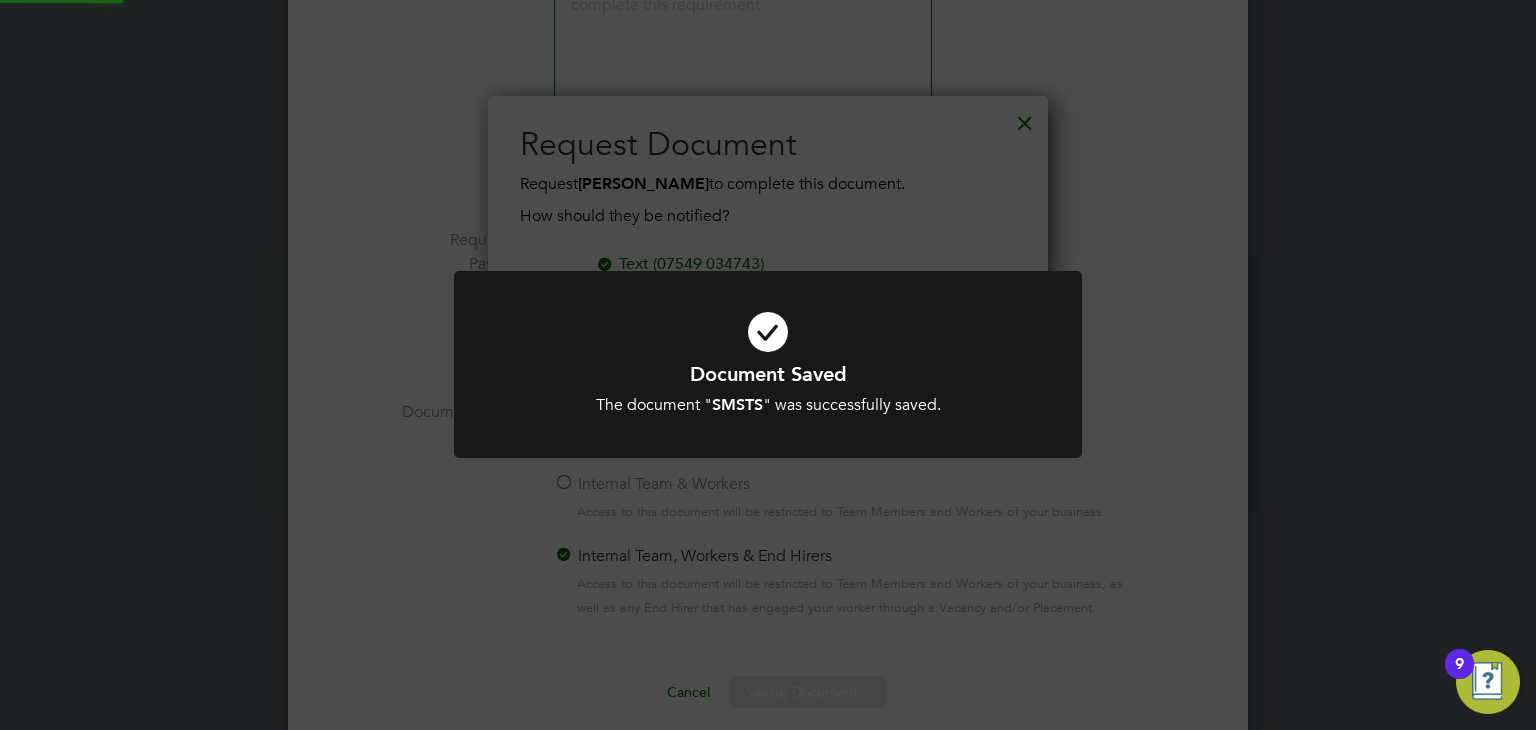 scroll, scrollTop: 9, scrollLeft: 10, axis: both 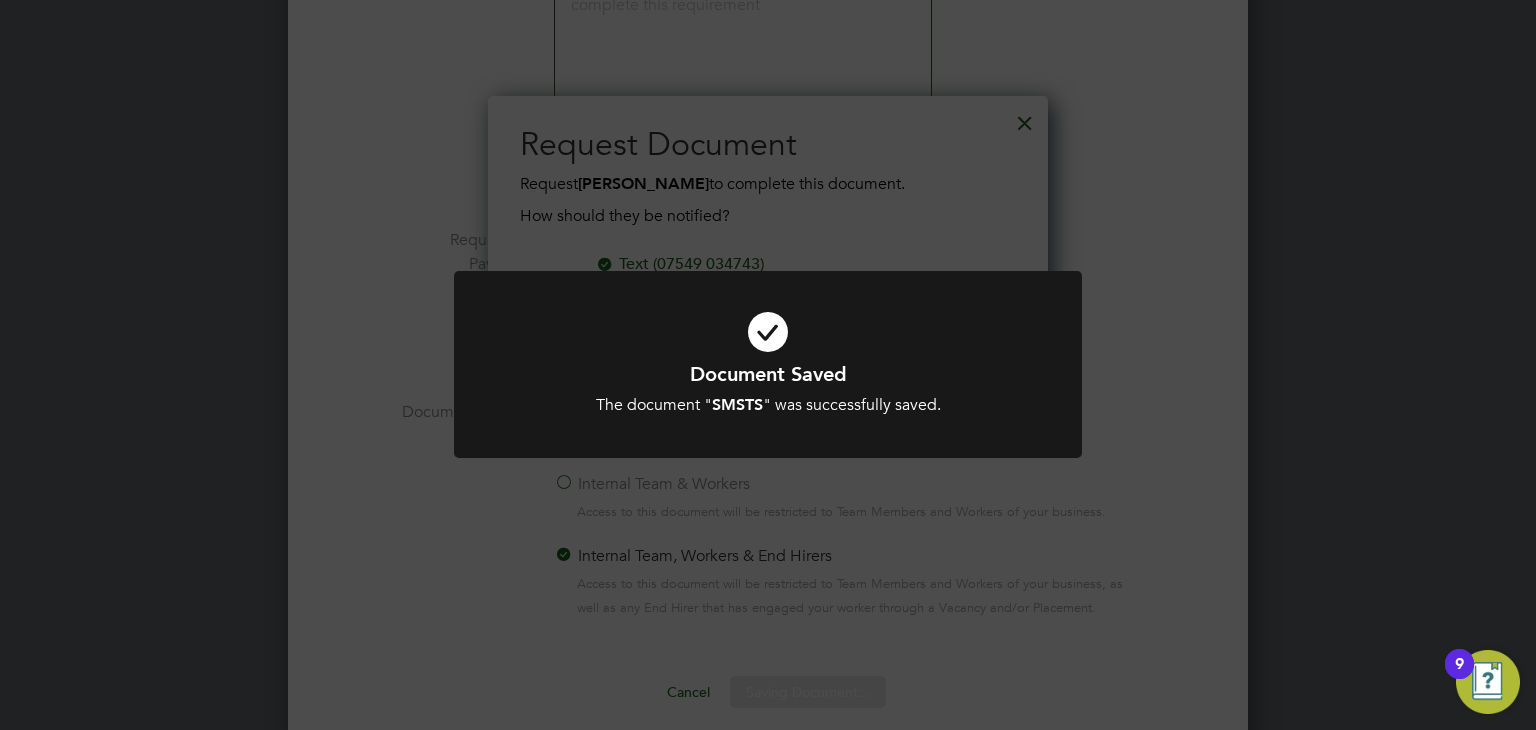 click on "Document Saved The document " SMSTS " was successfully saved. Cancel Okay" 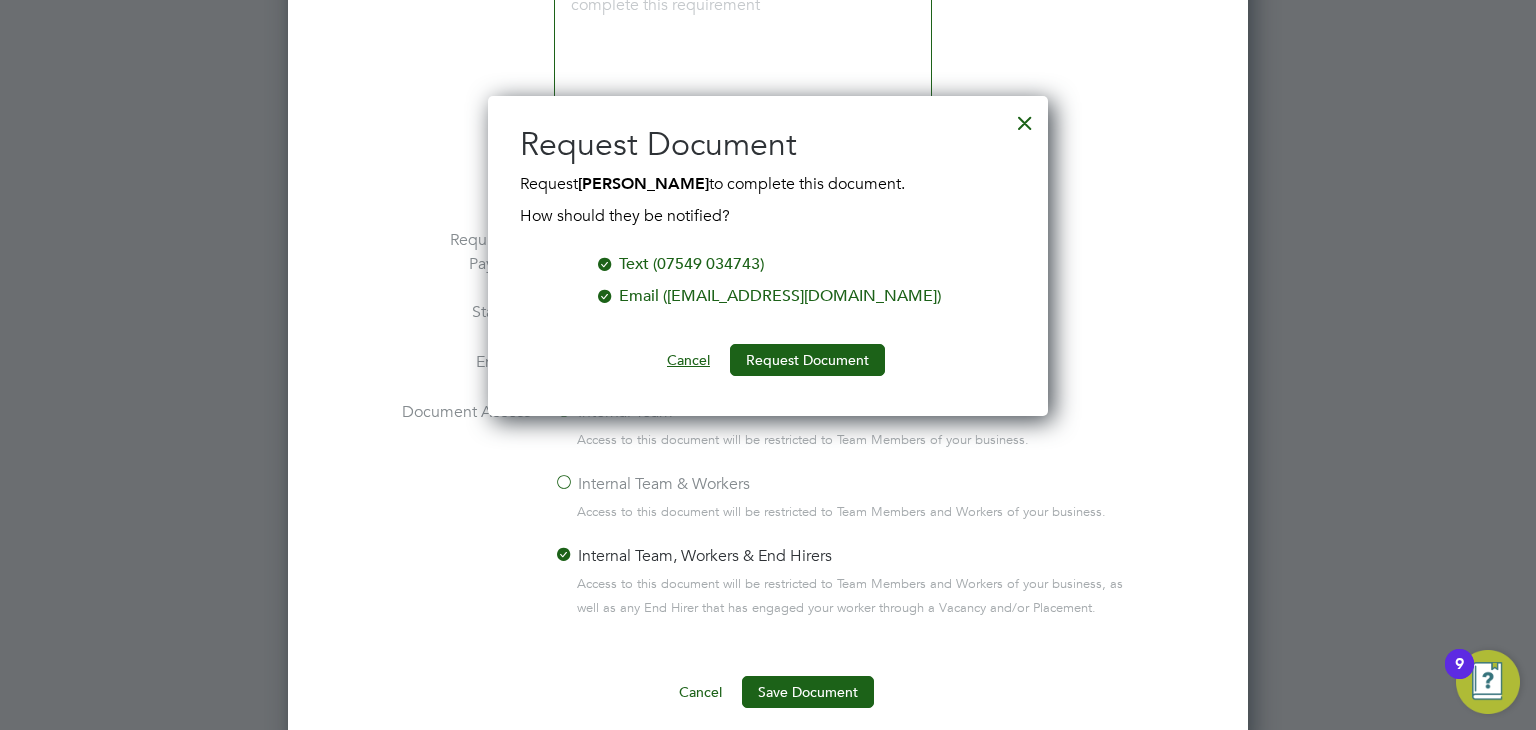 click on "Cancel" at bounding box center (688, 360) 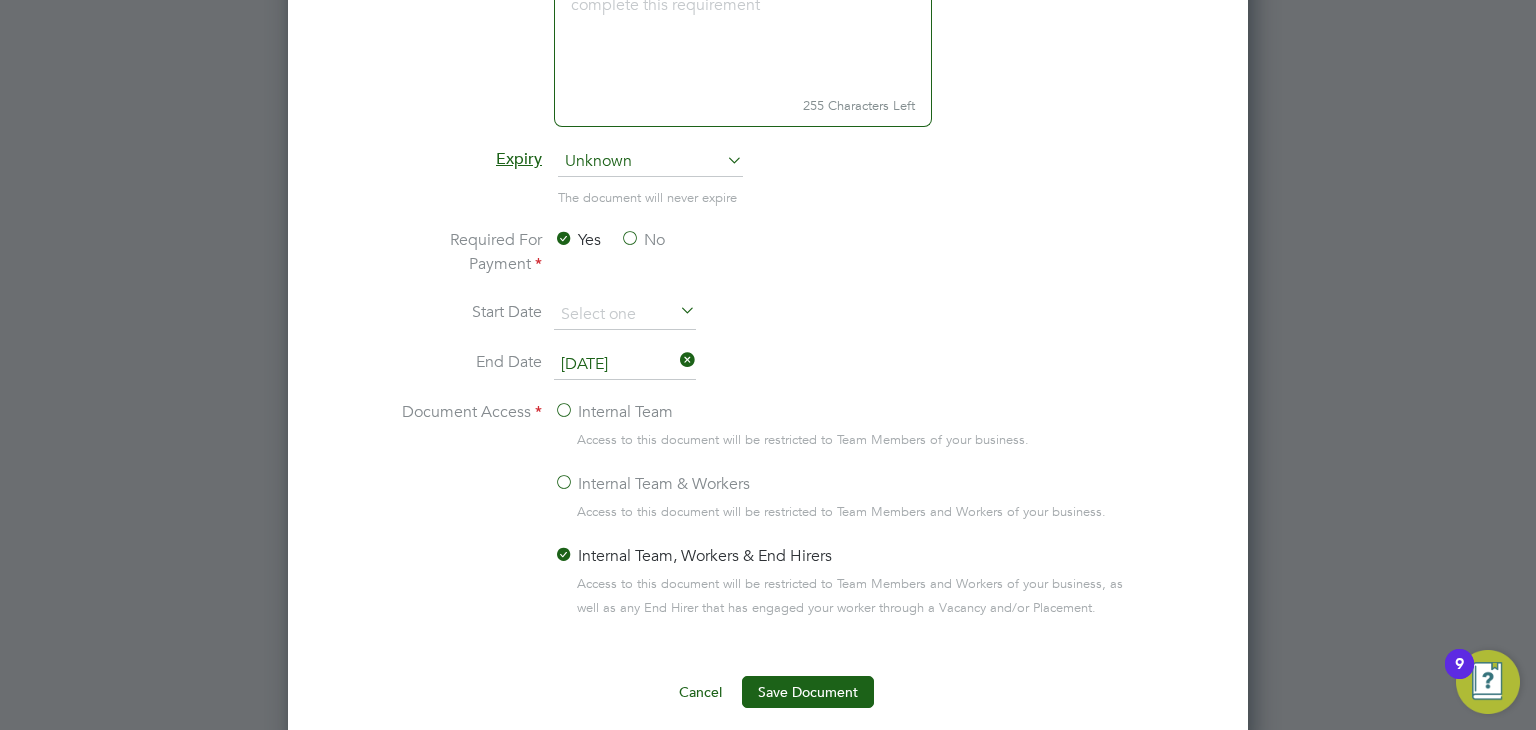 click on "Cancel" at bounding box center (700, 692) 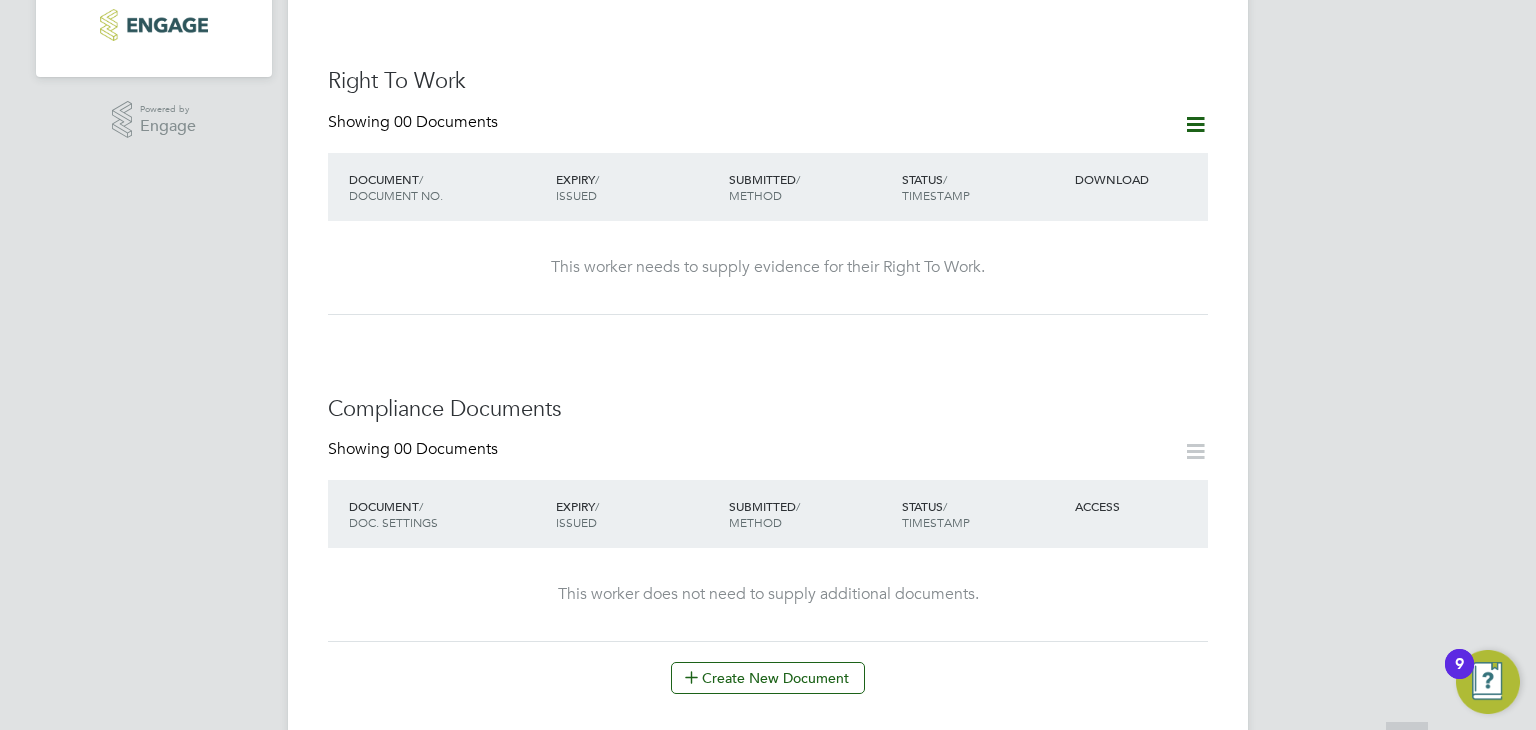 scroll, scrollTop: 638, scrollLeft: 0, axis: vertical 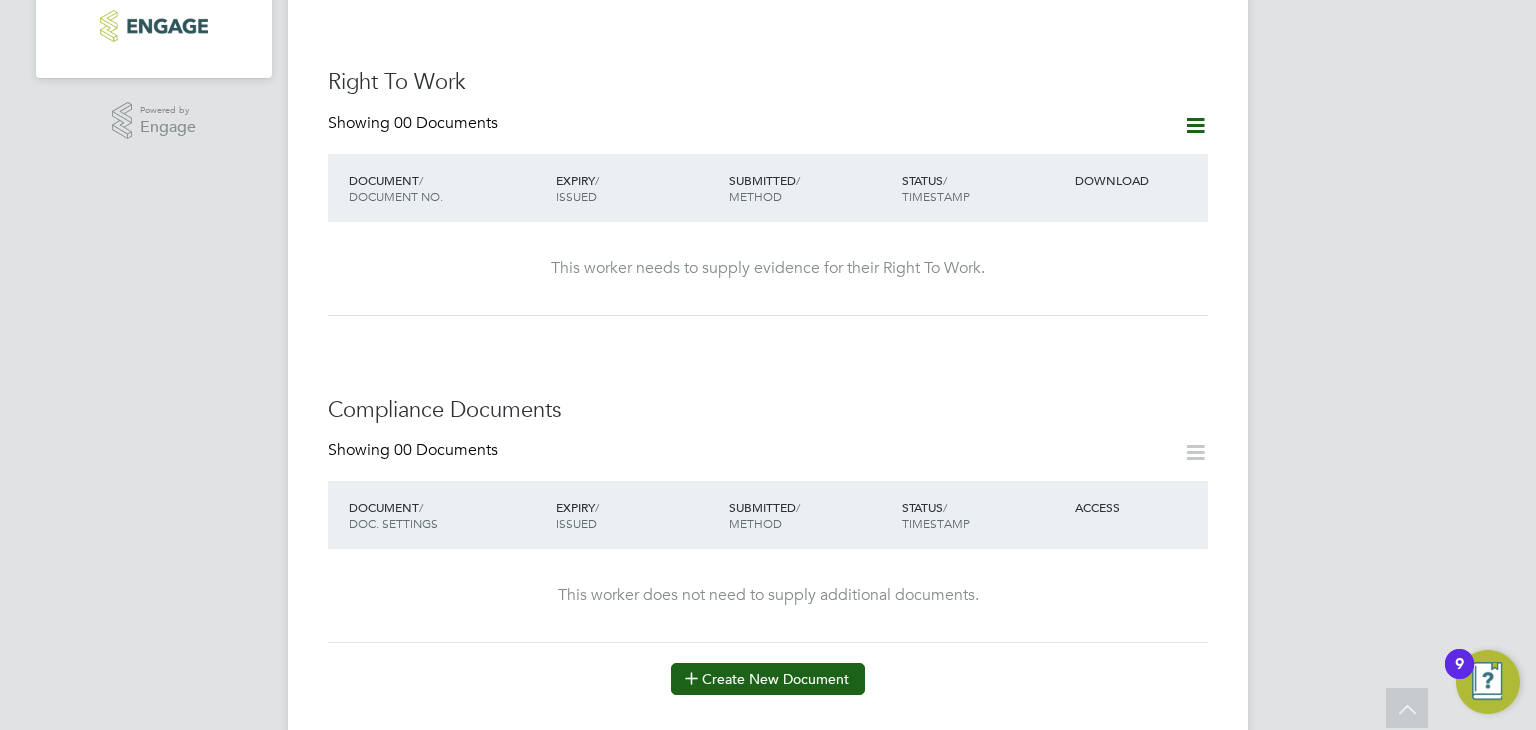 click on "Create New Document" 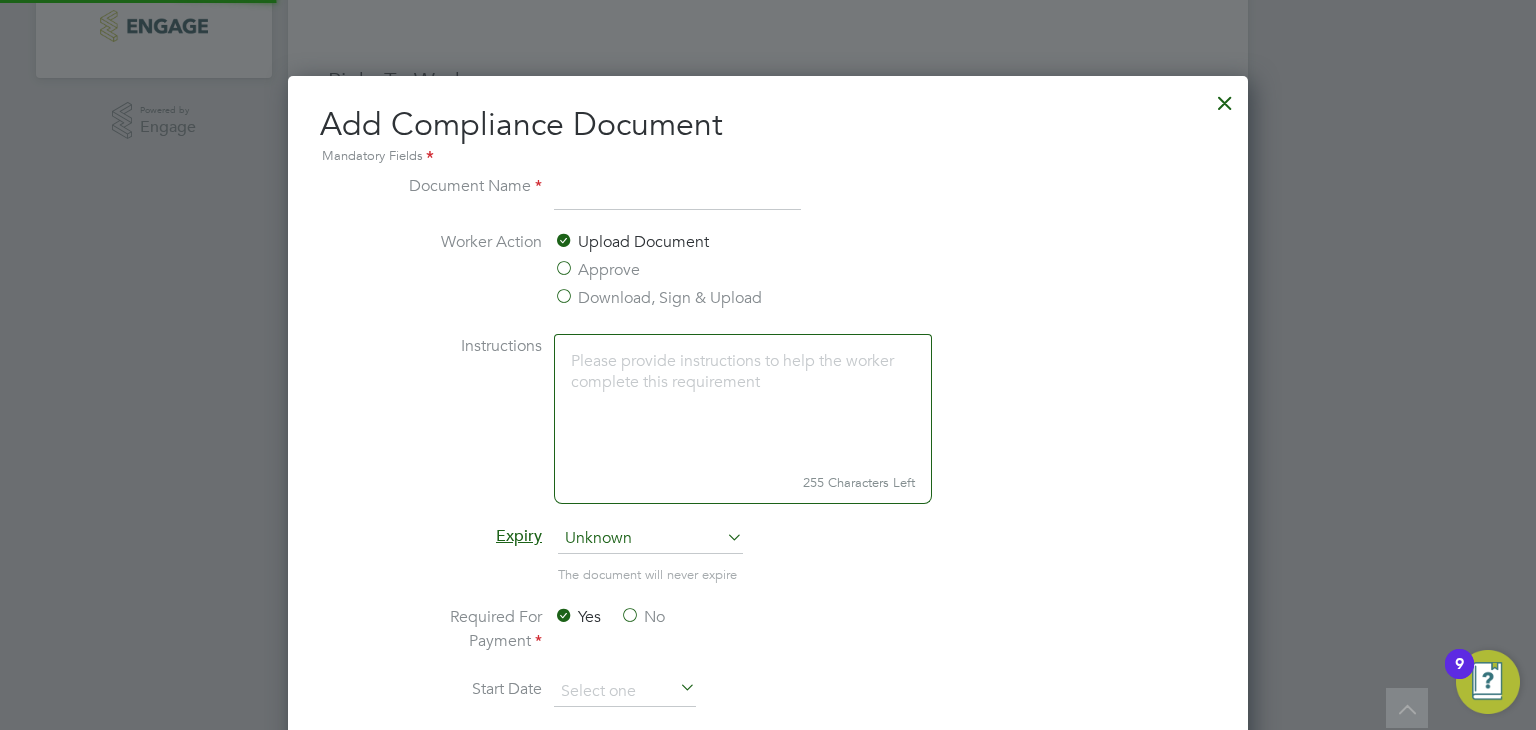 scroll, scrollTop: 9, scrollLeft: 10, axis: both 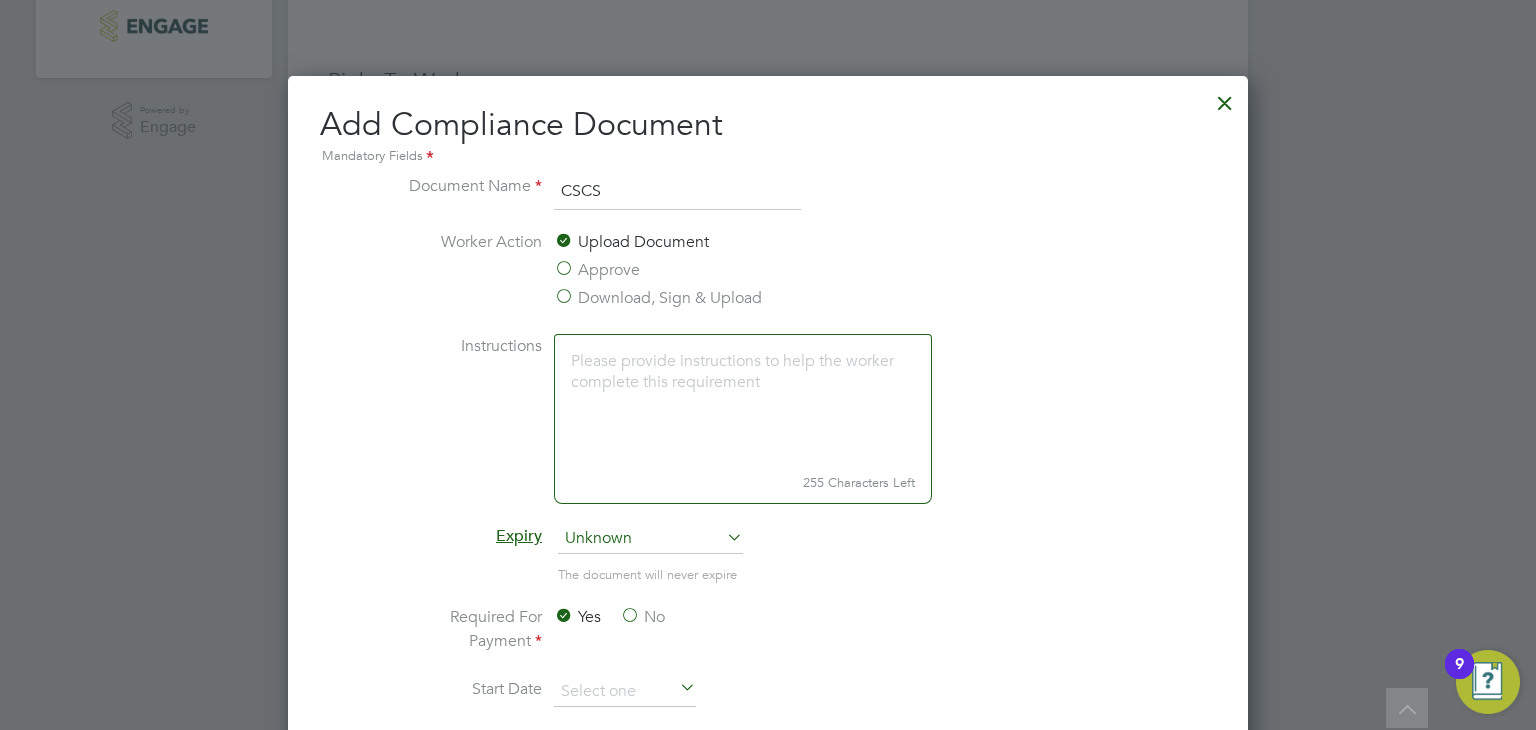 type on "CSCS" 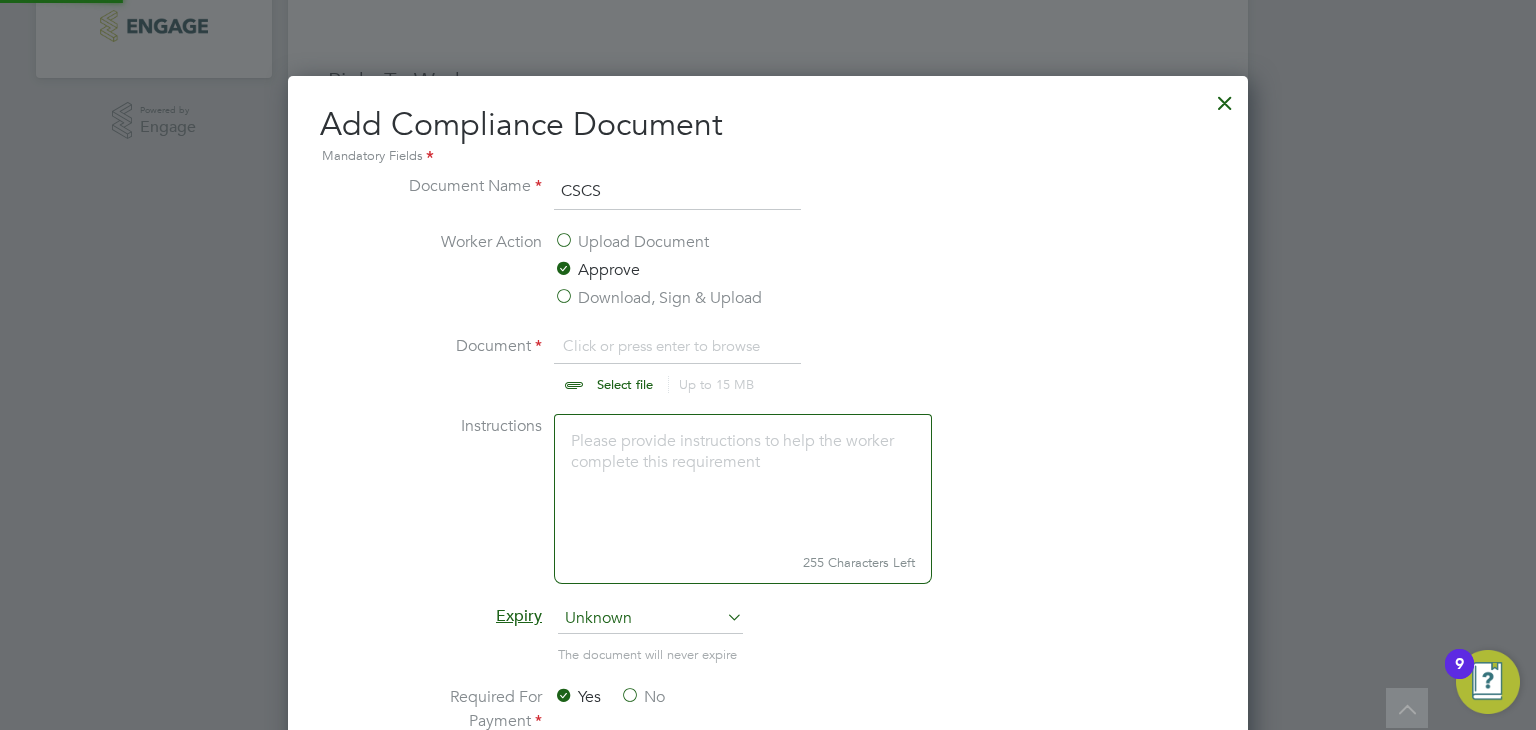 scroll, scrollTop: 9, scrollLeft: 10, axis: both 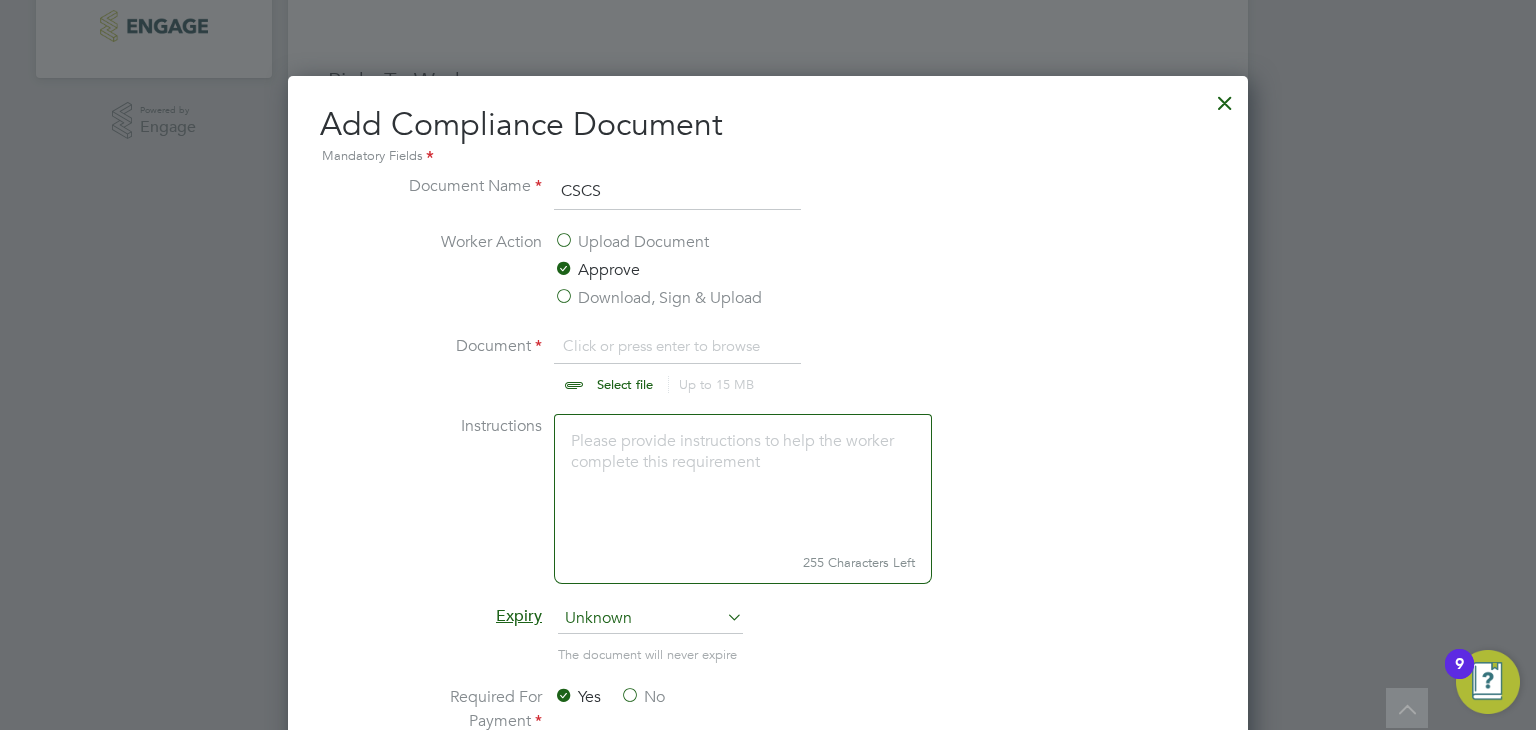 click at bounding box center [644, 364] 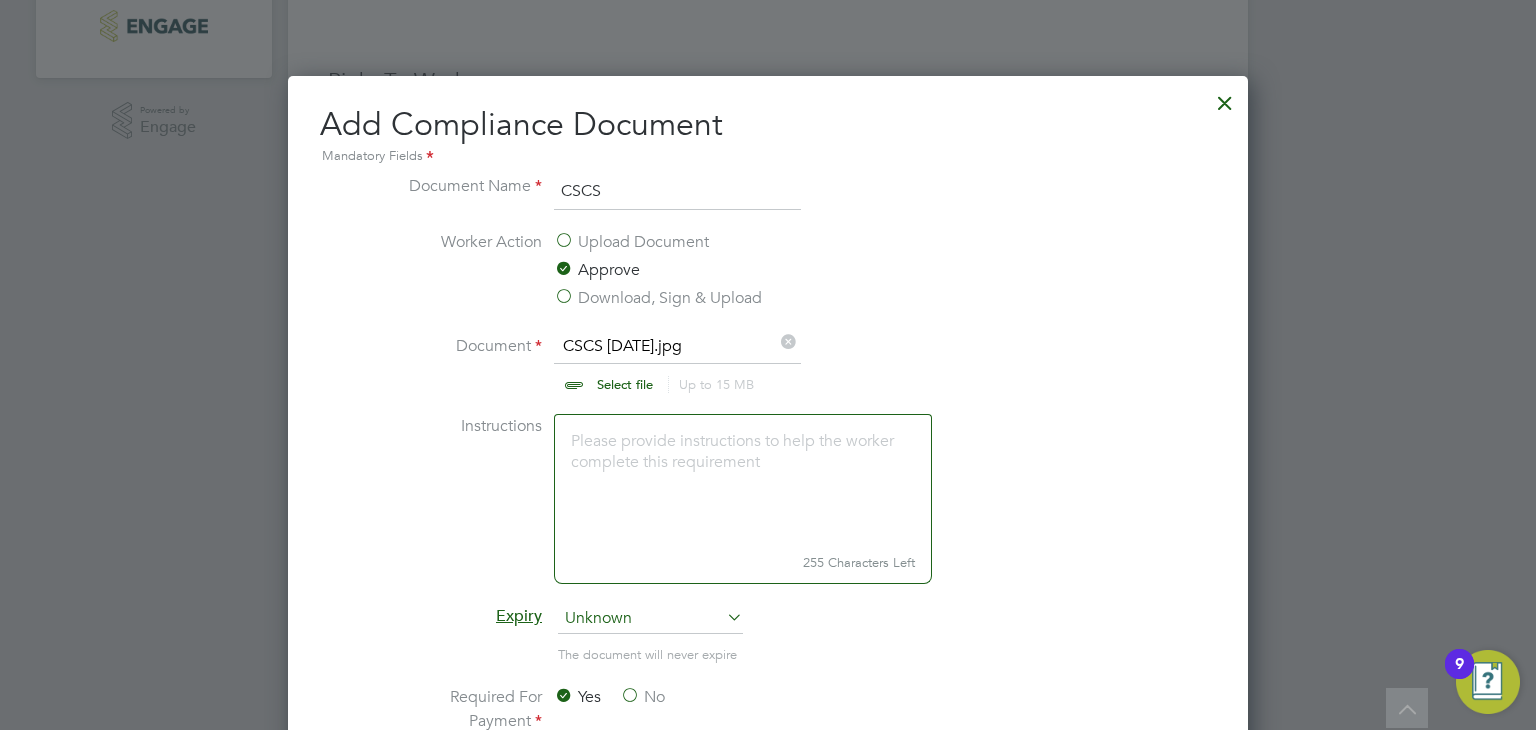 scroll, scrollTop: 1276, scrollLeft: 0, axis: vertical 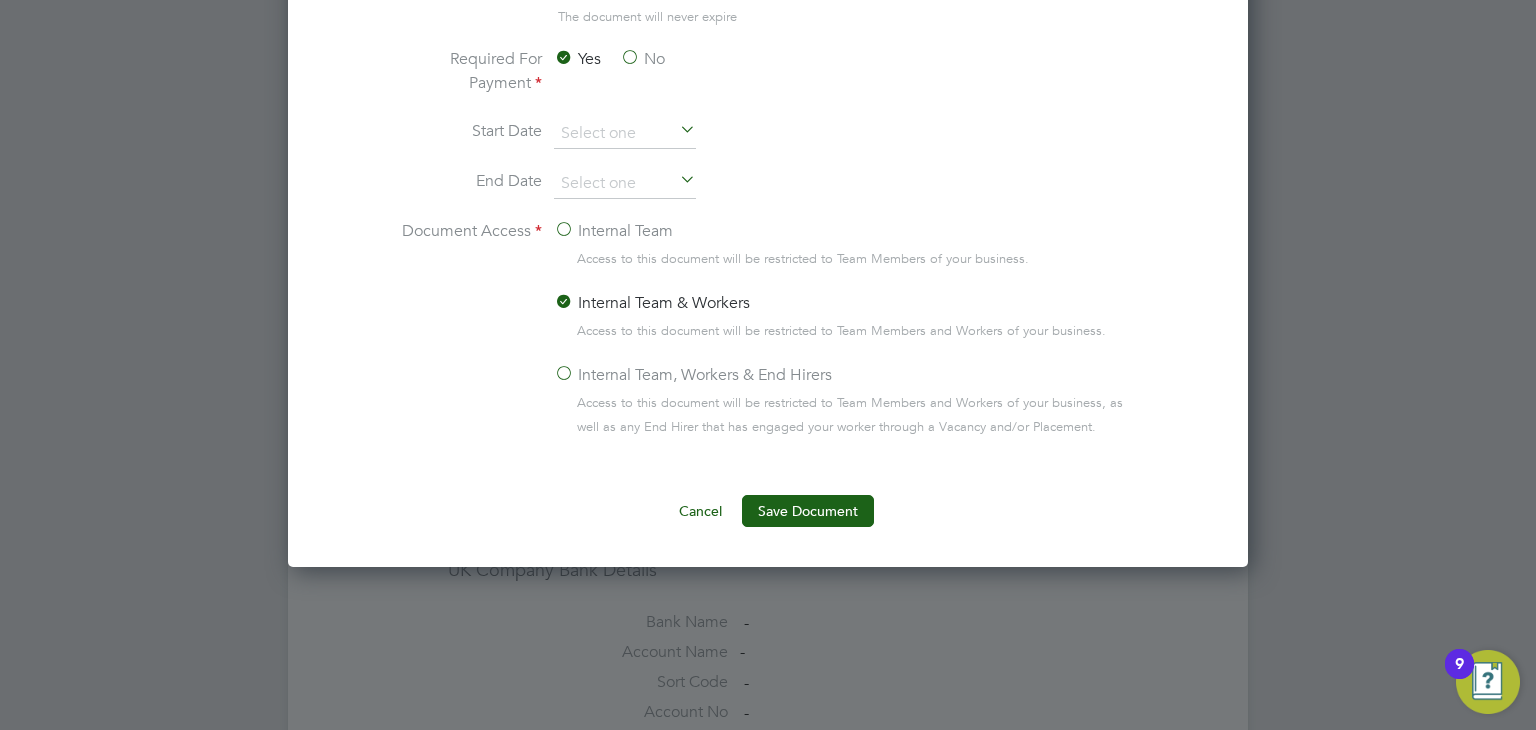 click on "Internal Team, Workers & End Hirers" 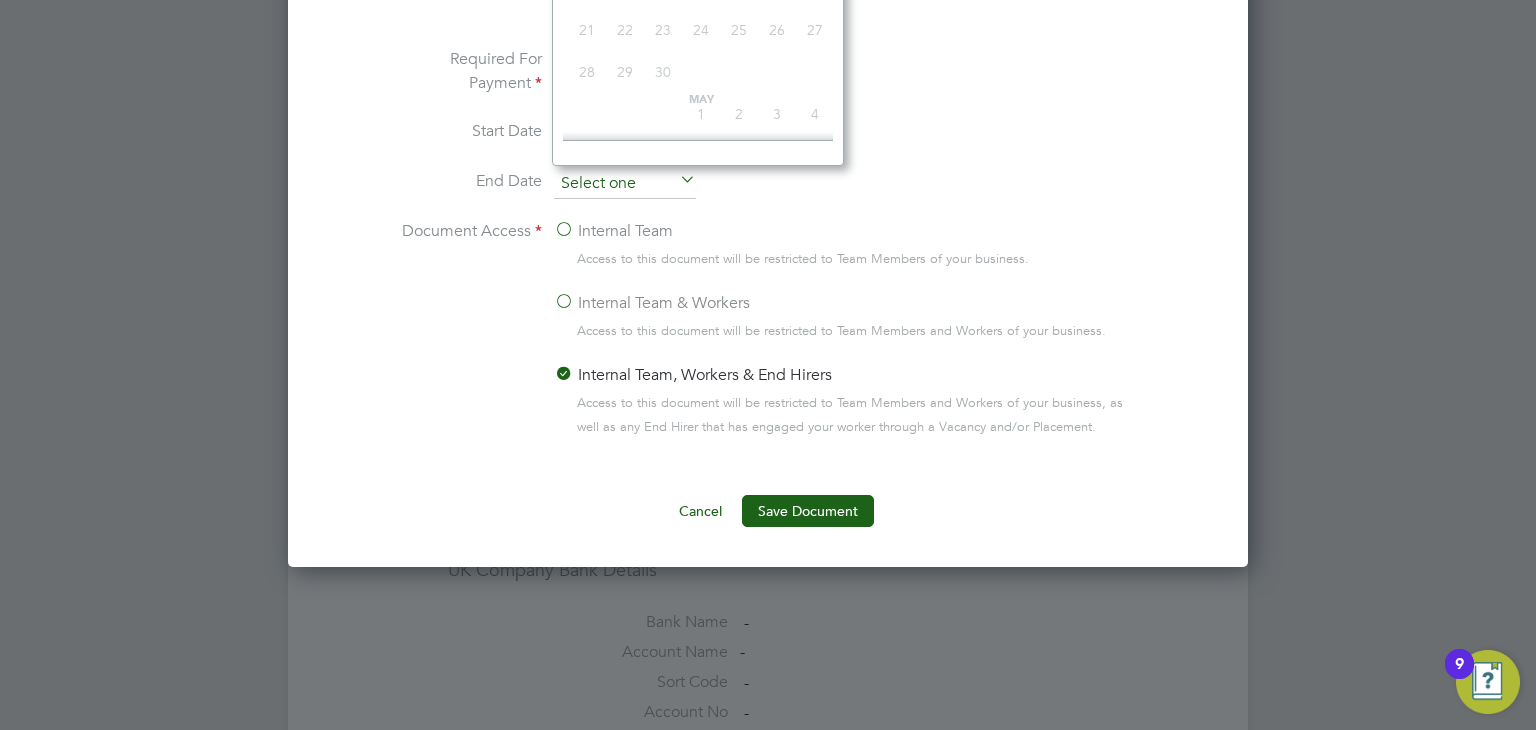 click at bounding box center [625, 184] 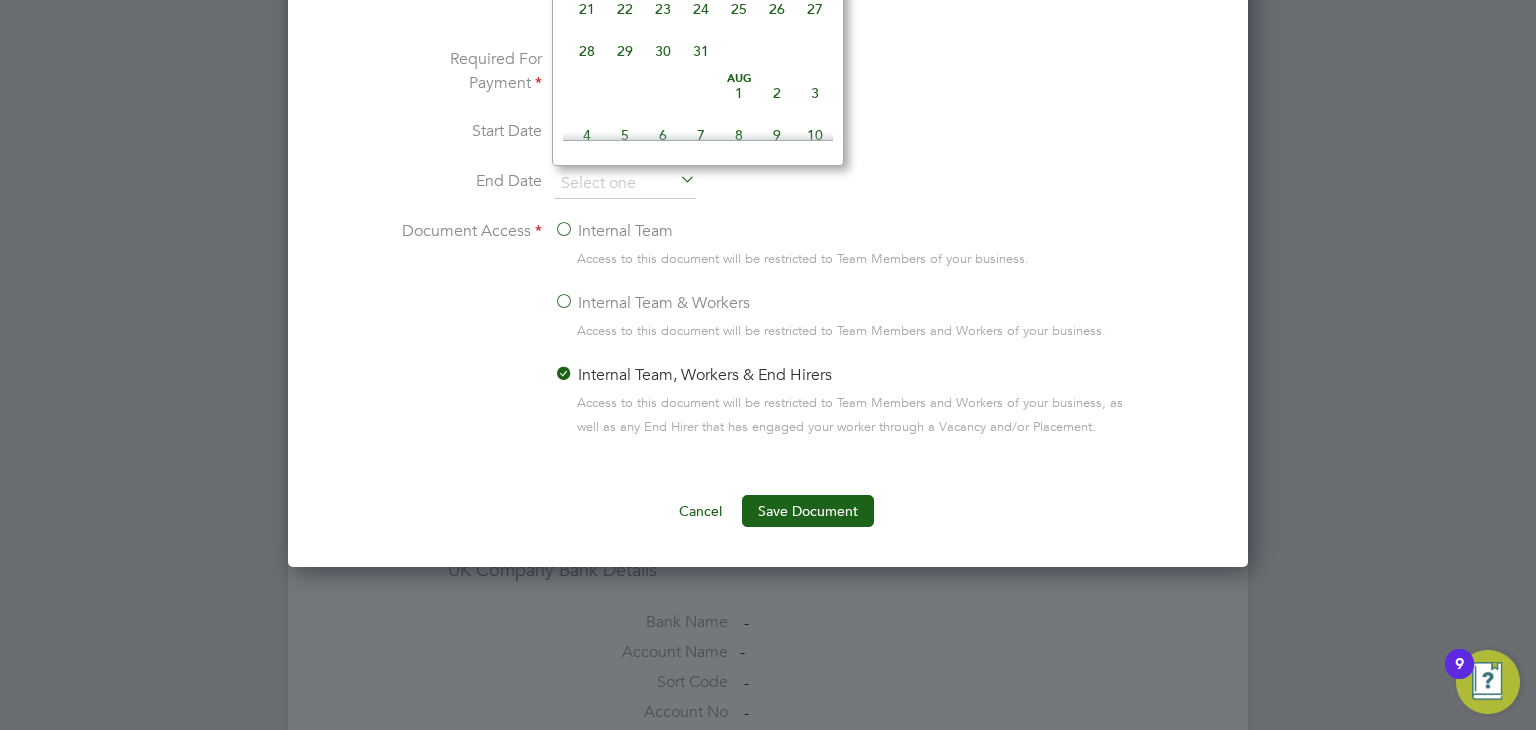 scroll, scrollTop: 638, scrollLeft: 0, axis: vertical 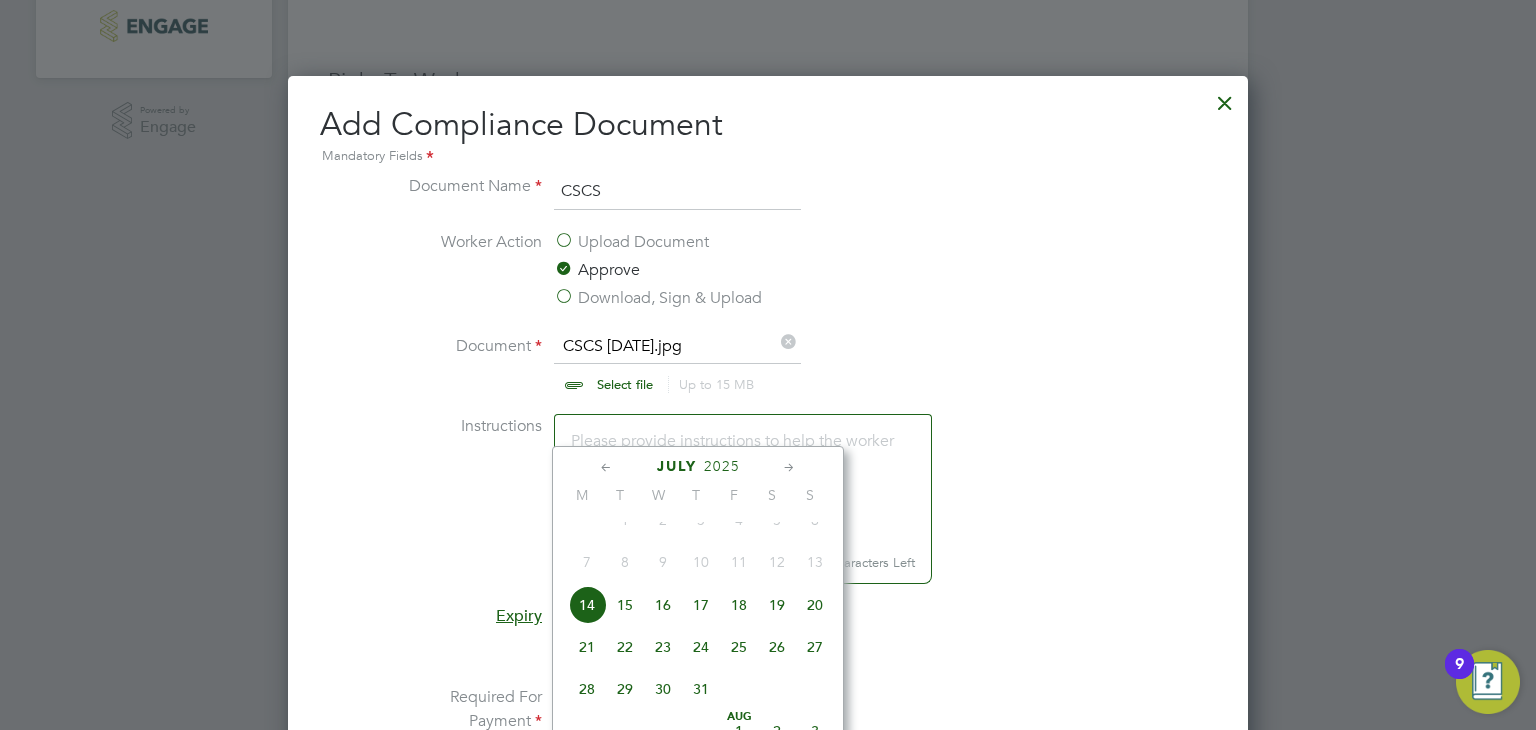 click 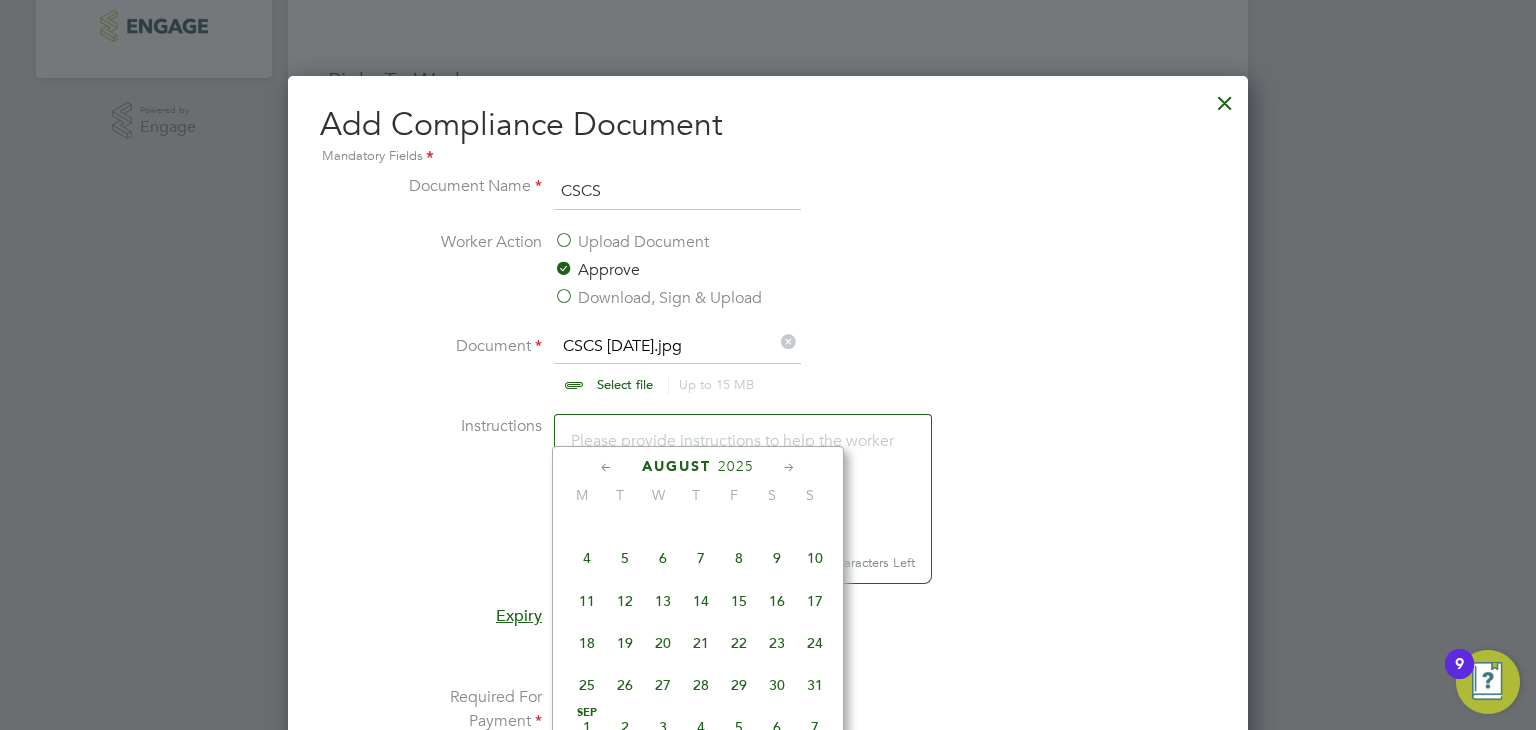 click 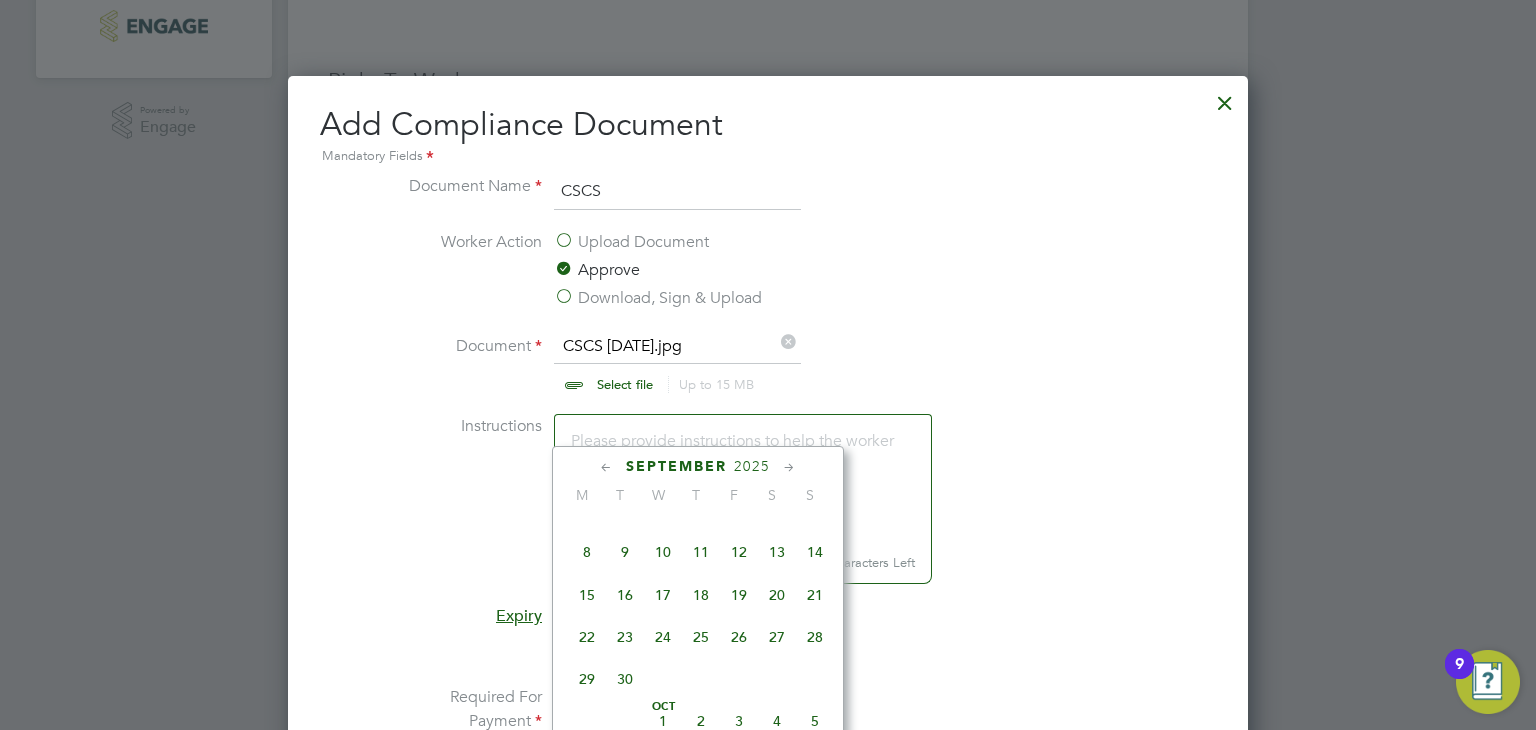 click 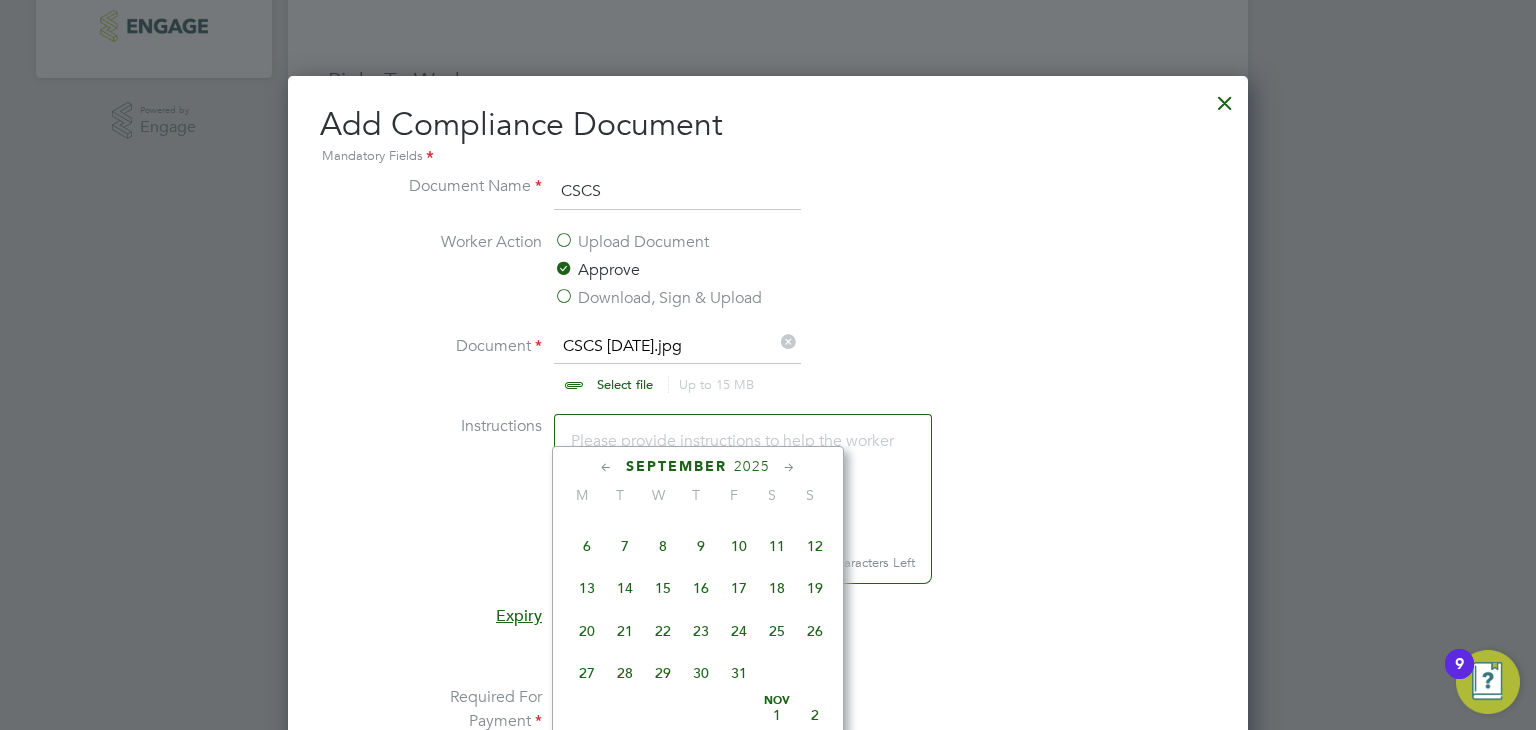 click 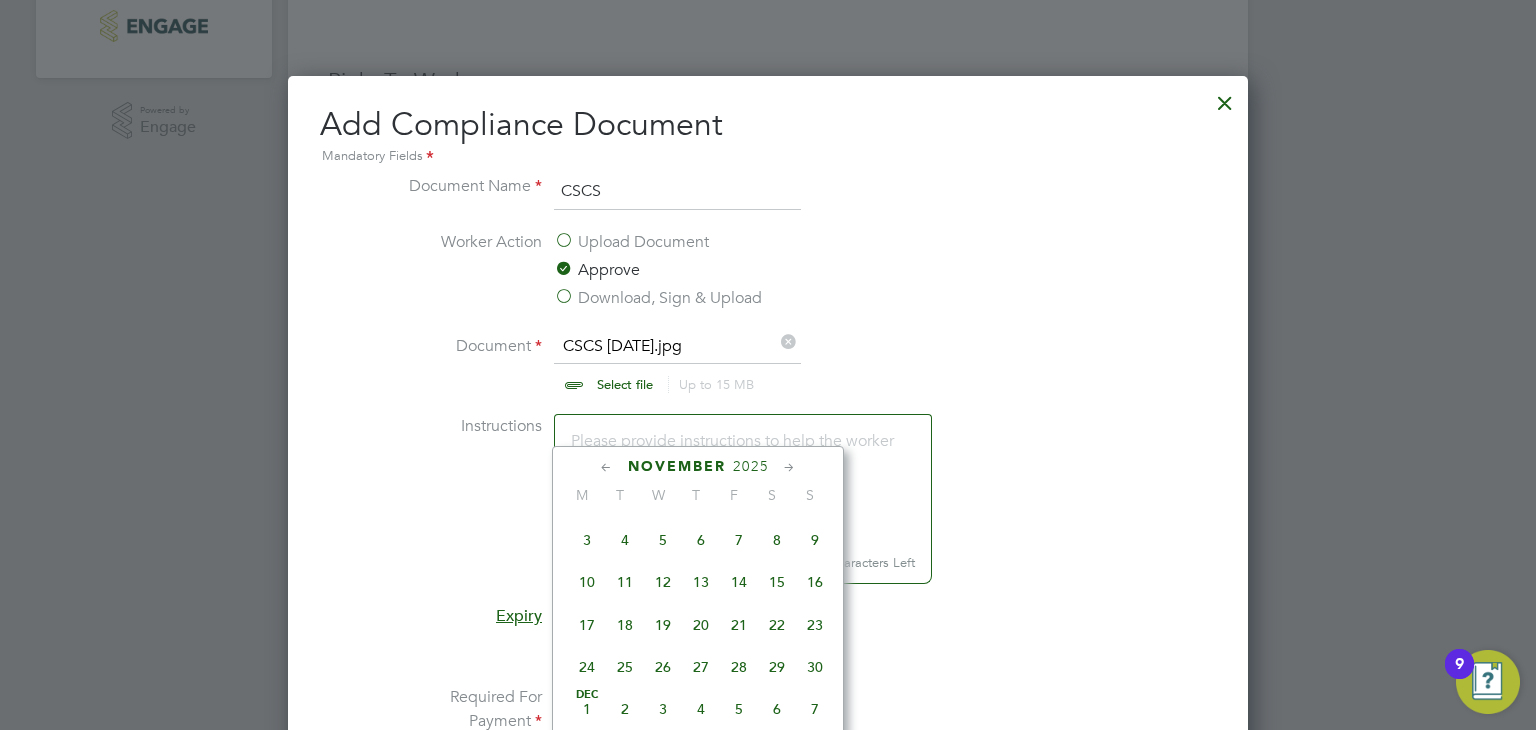 click 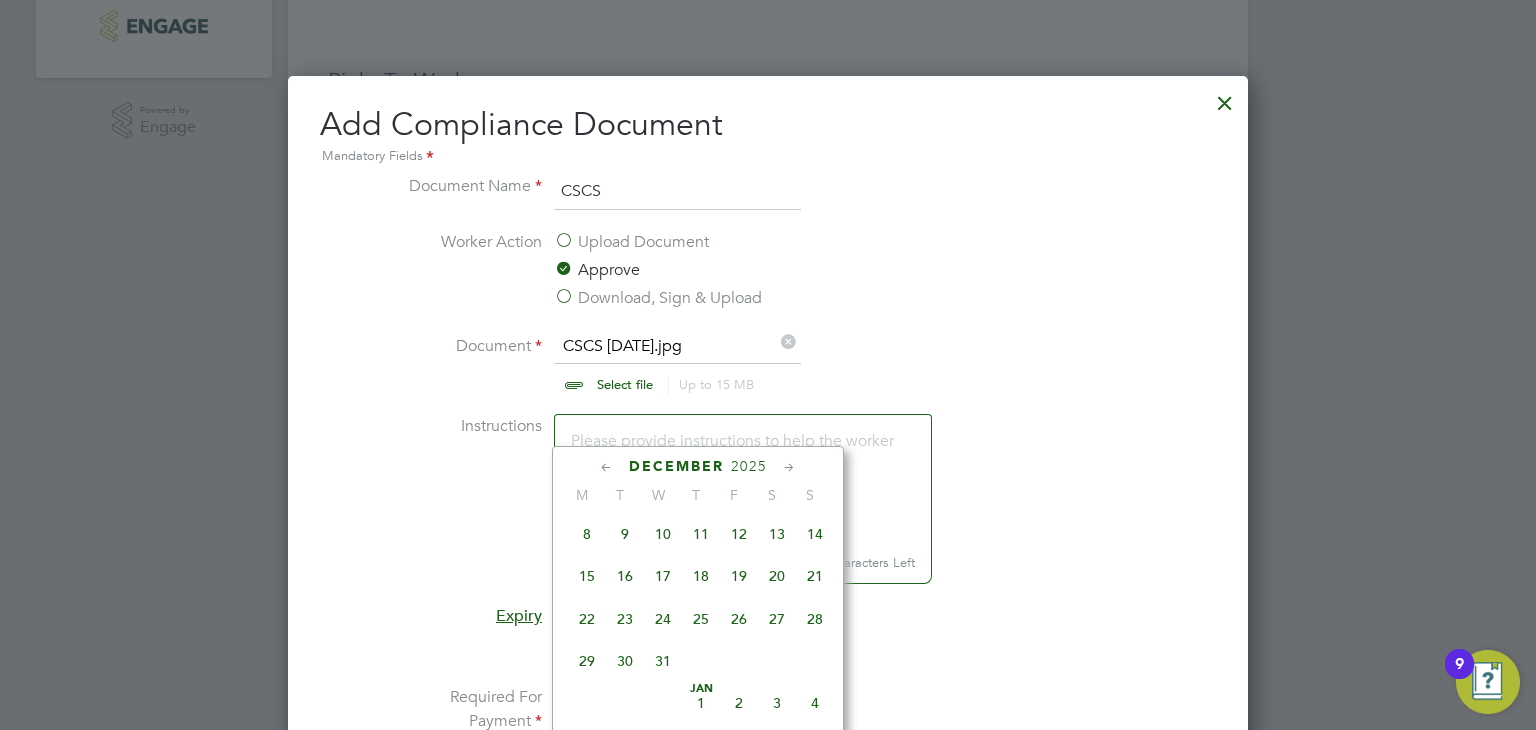 click 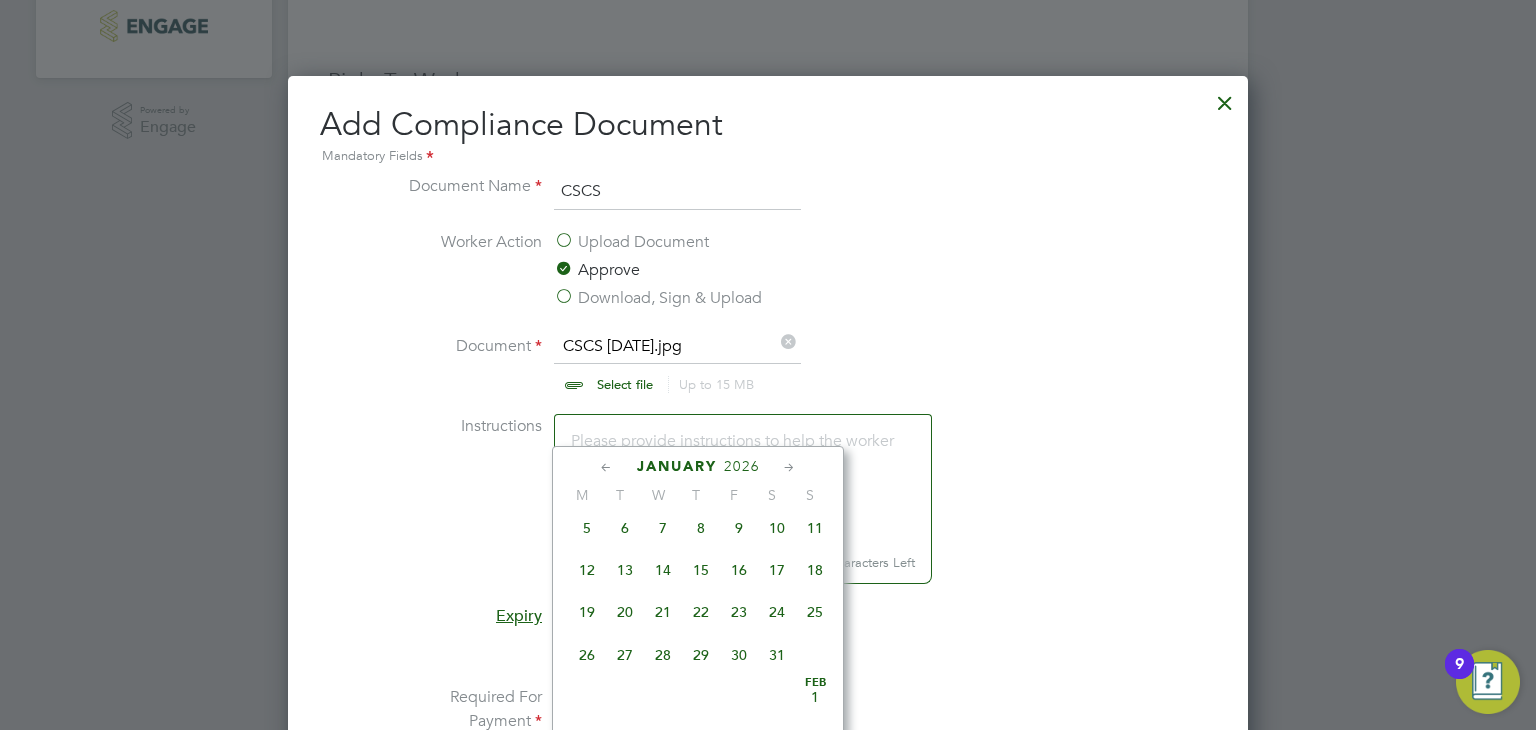click 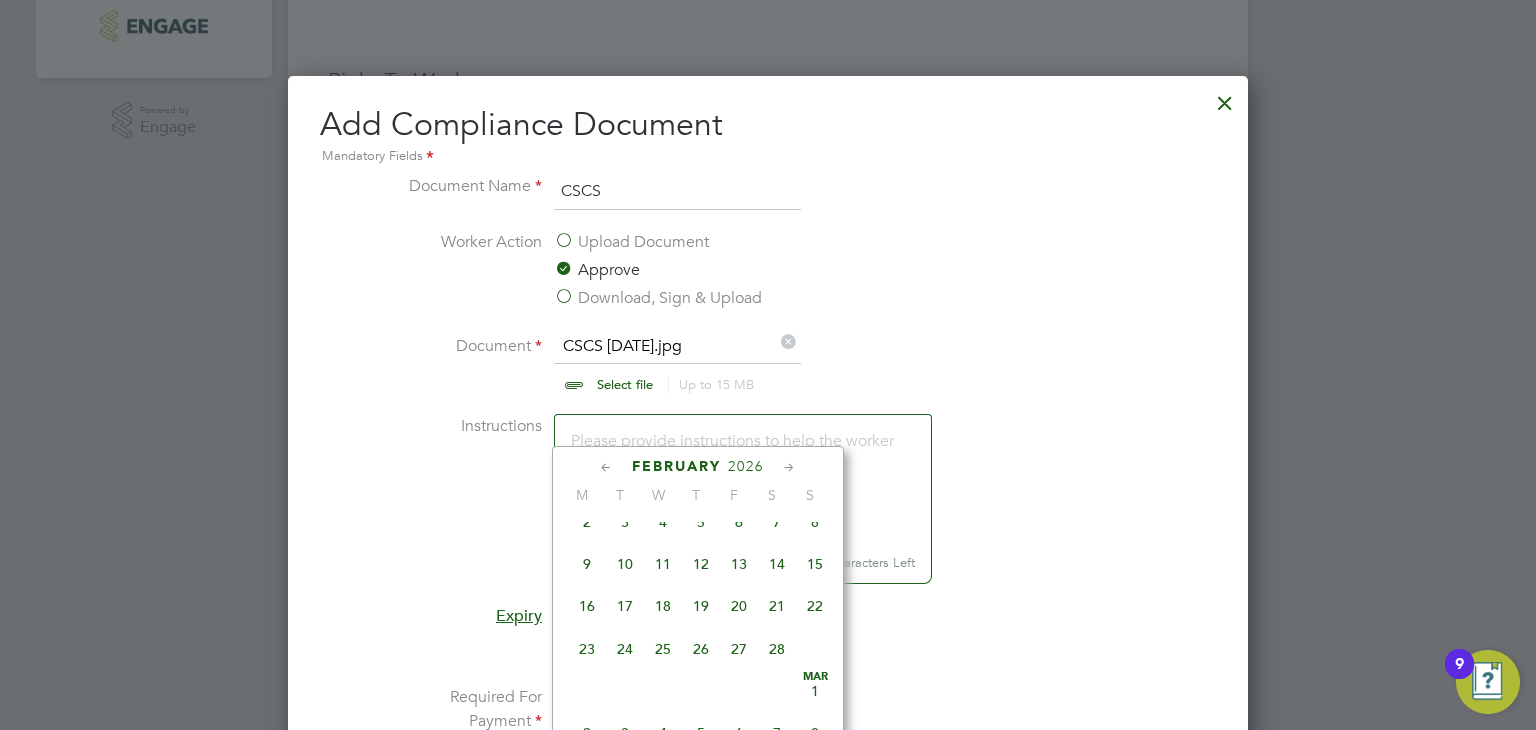 click 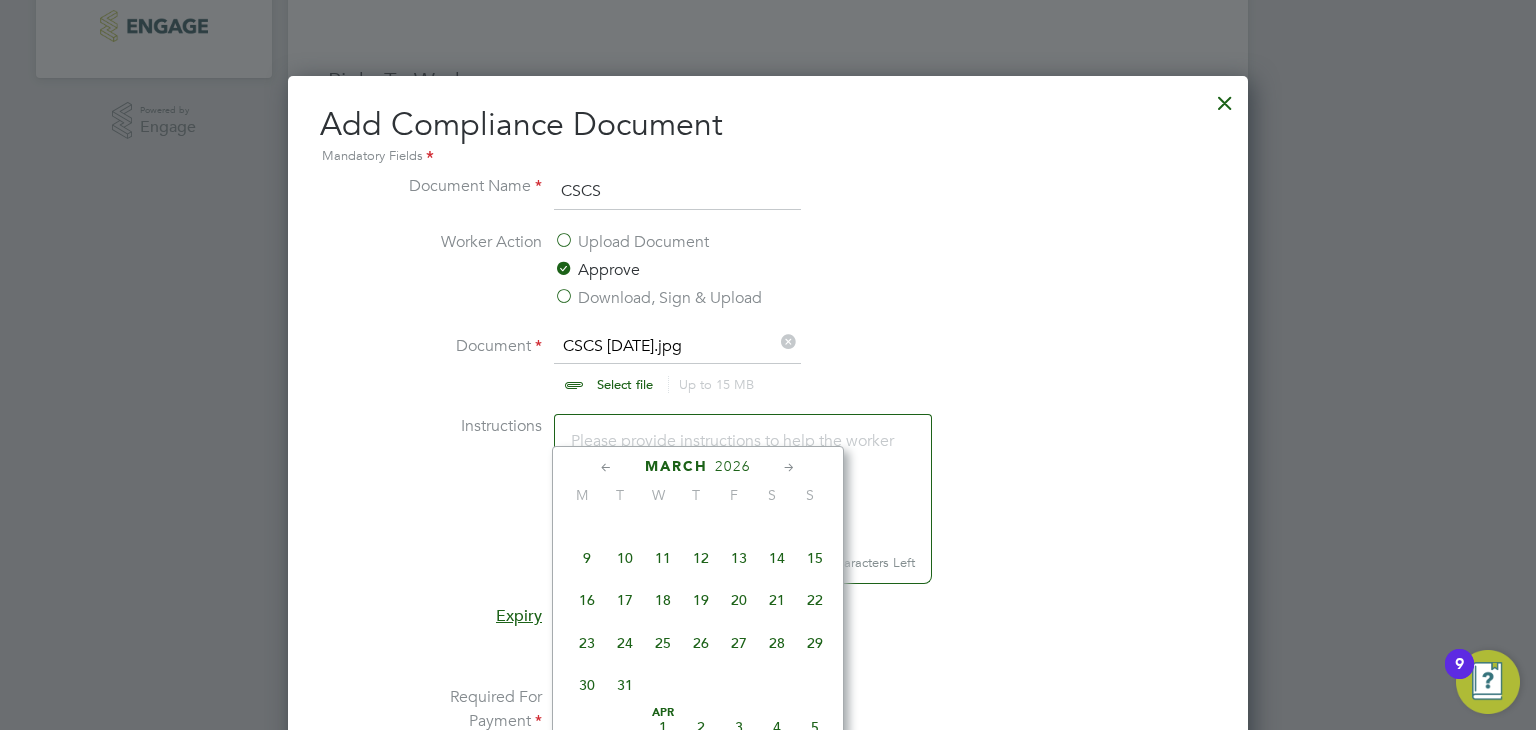 click 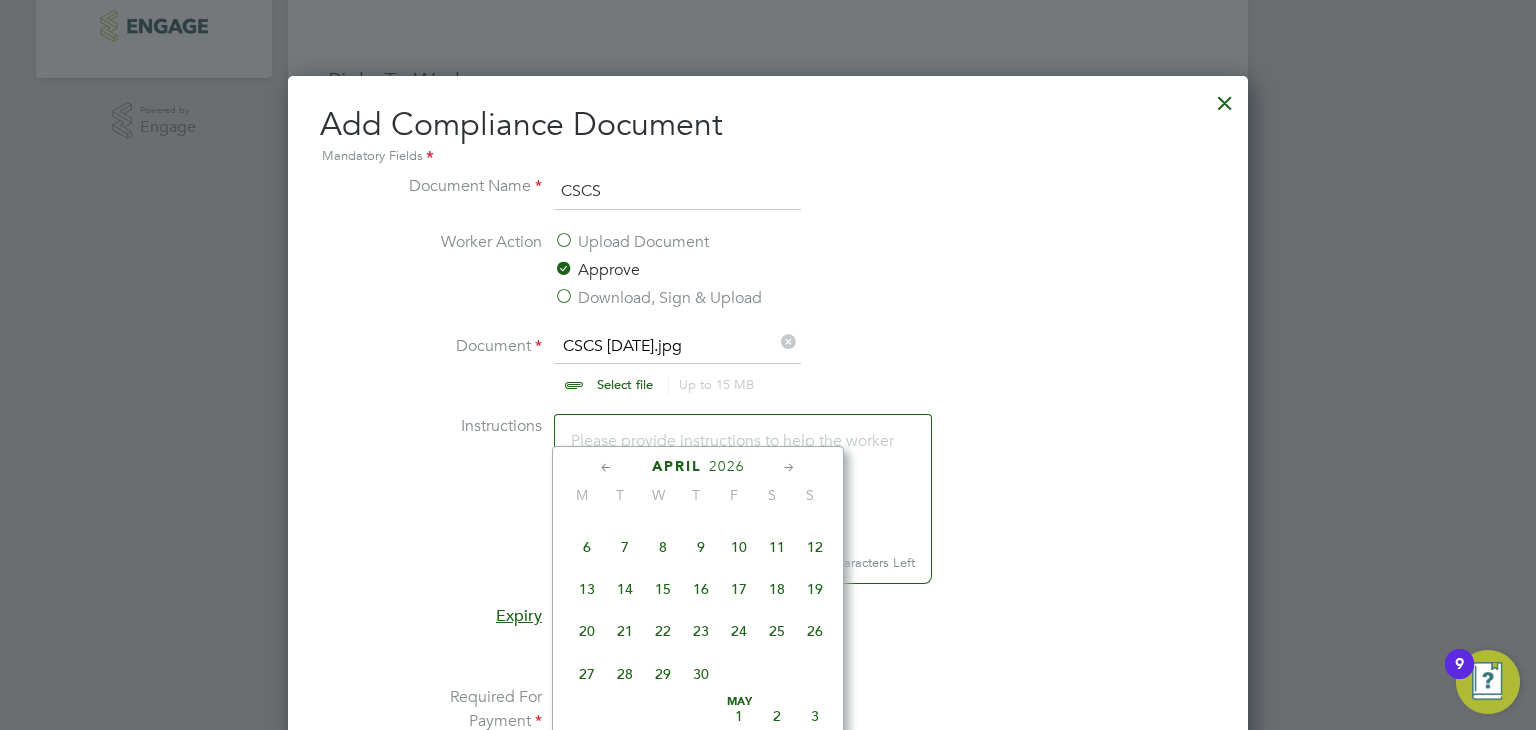 click 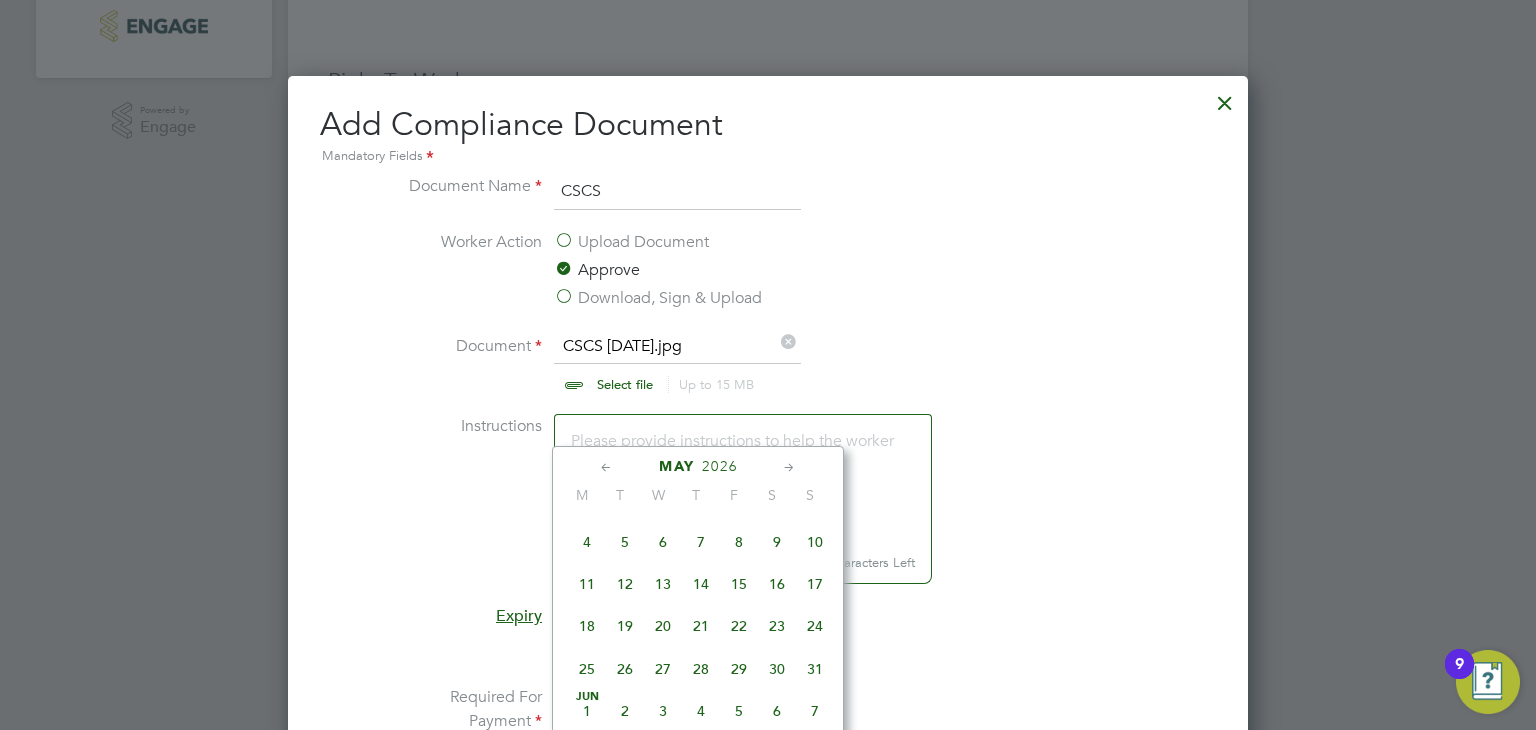 click 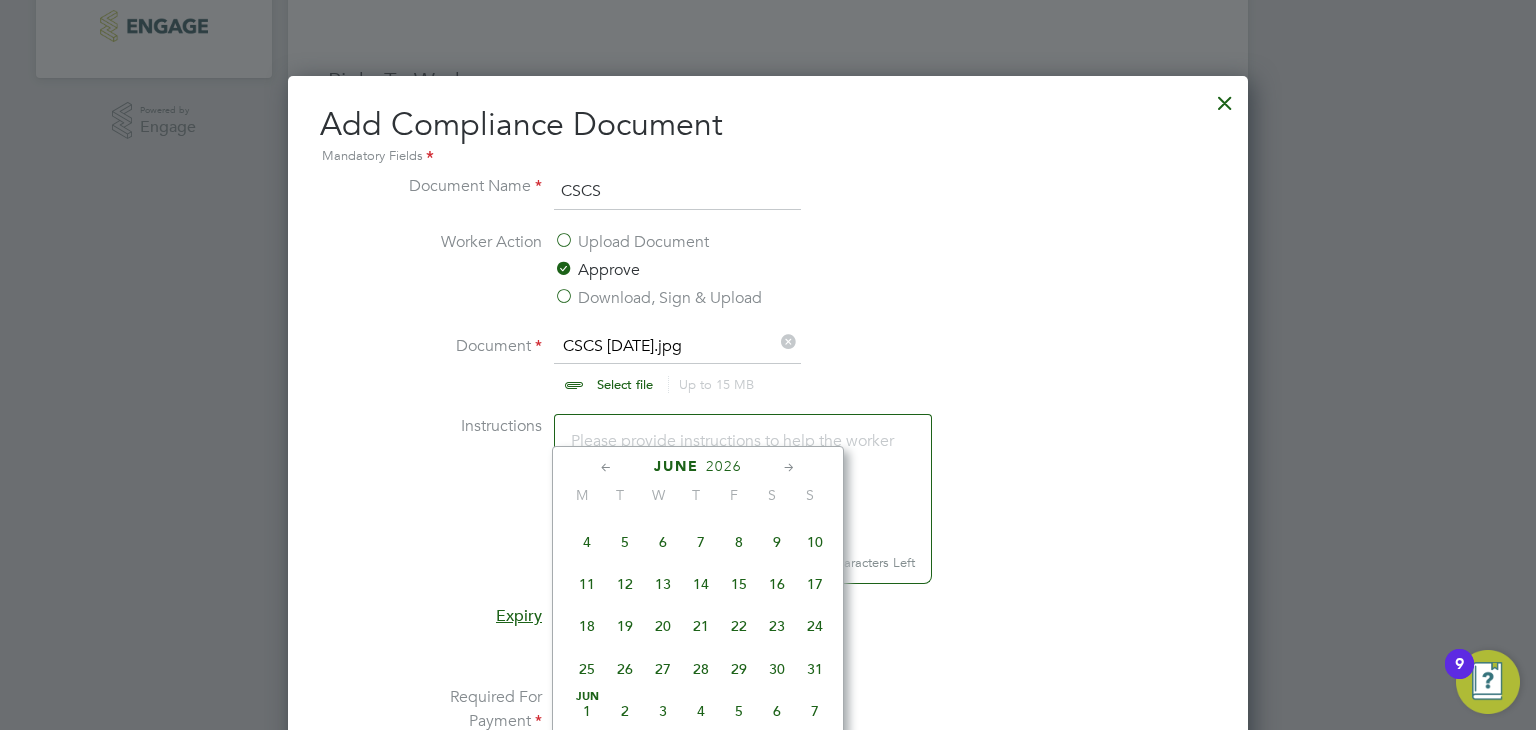 scroll, scrollTop: 3085, scrollLeft: 0, axis: vertical 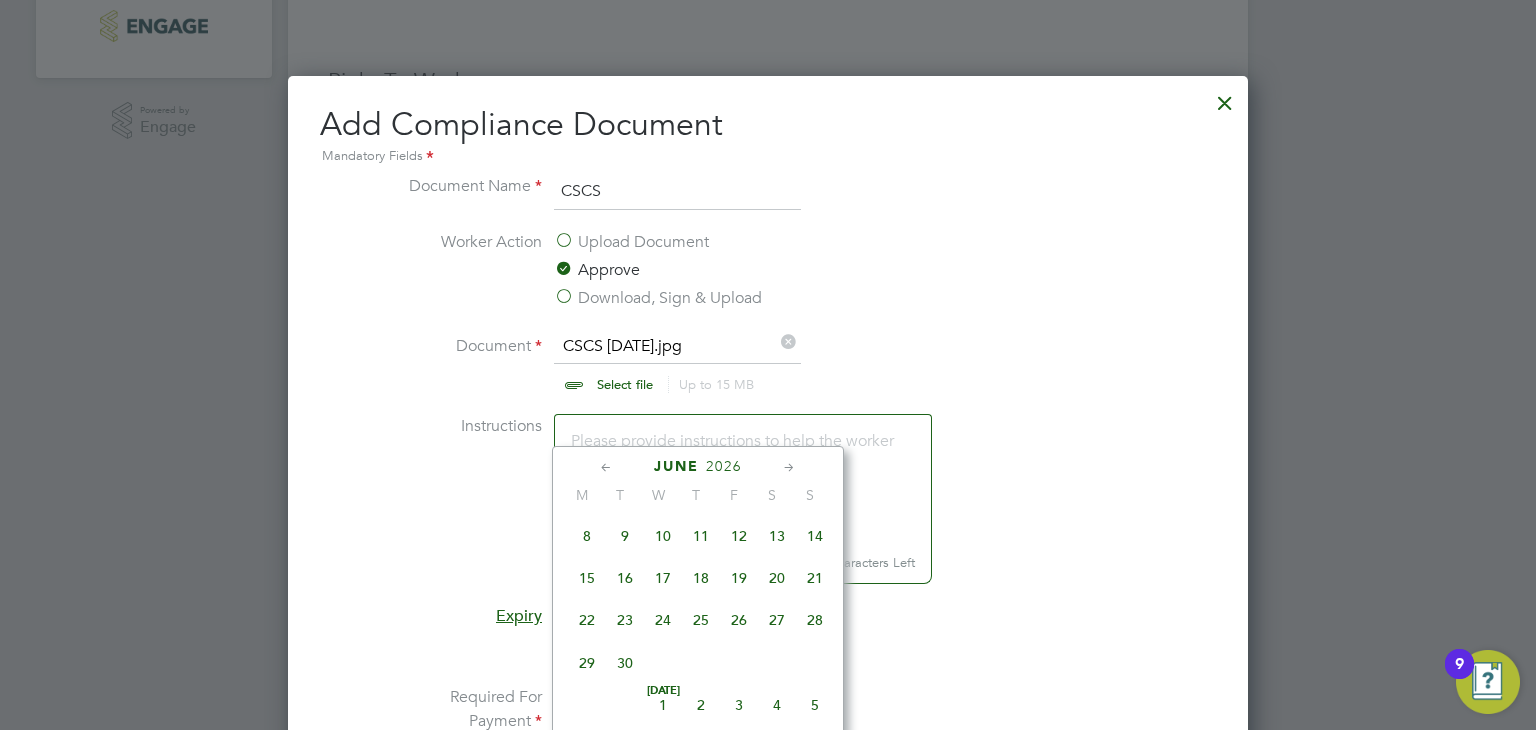 click on "Jun" 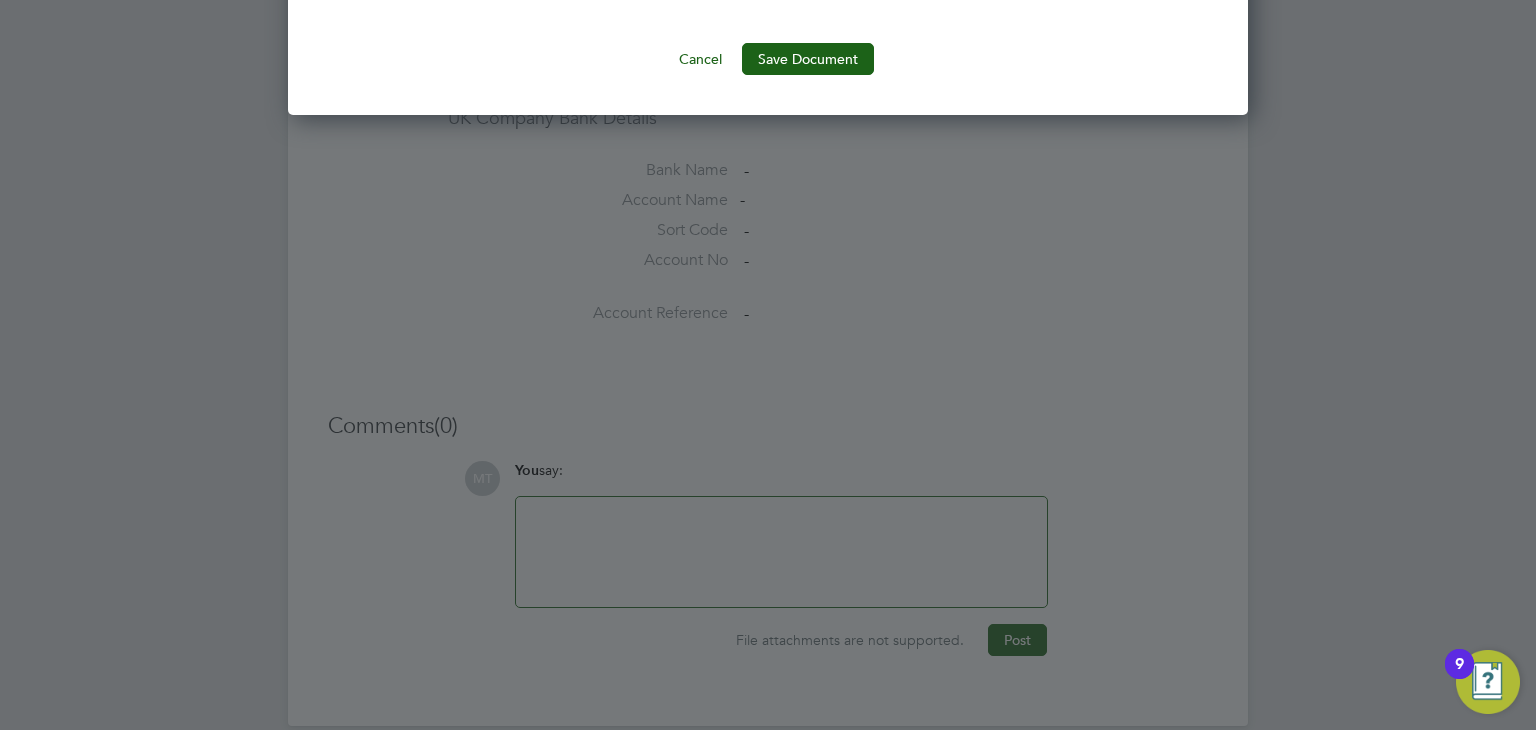 scroll, scrollTop: 1733, scrollLeft: 0, axis: vertical 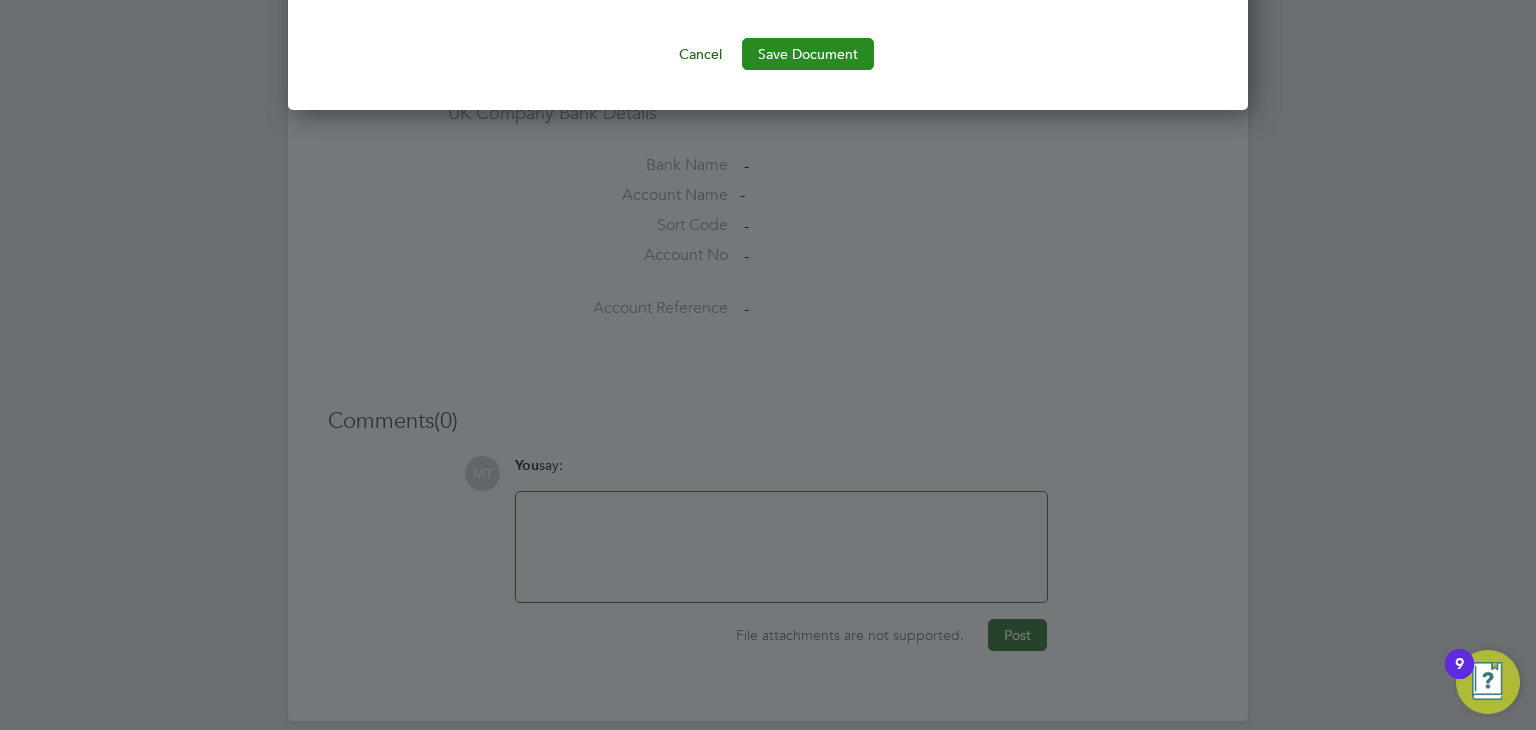 click on "Save Document" at bounding box center (808, 54) 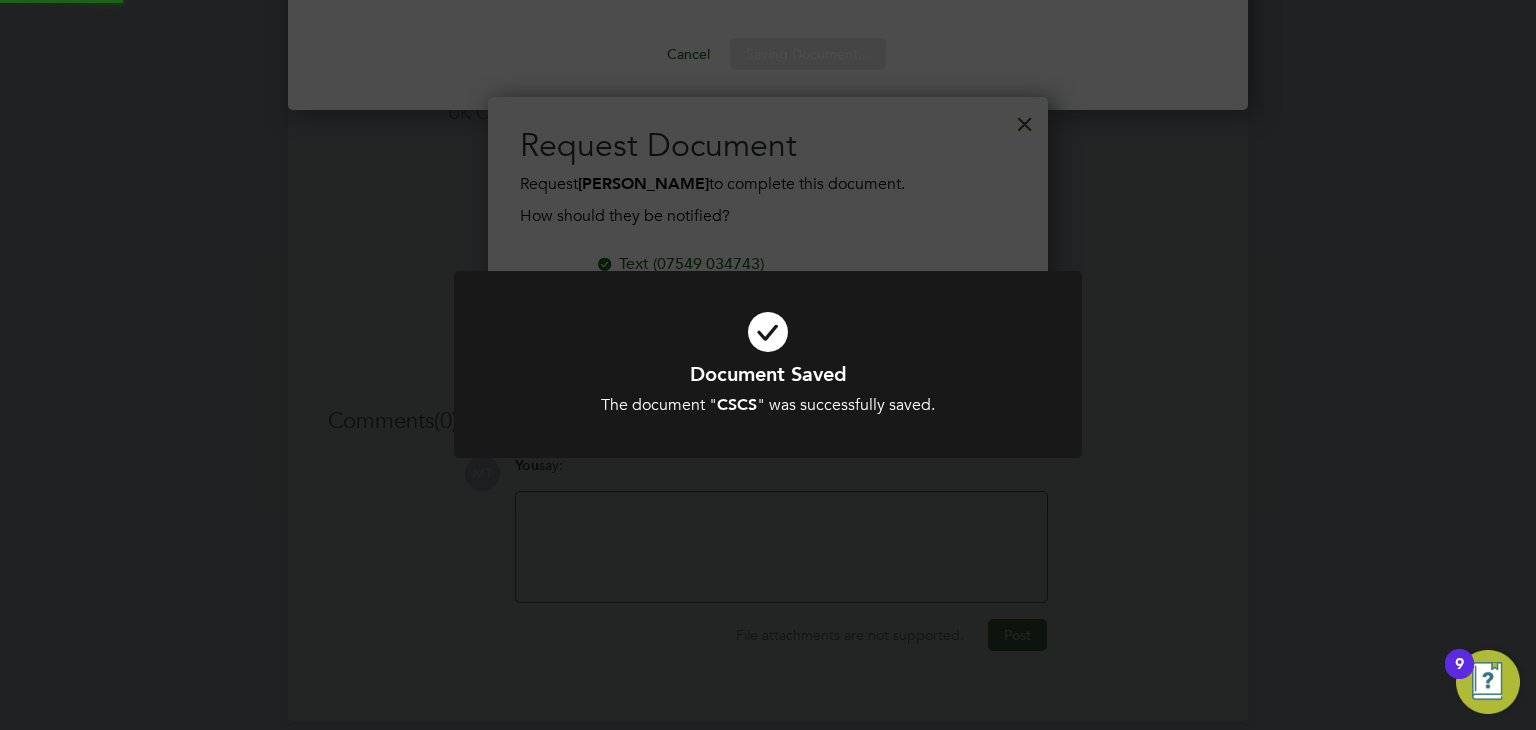 scroll, scrollTop: 9, scrollLeft: 10, axis: both 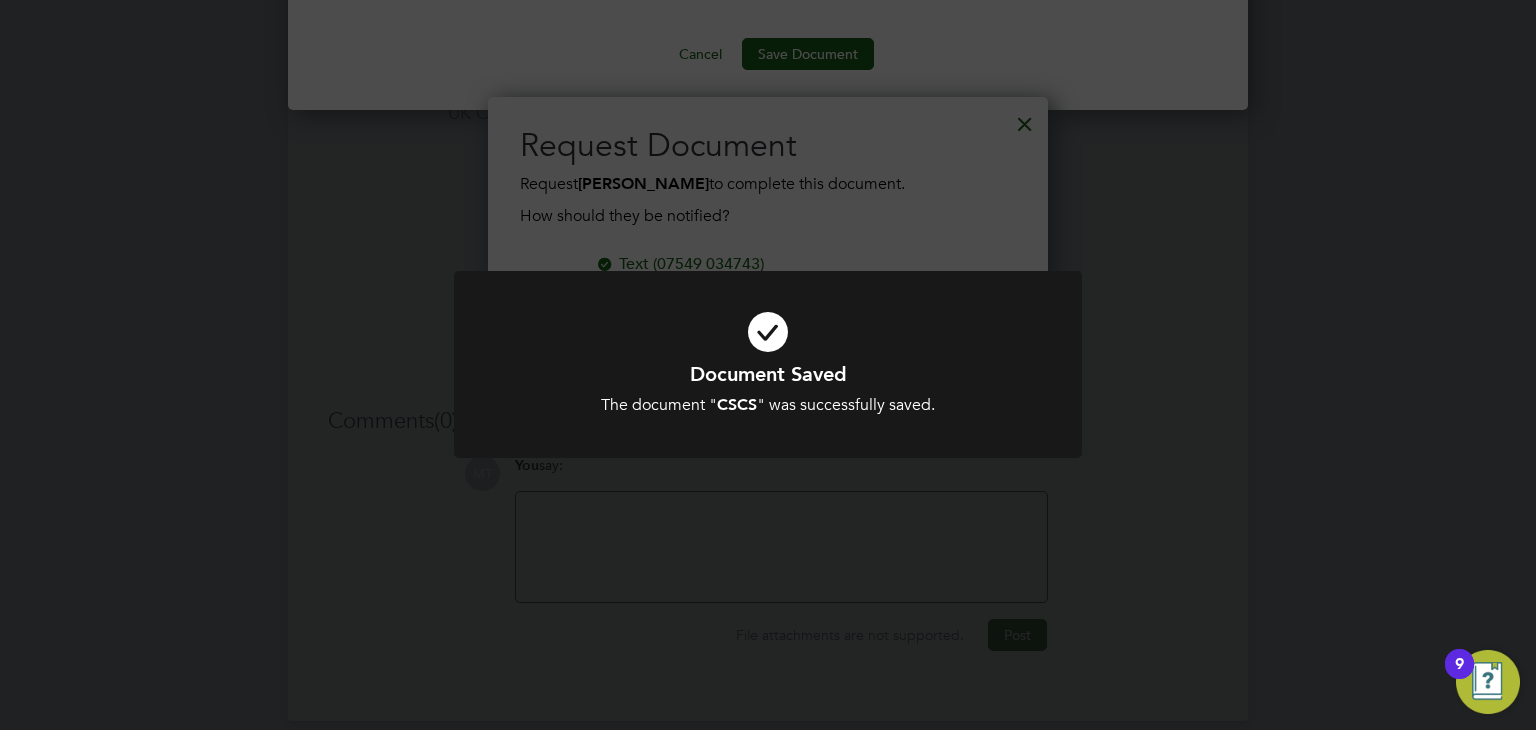 click on "Document Saved The document " CSCS " was successfully saved. Cancel Okay" 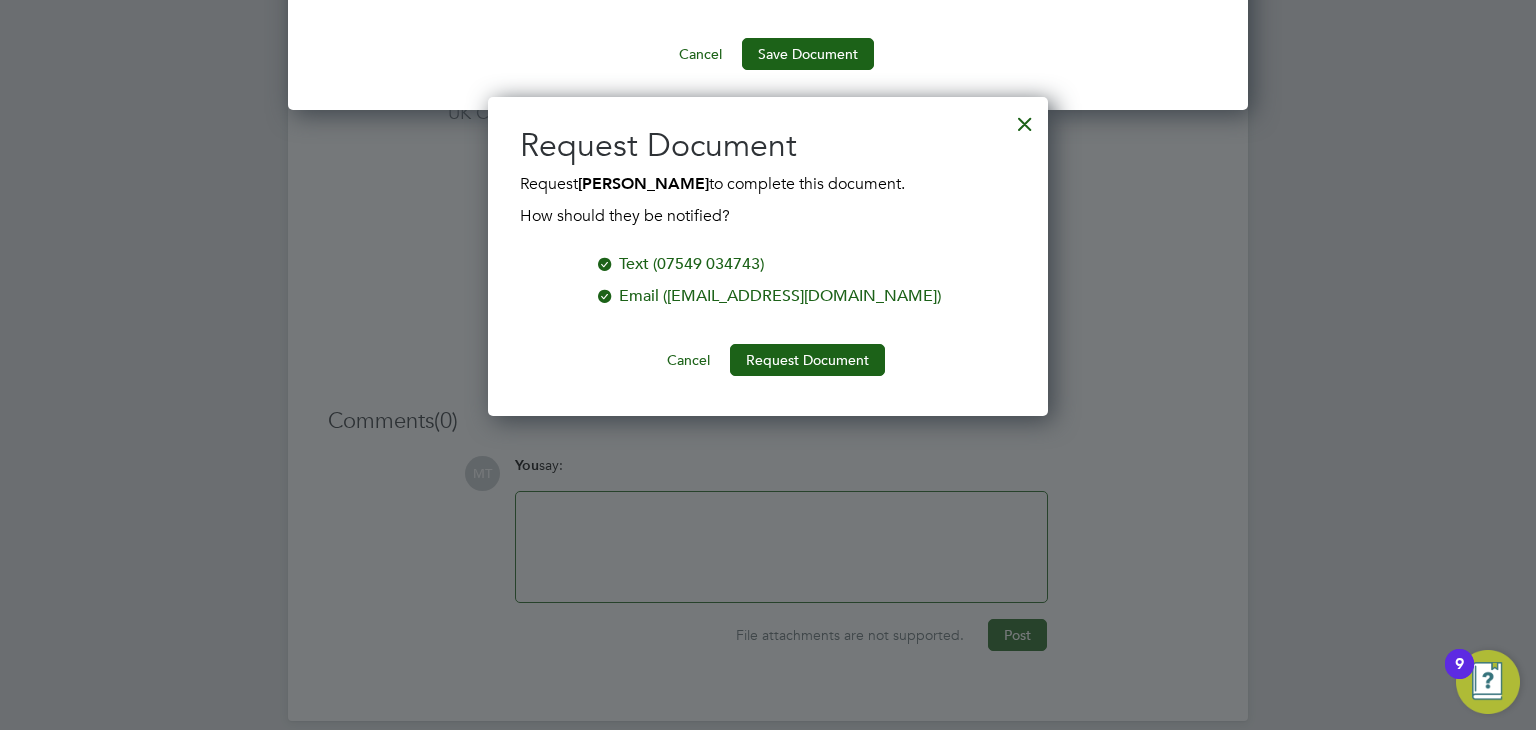 click on "Cancel" at bounding box center (688, 360) 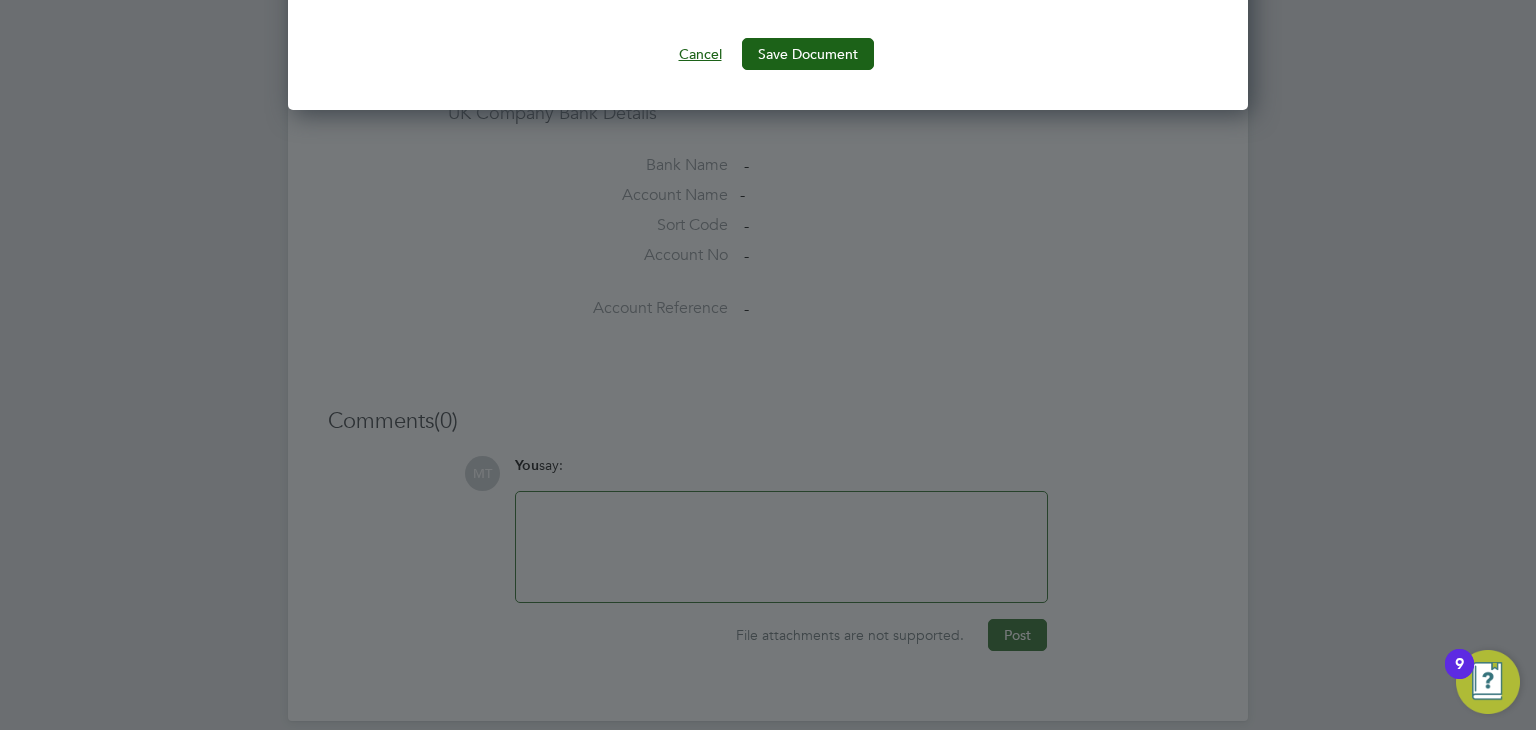 click on "Cancel" at bounding box center (700, 54) 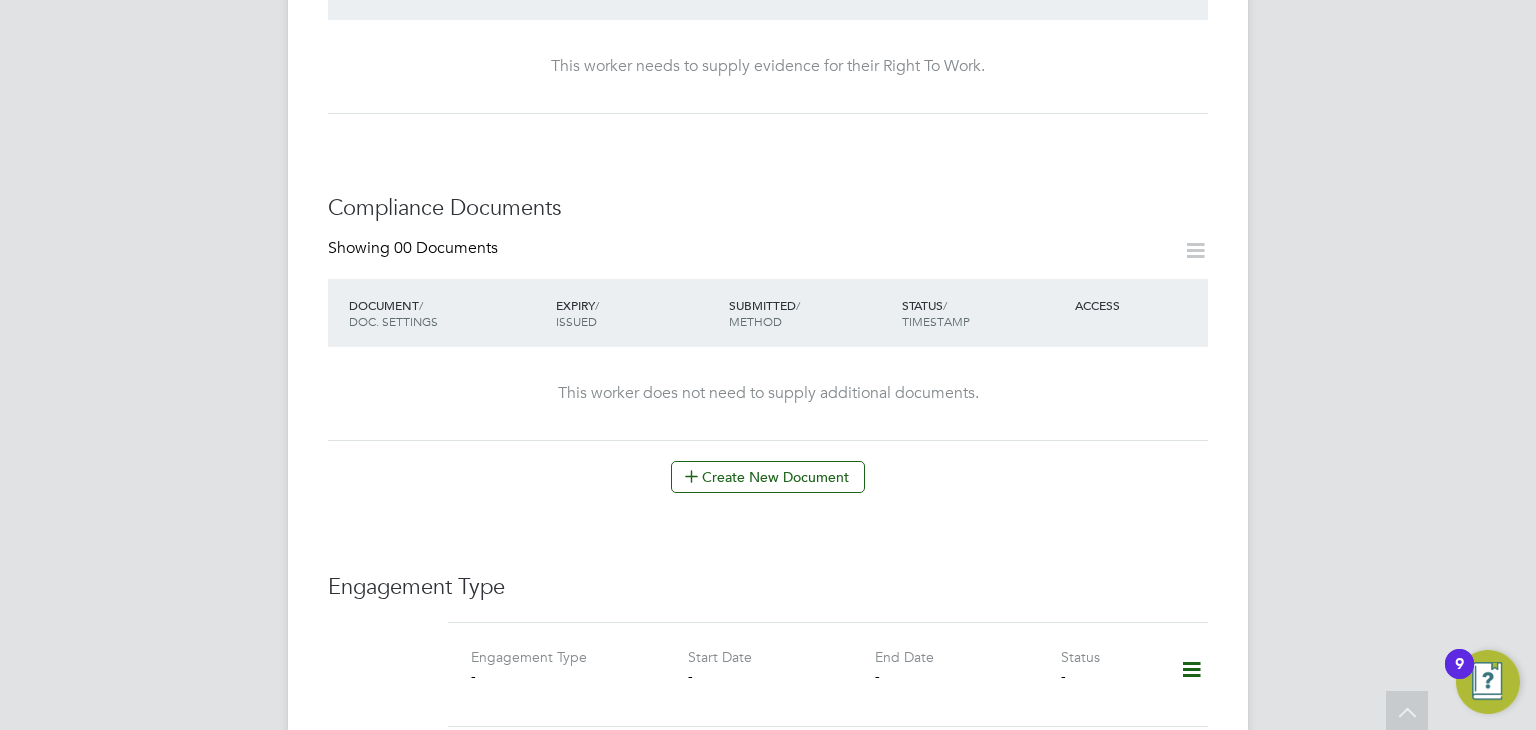scroll, scrollTop: 638, scrollLeft: 0, axis: vertical 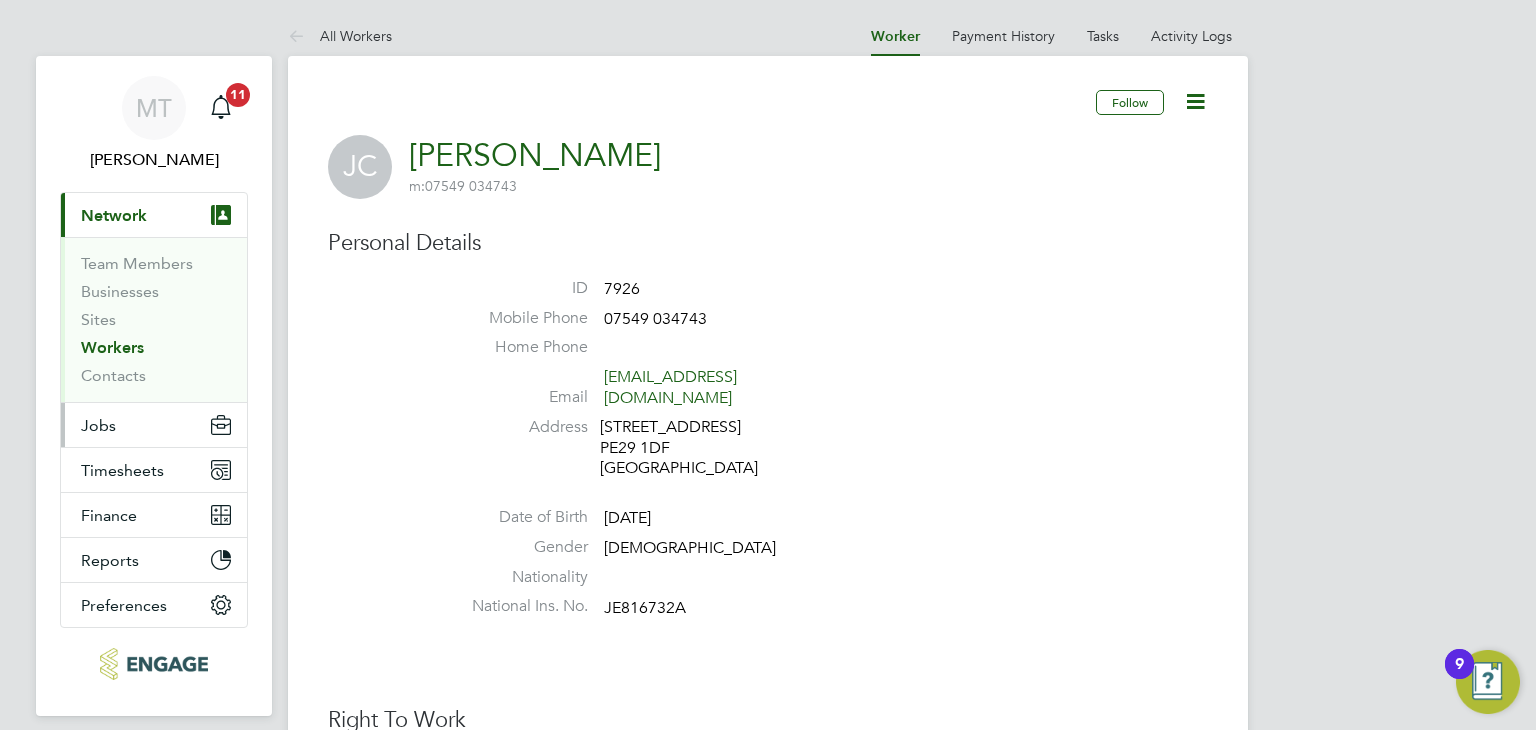 click on "Jobs" at bounding box center [98, 425] 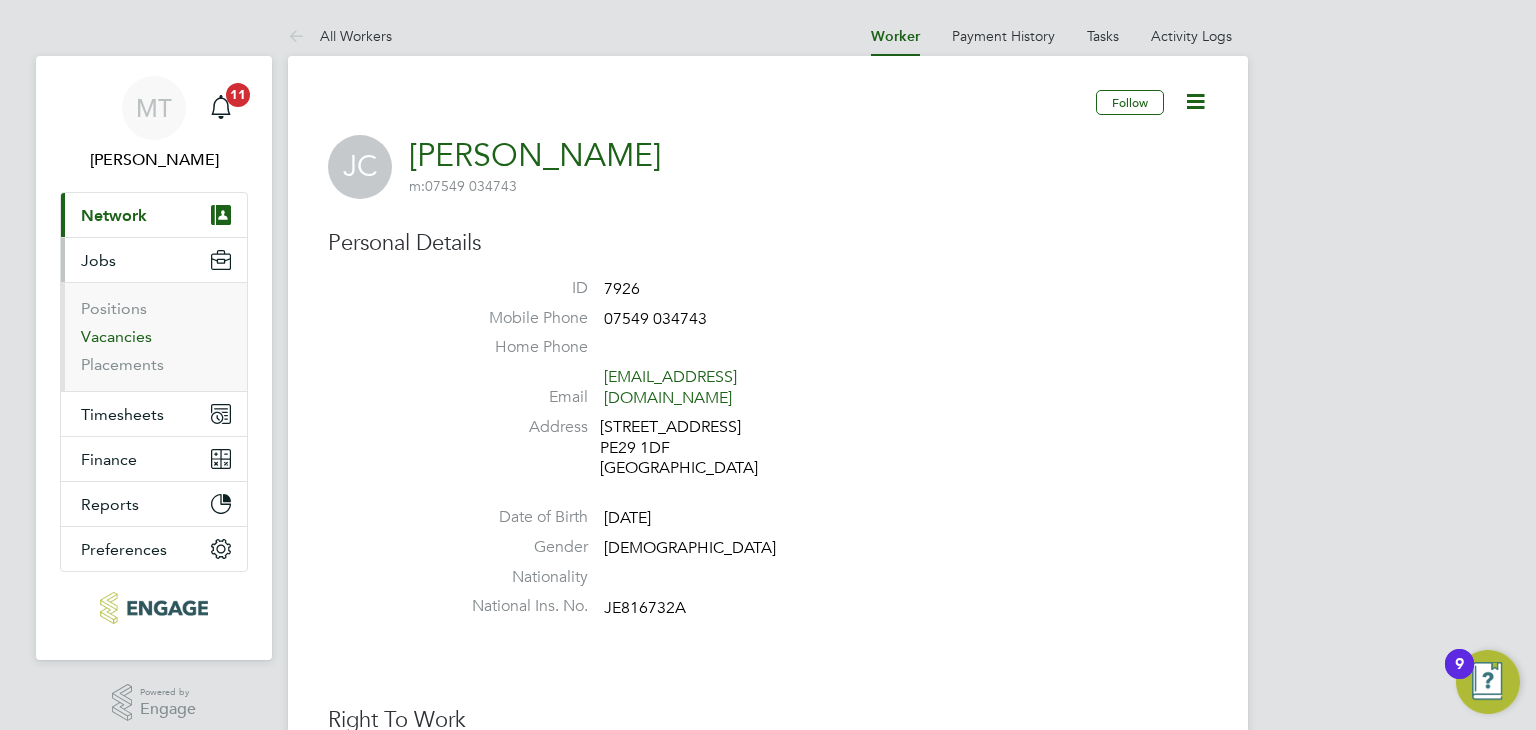 click on "Vacancies" at bounding box center (116, 336) 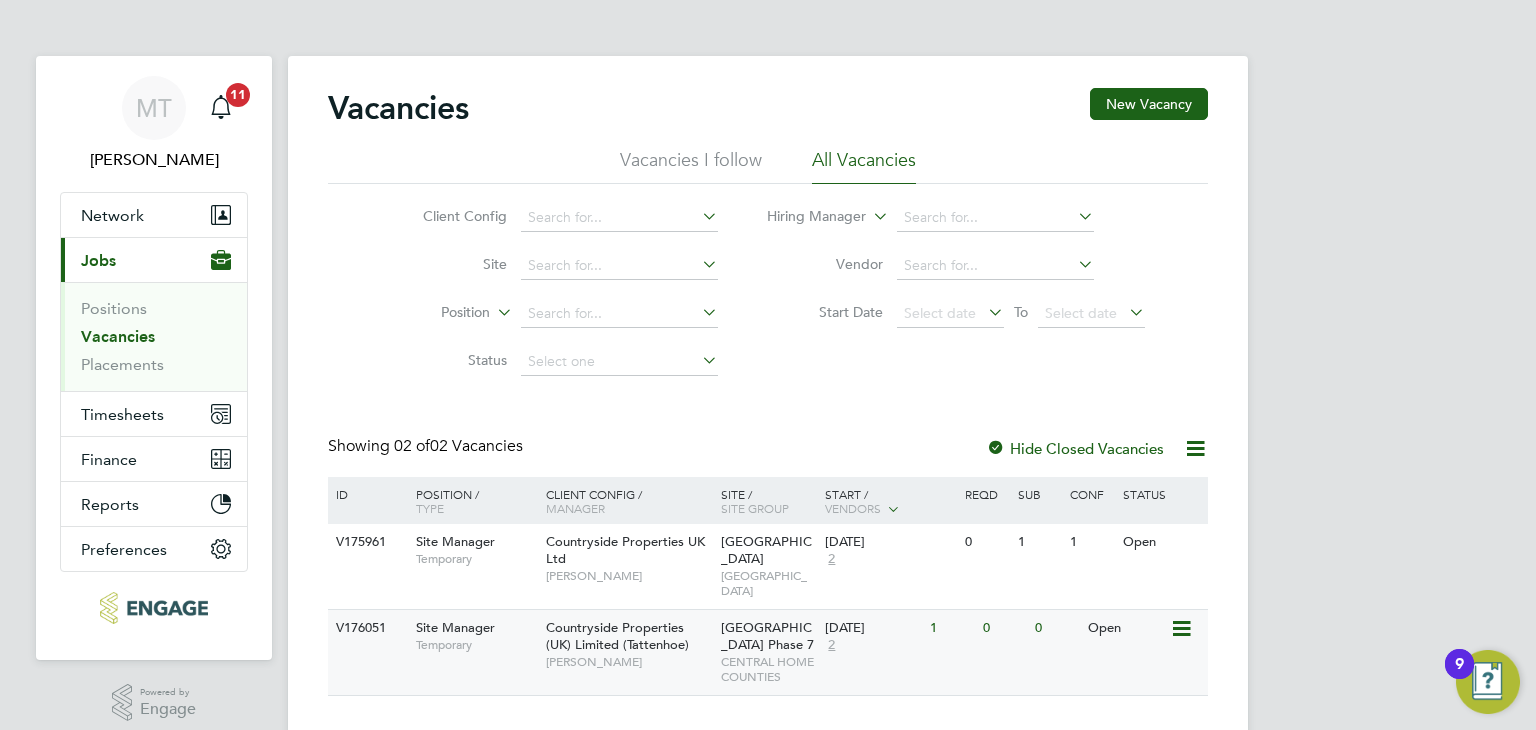 click on "CENTRAL HOME COUNTIES" 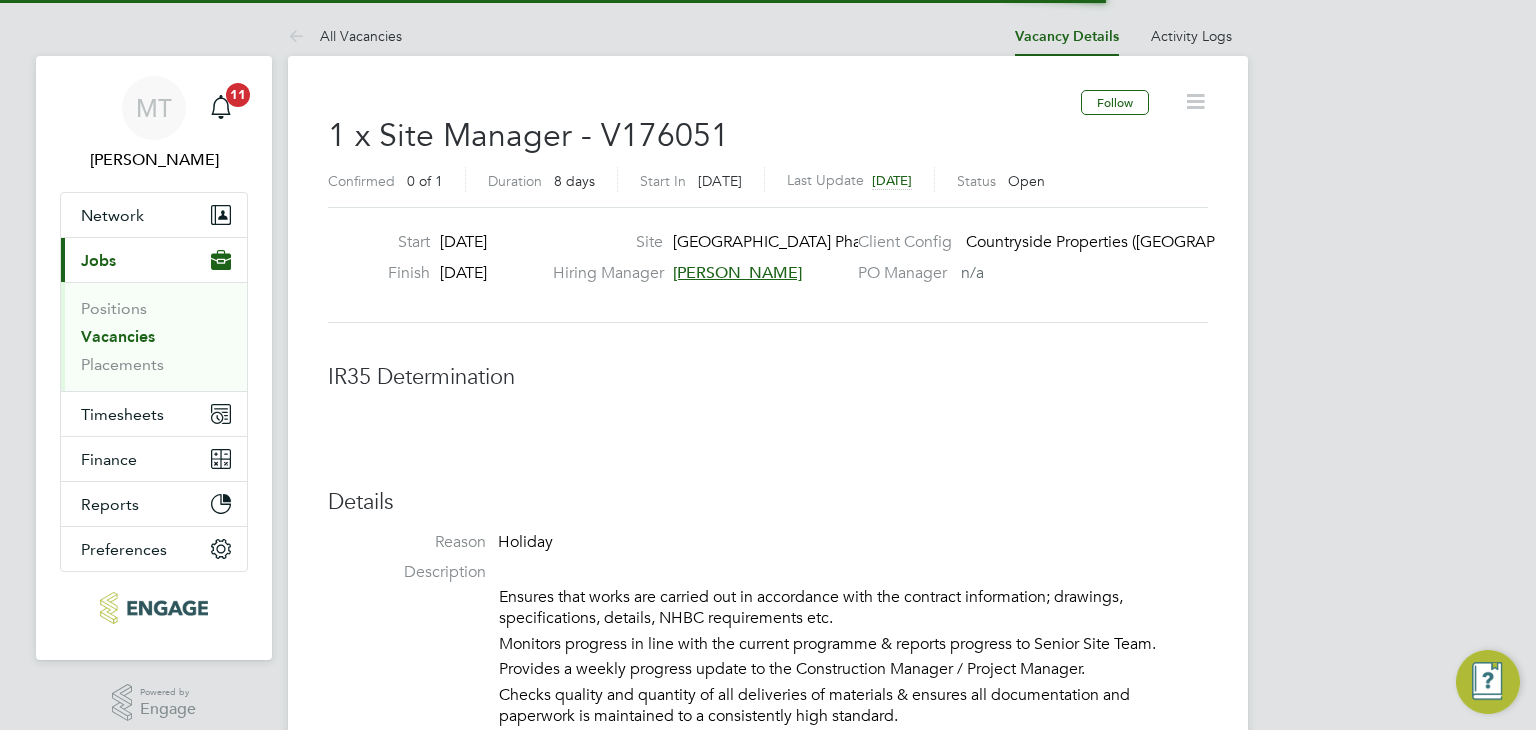 scroll, scrollTop: 0, scrollLeft: 0, axis: both 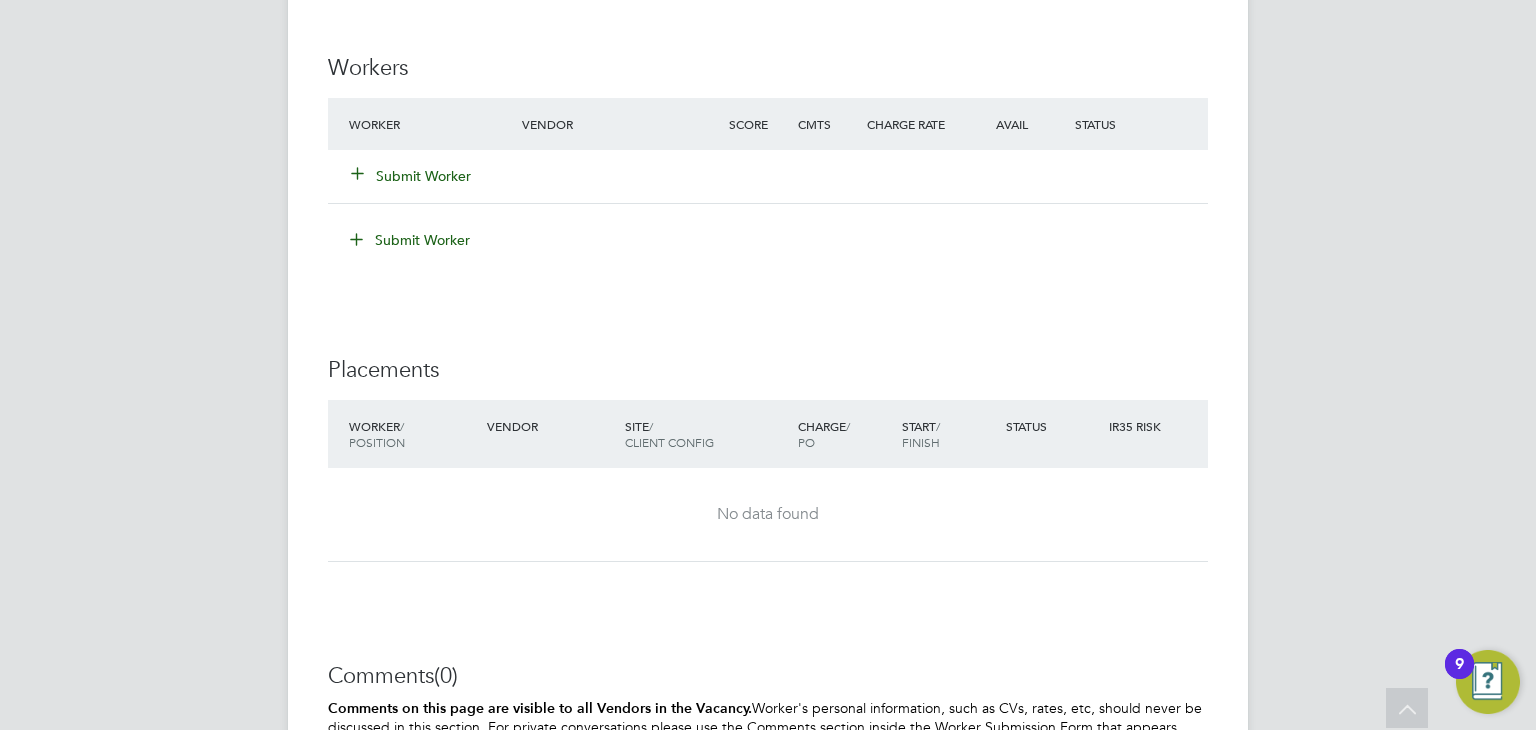 click on "Submit Worker" 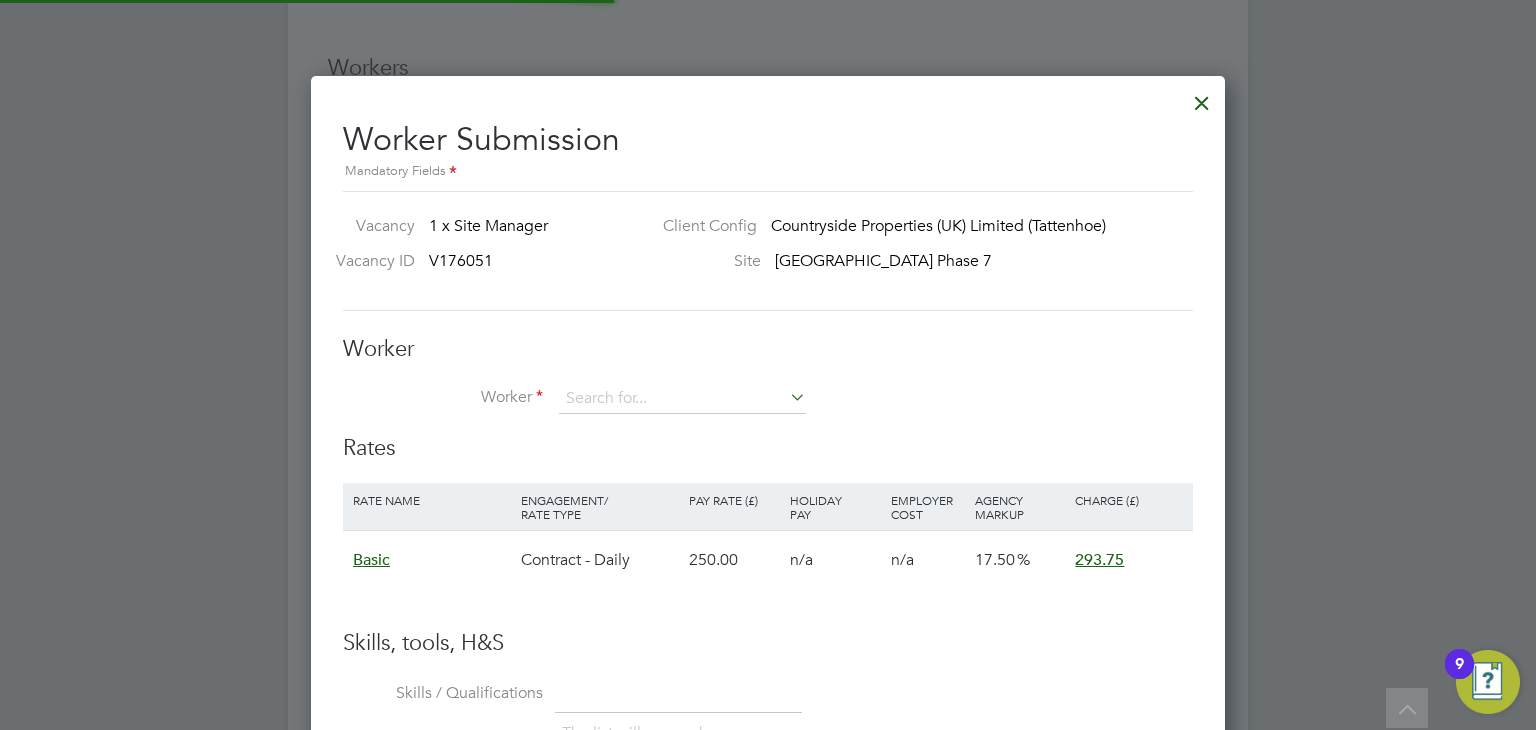 scroll, scrollTop: 10, scrollLeft: 10, axis: both 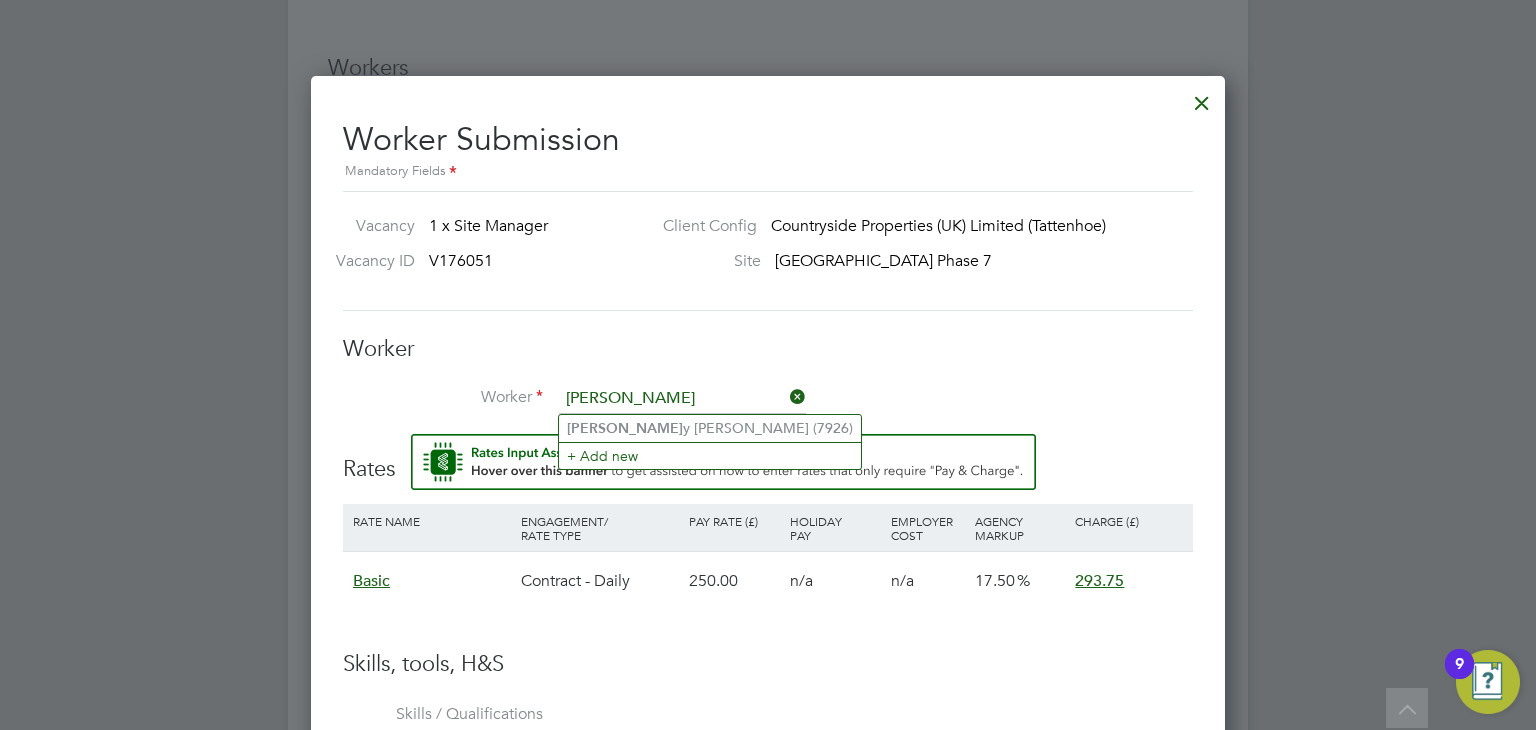 type on "jonn" 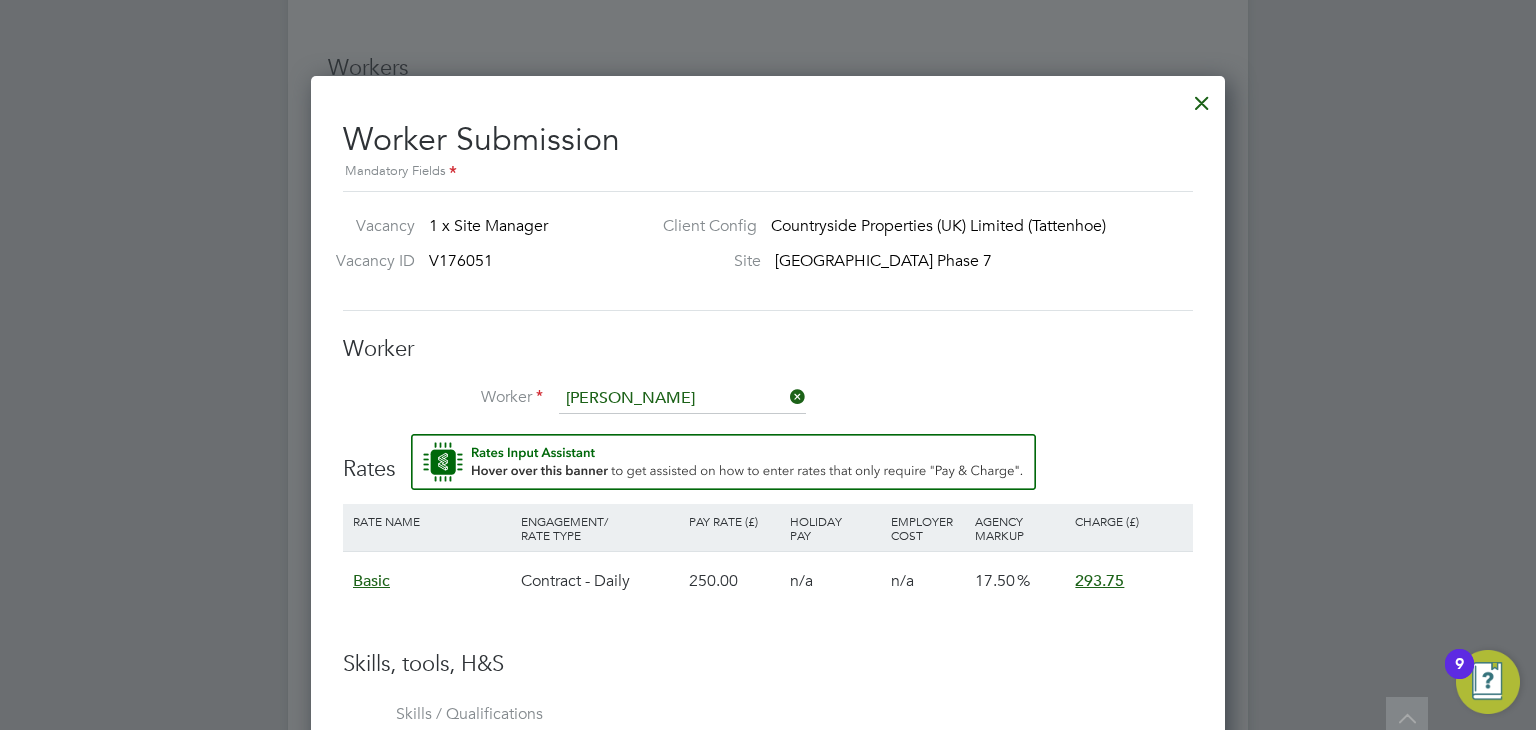 scroll, scrollTop: 1920, scrollLeft: 0, axis: vertical 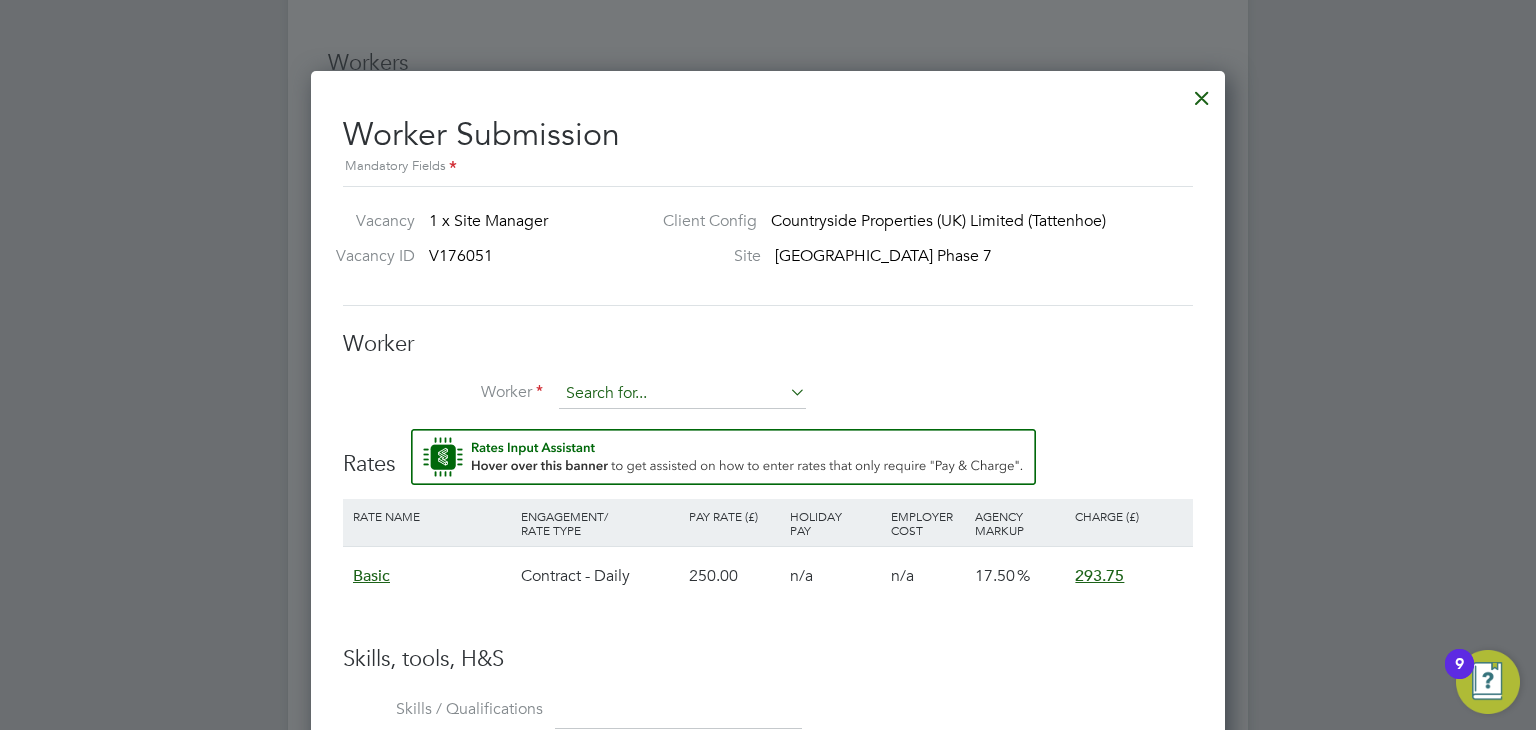 click at bounding box center [682, 394] 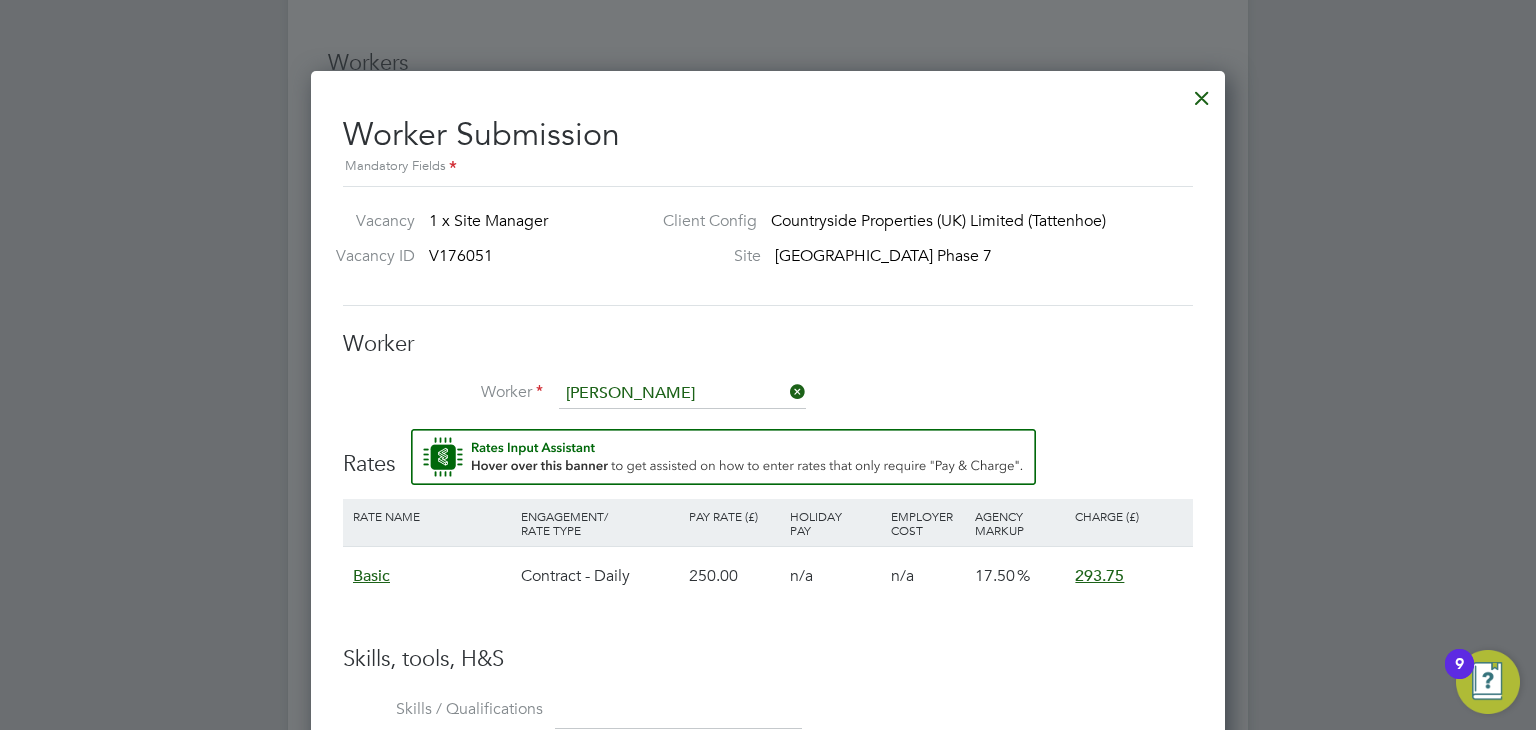 click on "Jonn y Clarke (7926)" 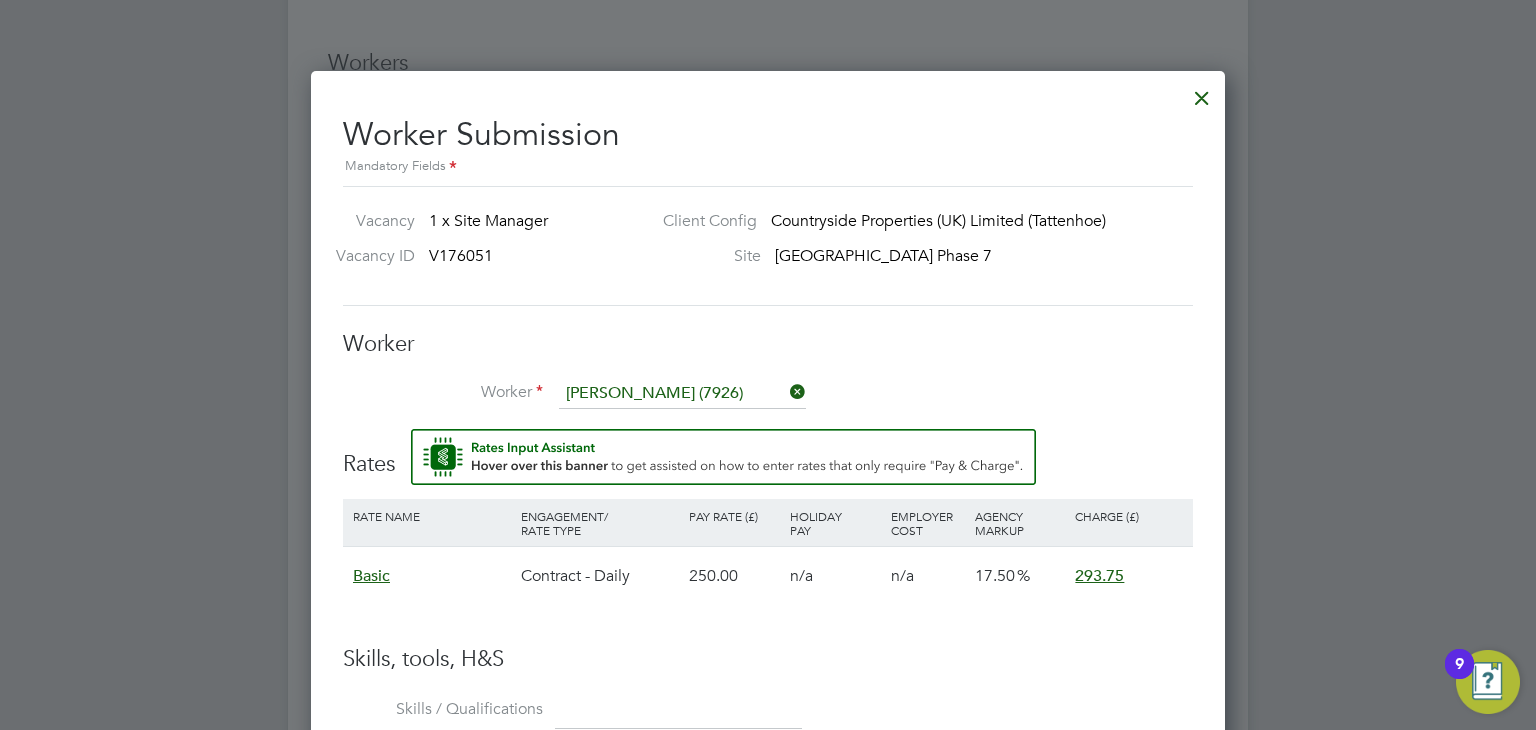 scroll, scrollTop: 10, scrollLeft: 9, axis: both 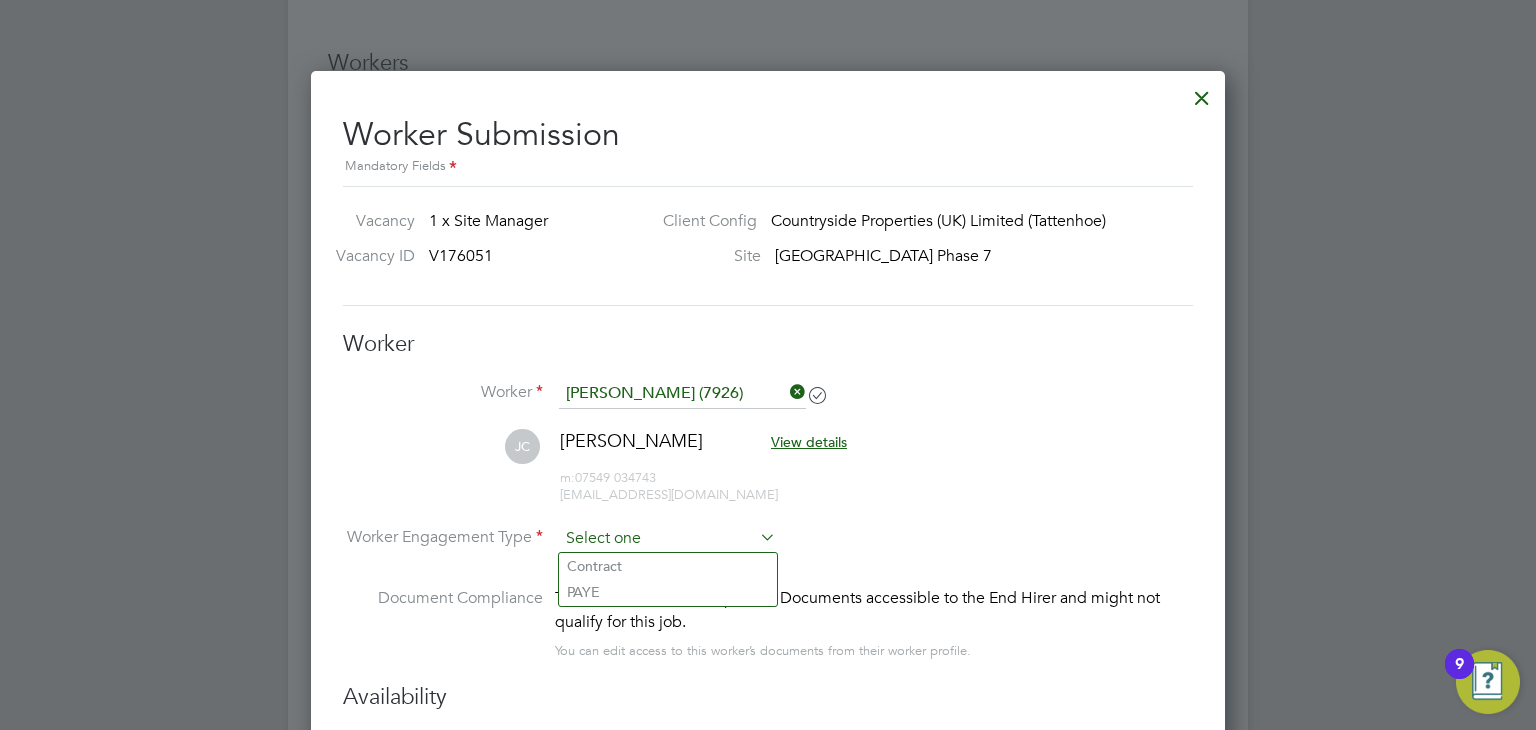 click at bounding box center [667, 539] 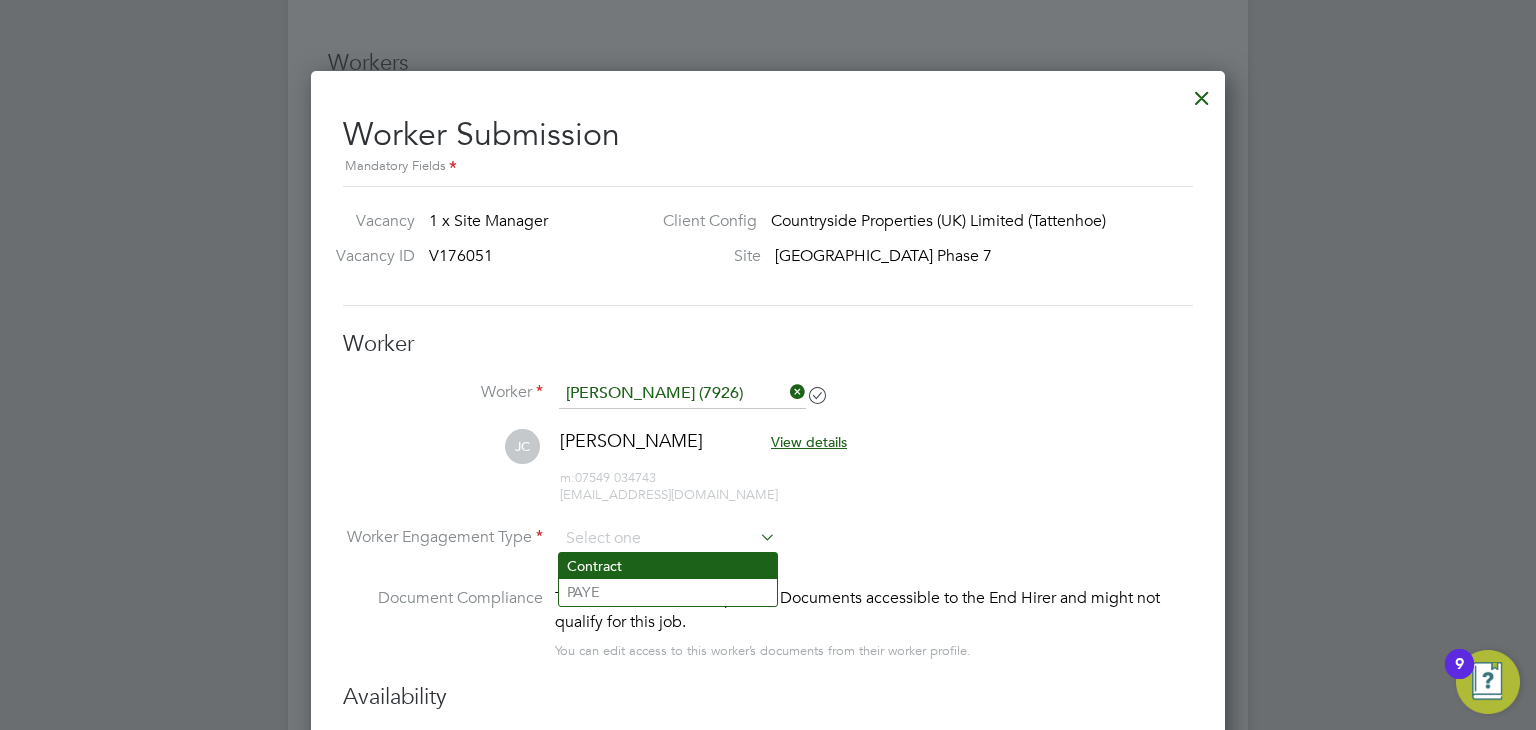 click on "Contract" 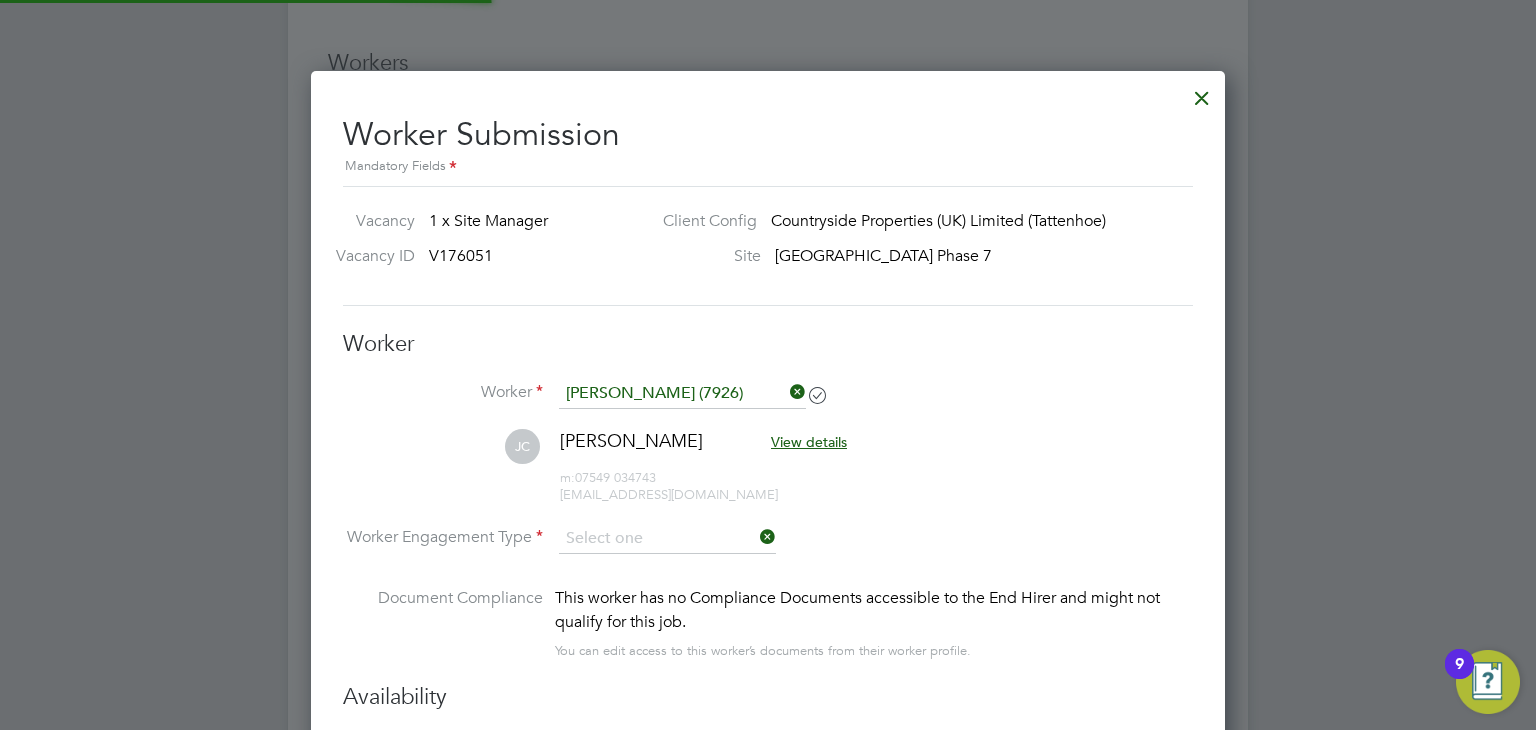 type on "Contract" 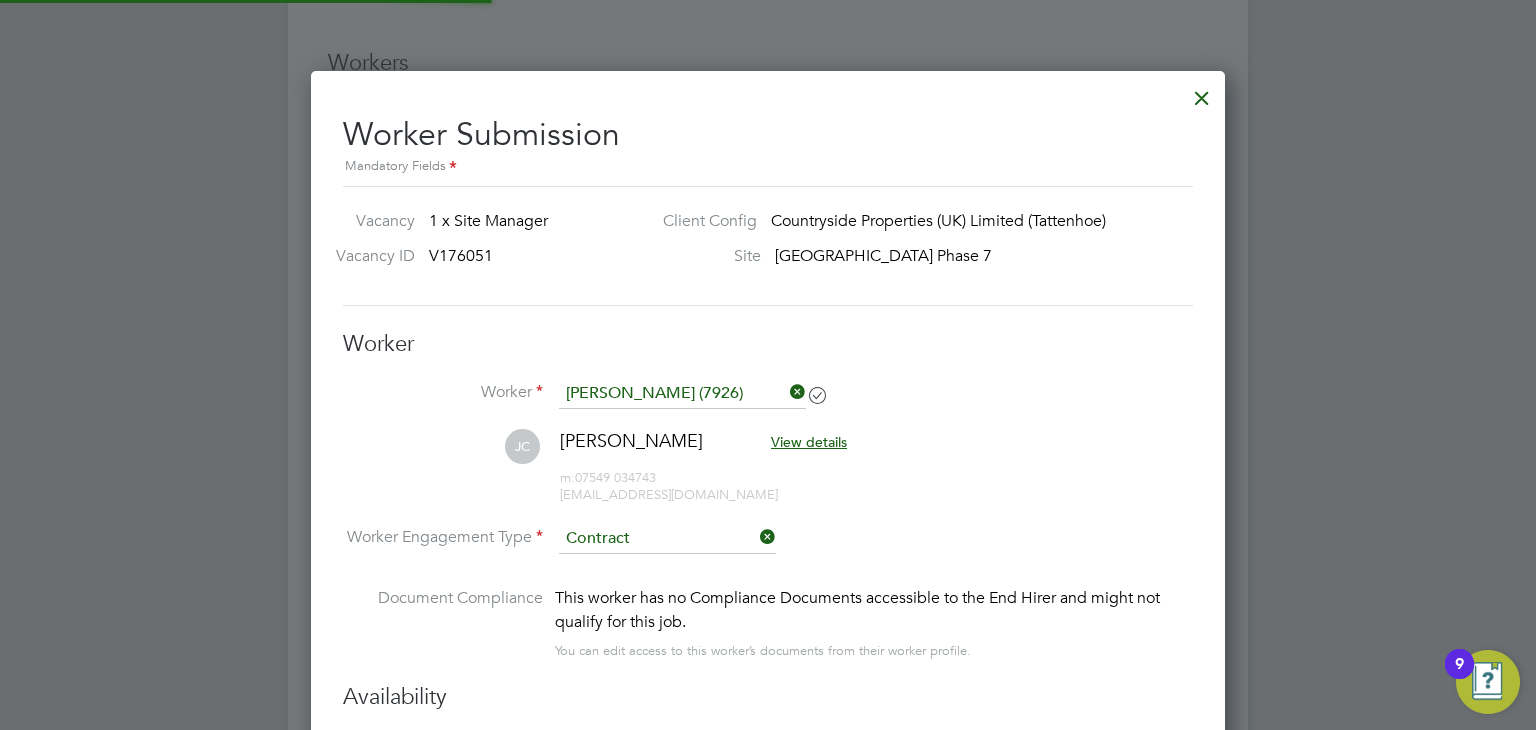 click on "JC Jonny Clarke   View details m:  07549 034743   swfc1976@gmail.com" at bounding box center (768, 476) 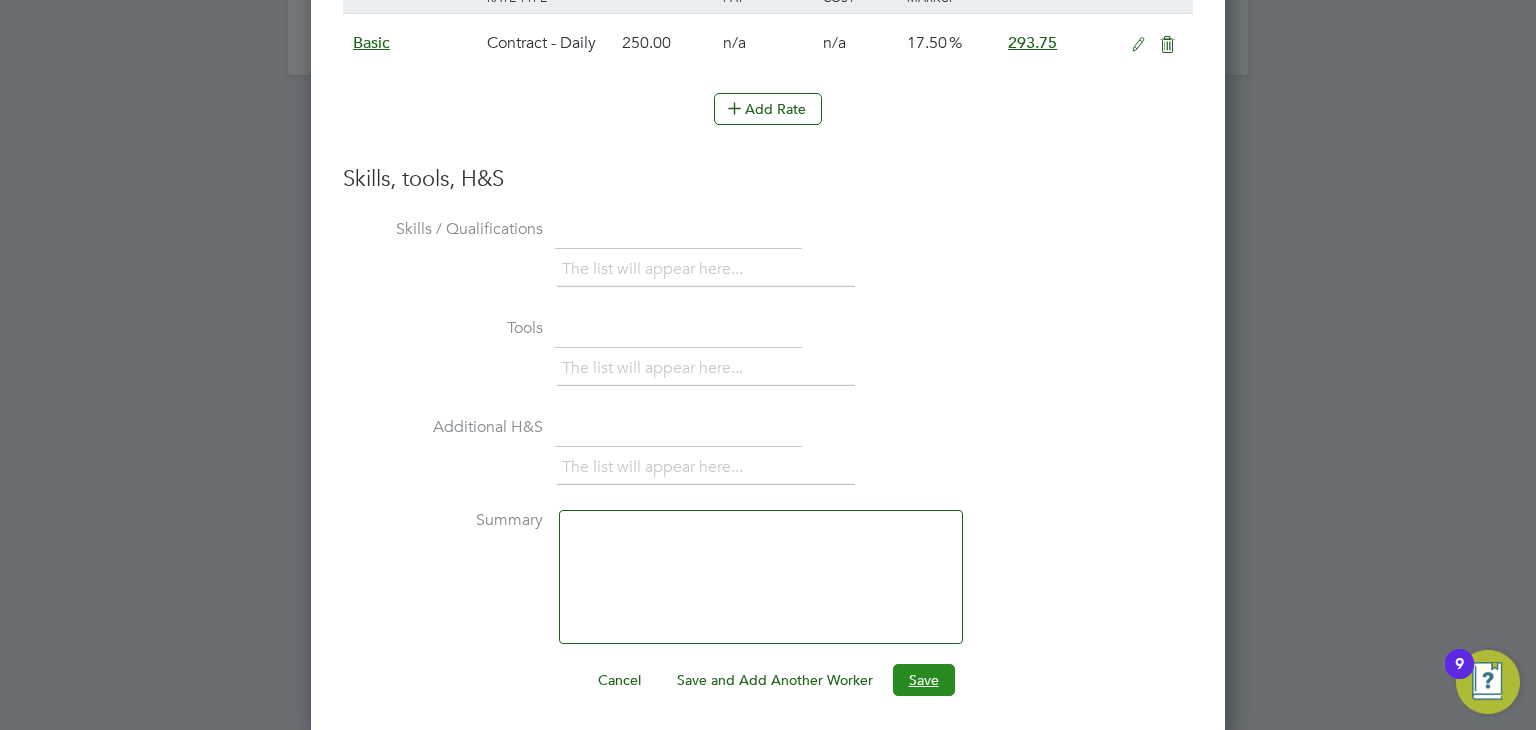 click on "Save" at bounding box center [924, 680] 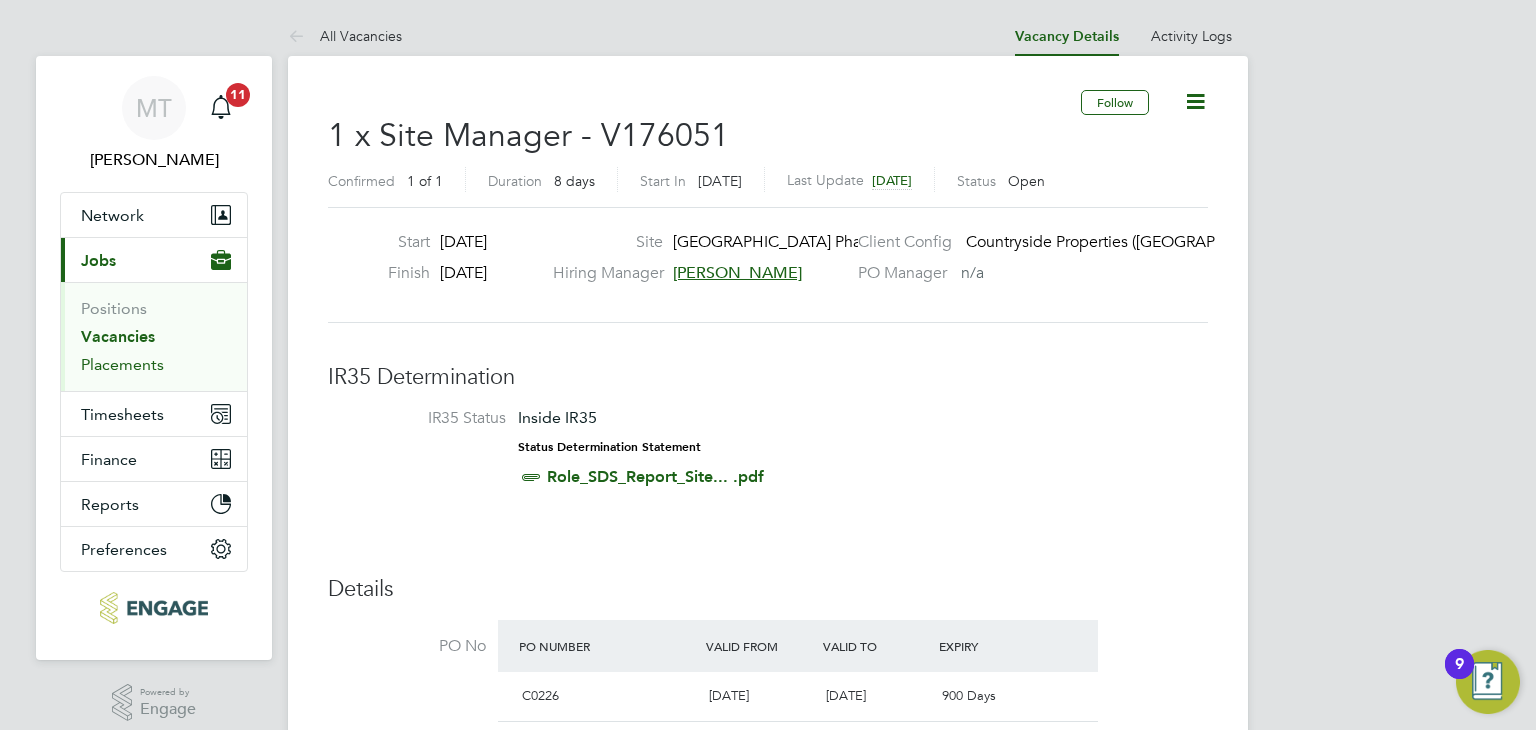 click on "Placements" at bounding box center [122, 364] 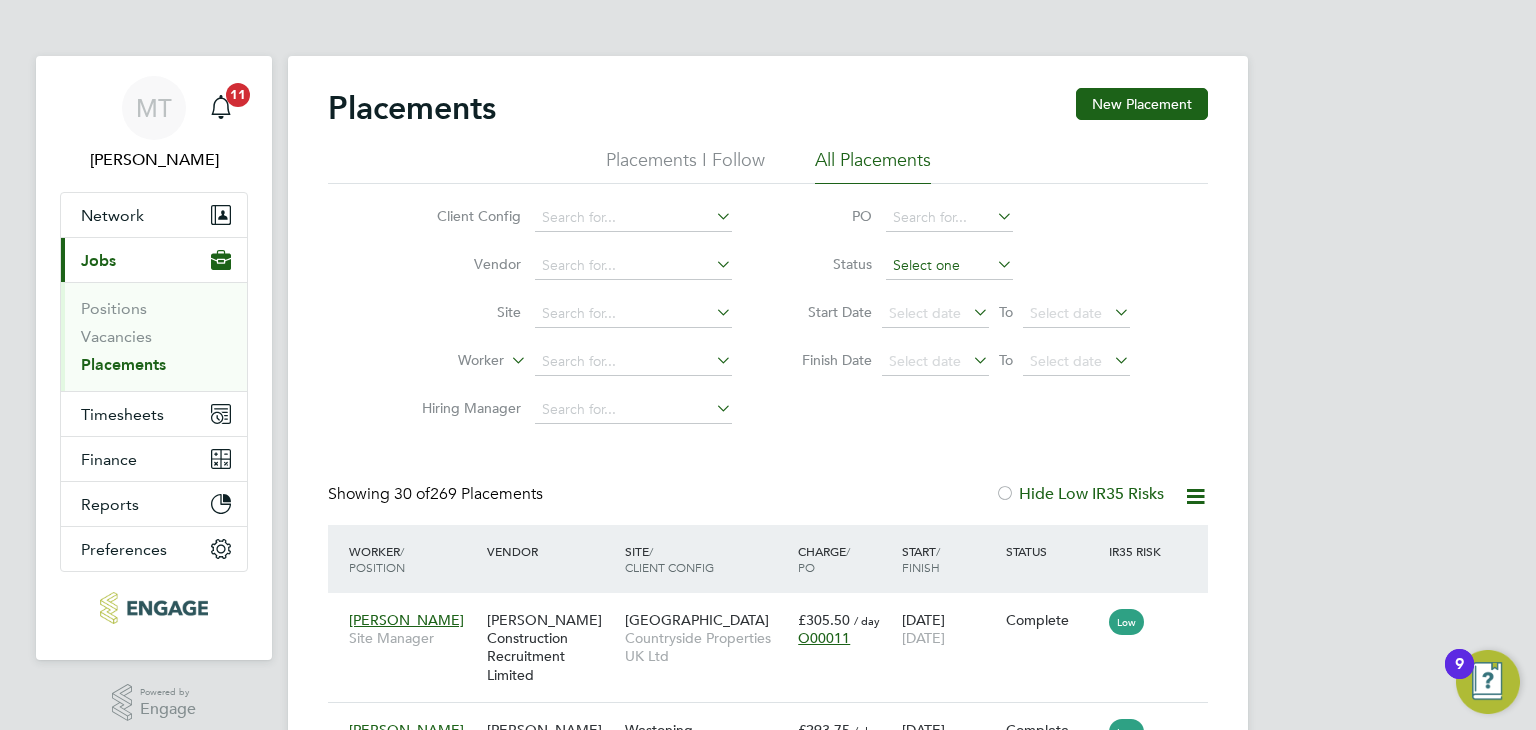 click 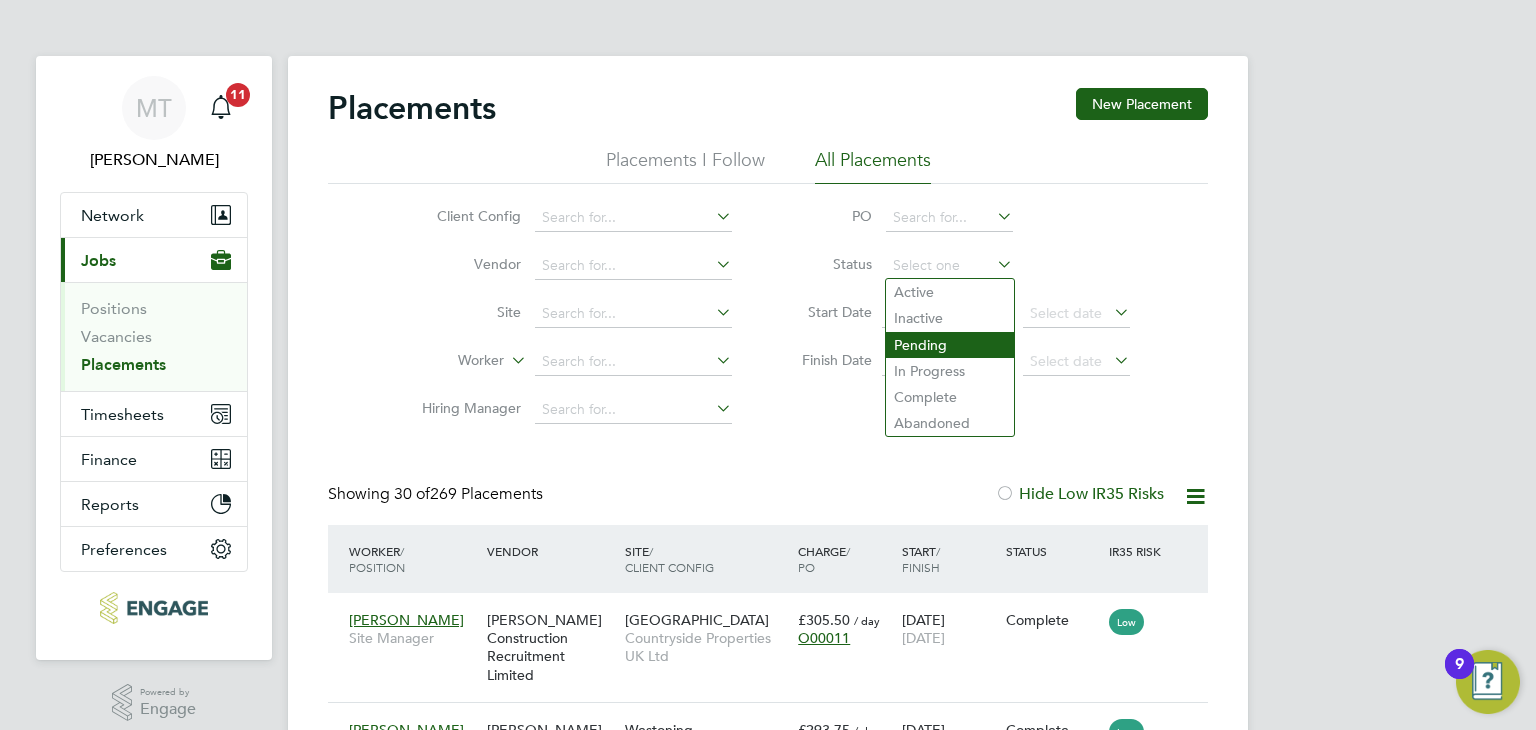 click on "Pending" 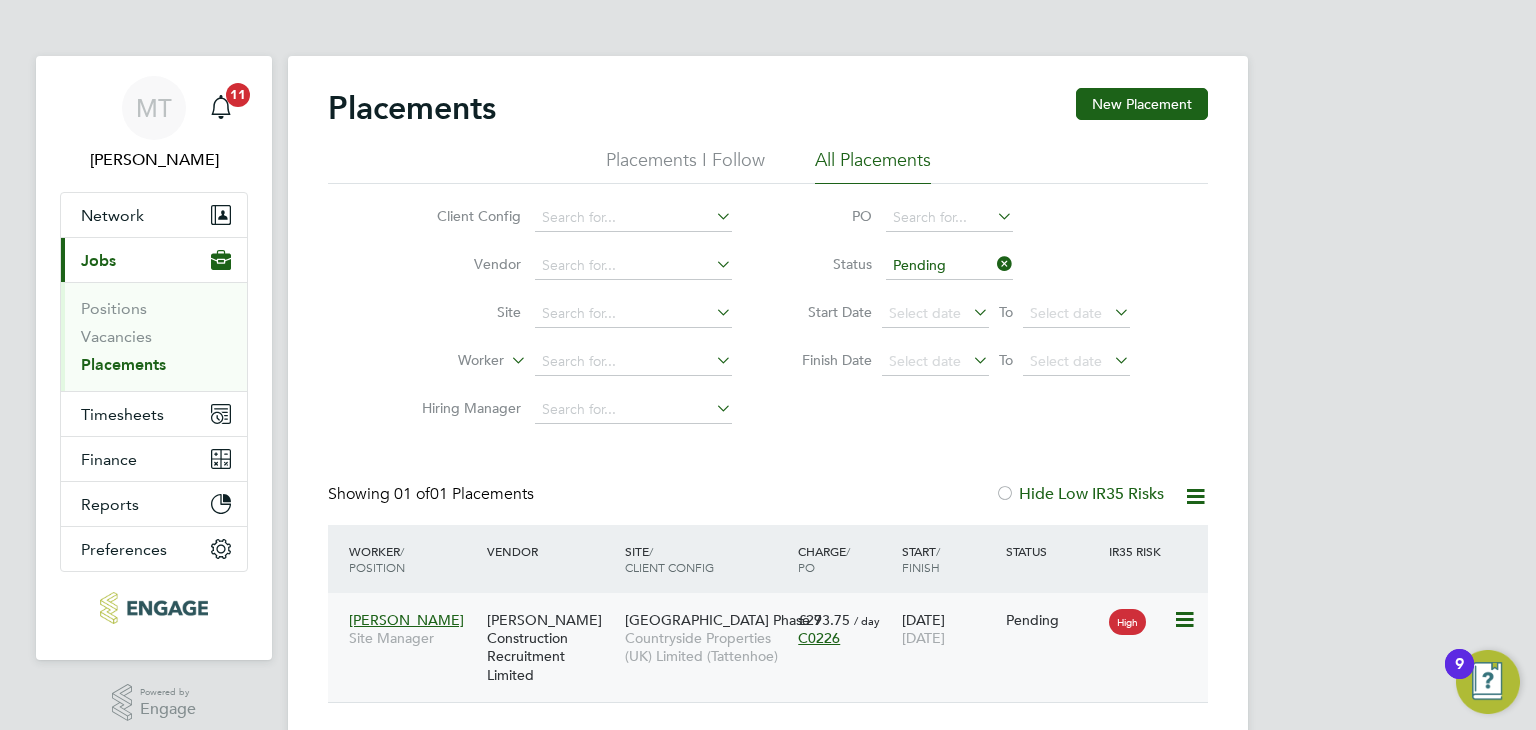 click 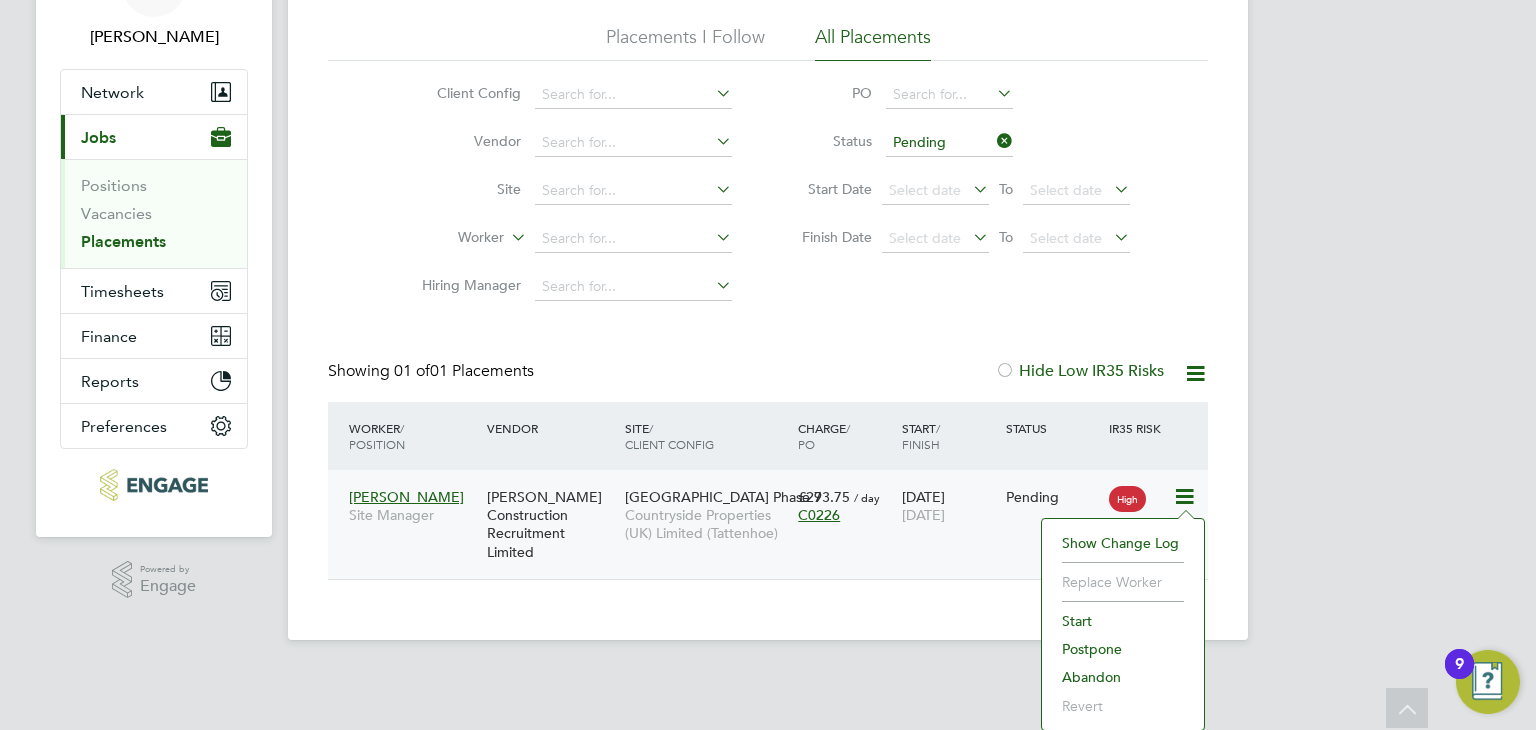 click on "Start" 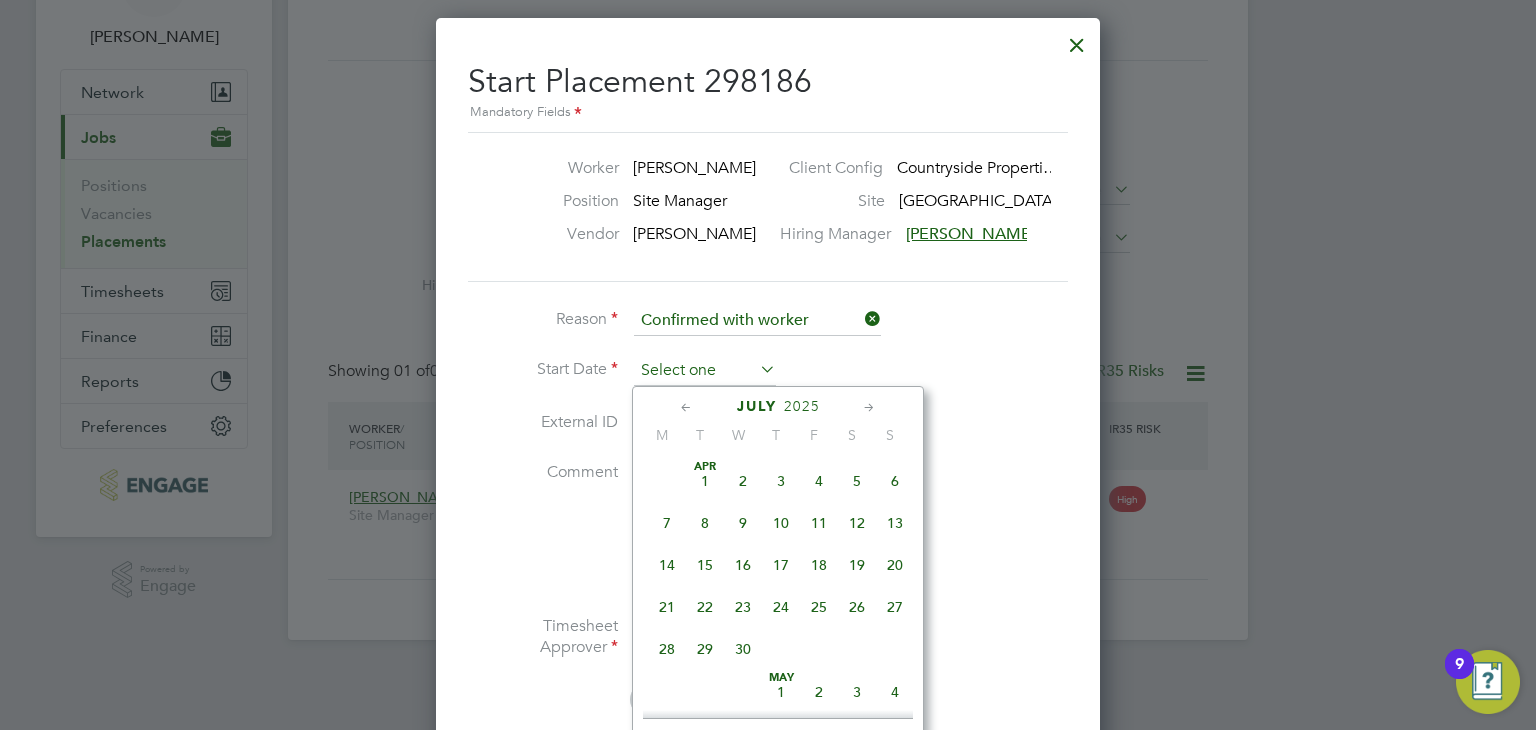 click 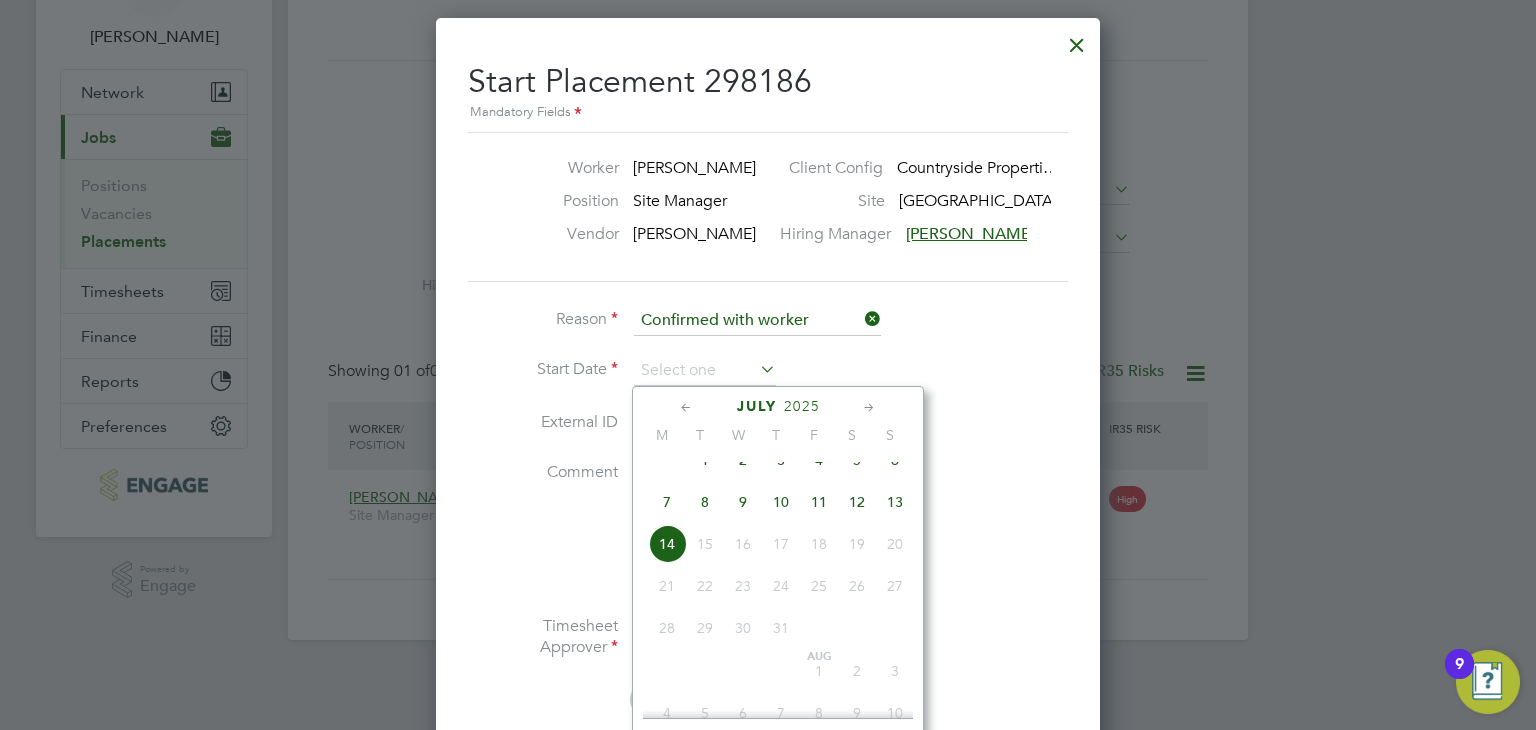 click on "11" 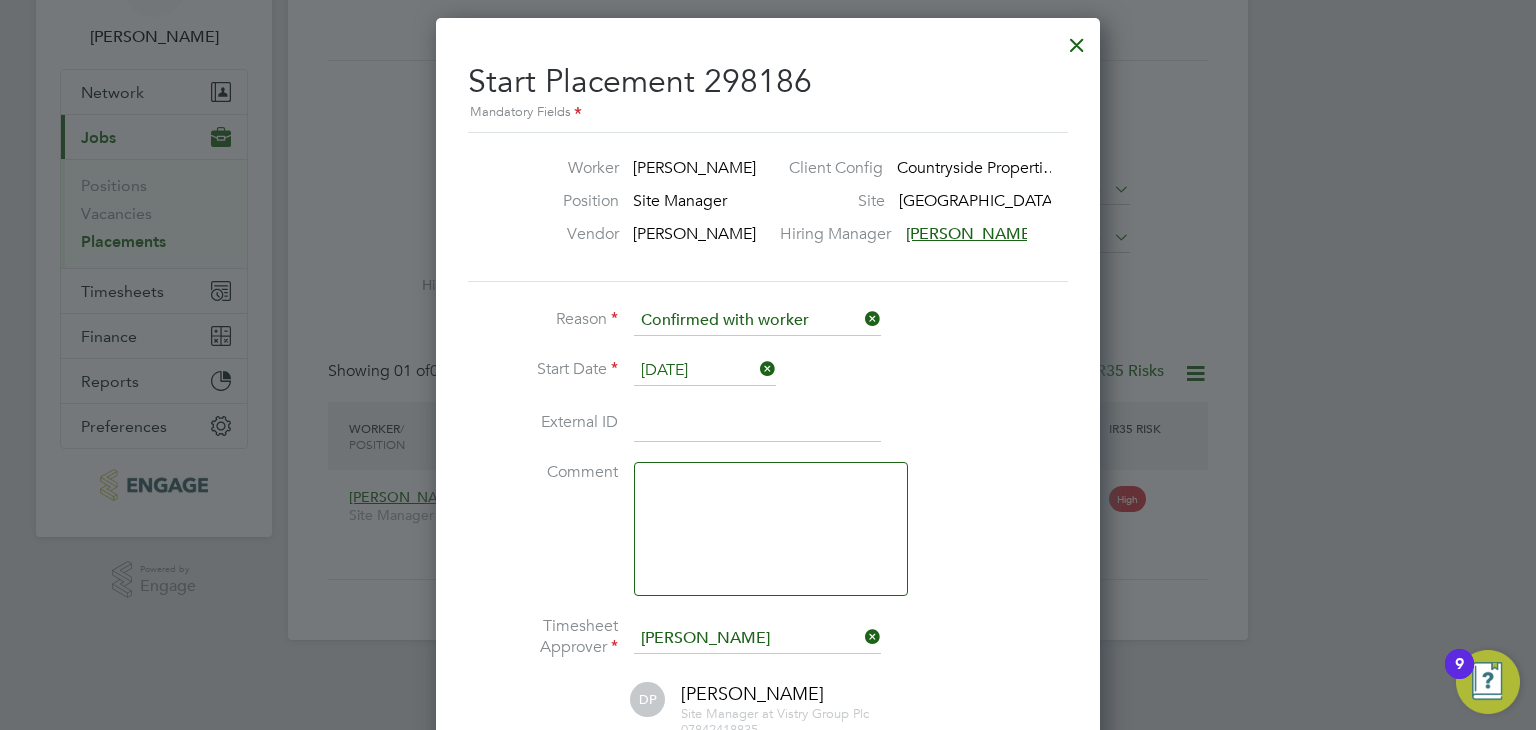 click on "Comment" 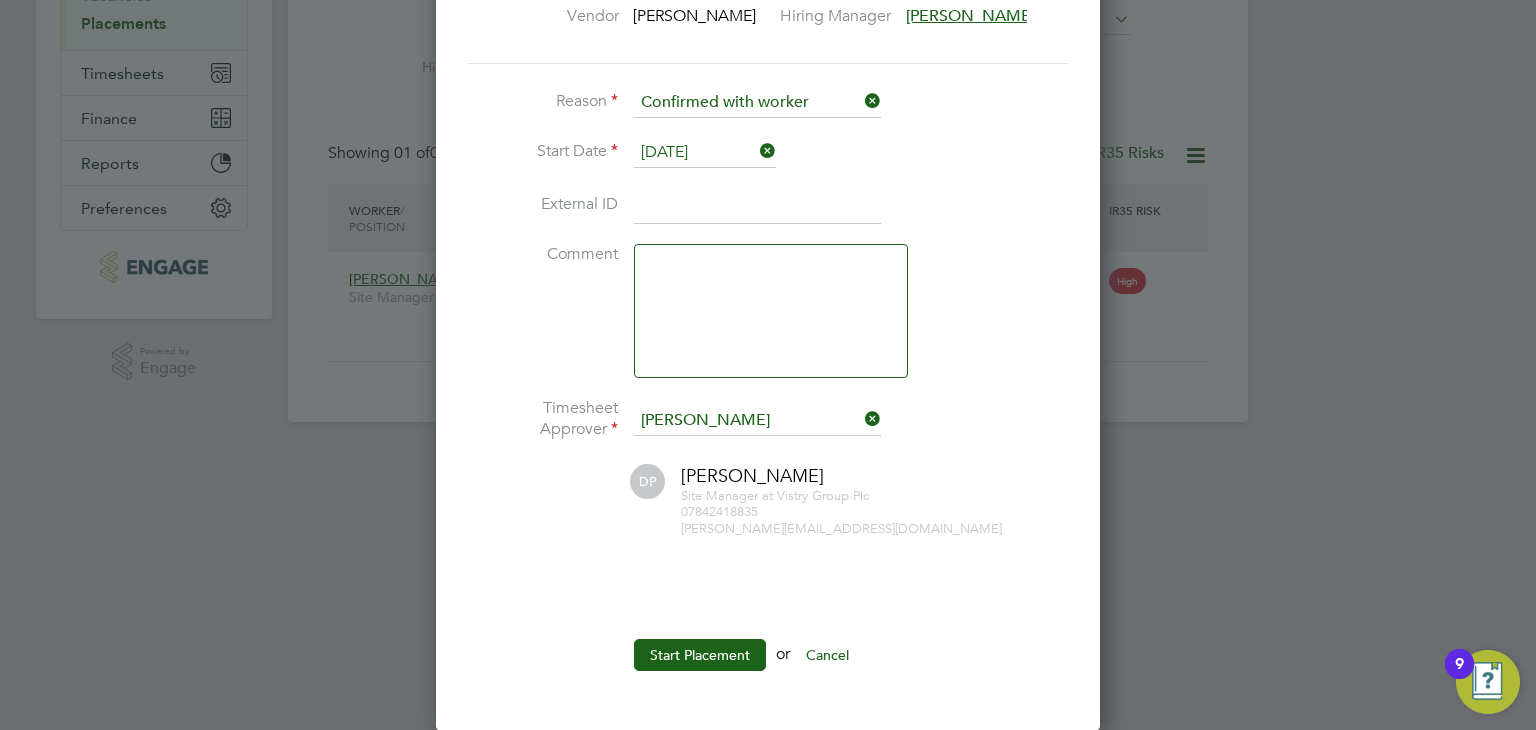 drag, startPoint x: 872, startPoint y: 419, endPoint x: 778, endPoint y: 418, distance: 94.00532 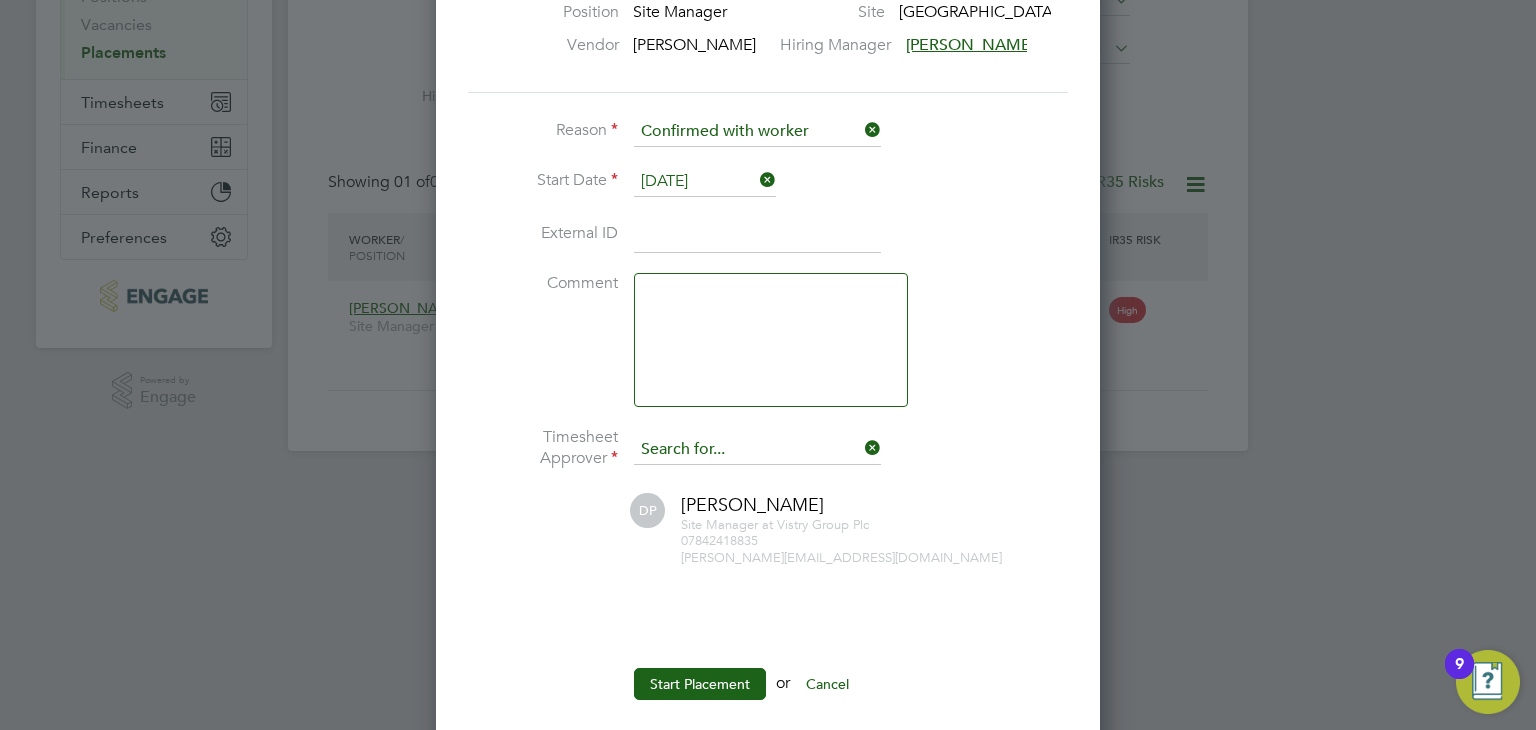 click on "Reason   Confirmed with worker Start Date   11 Jul 2025 External ID   Comment   Timesheet Approver     DP Daniel Page Site Manager at   Vistry Group Plc 07842418835 dan.page2@countrysidepartnerships.com   Start Placement  or  Cancel" 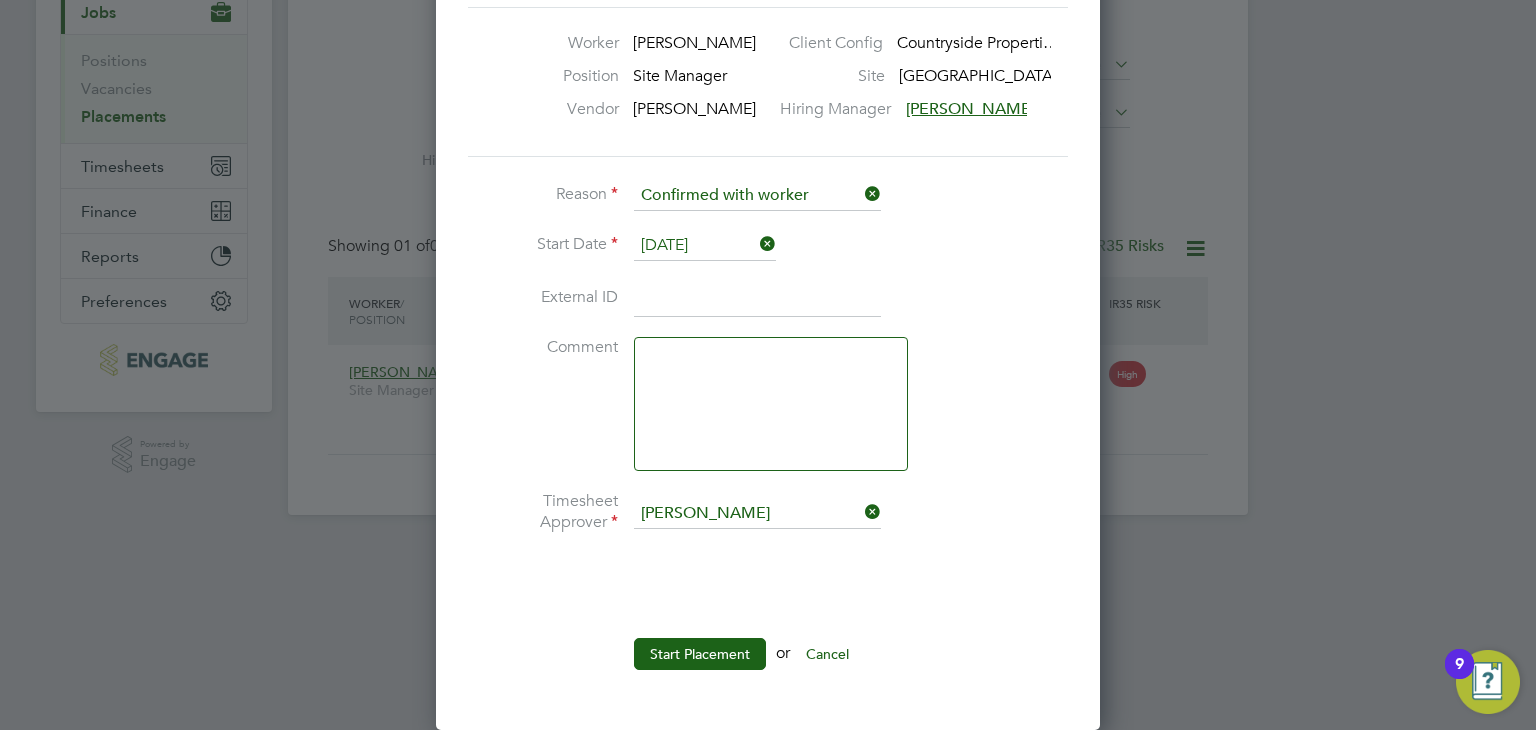 click on "Kier on Ingram" 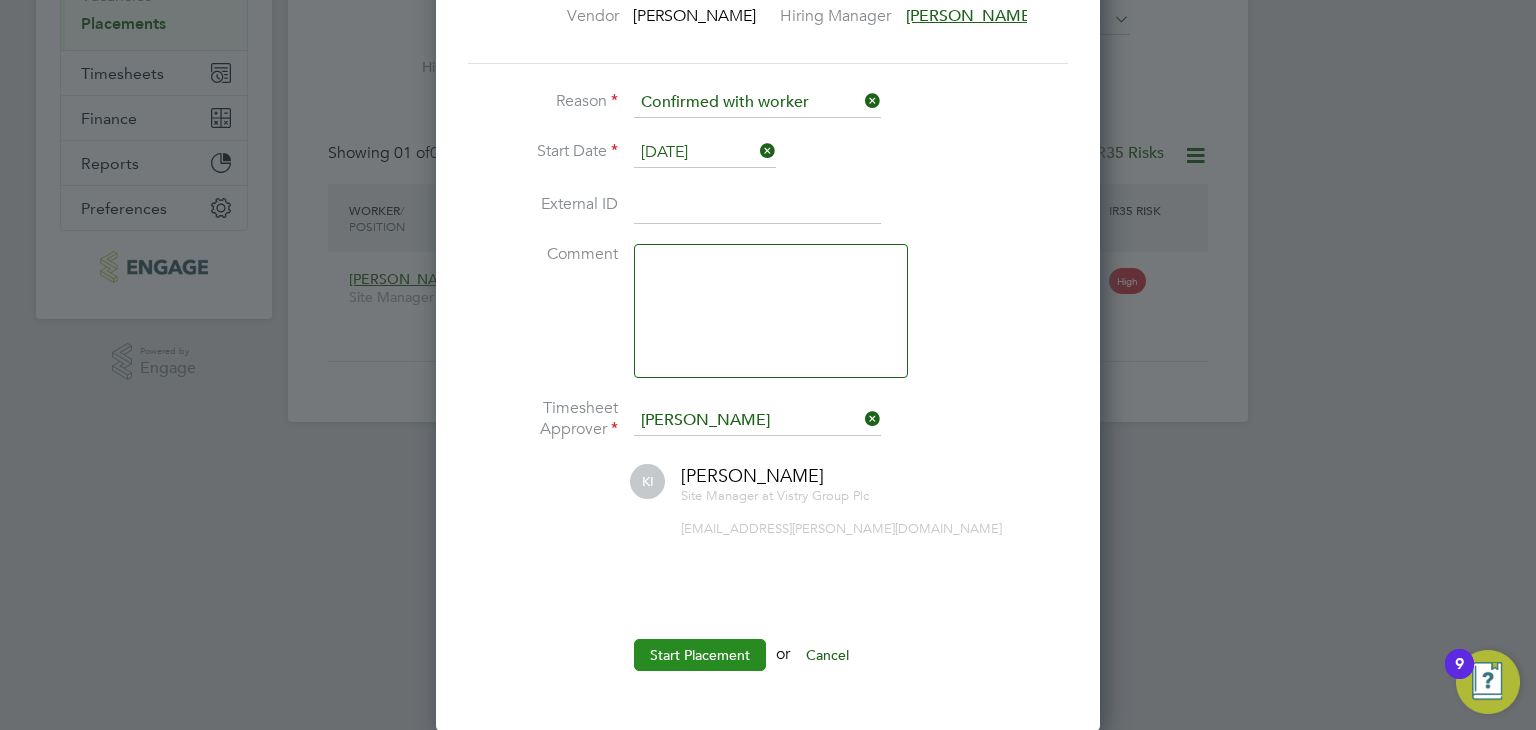 click on "Start Placement" 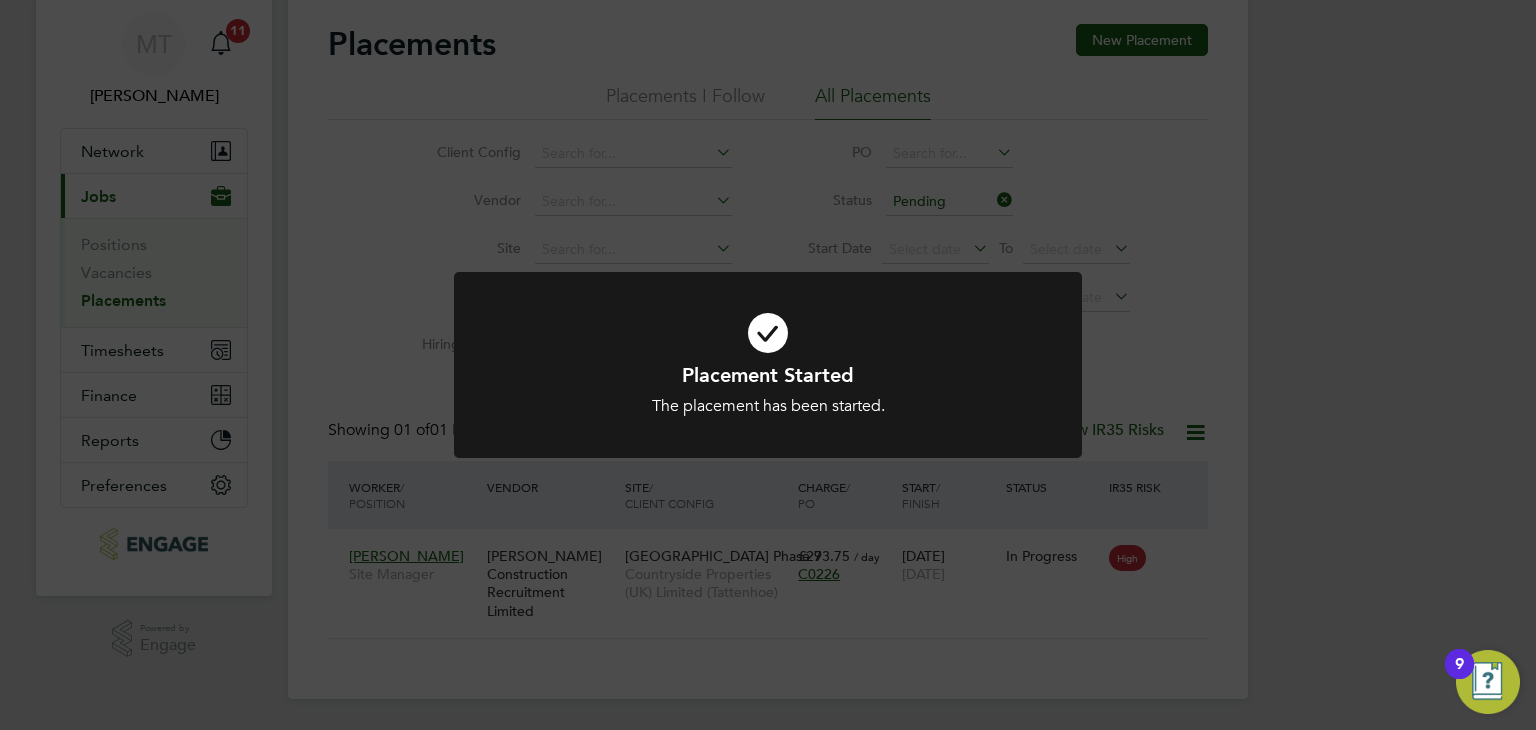 drag, startPoint x: 580, startPoint y: 638, endPoint x: 597, endPoint y: 619, distance: 25.495098 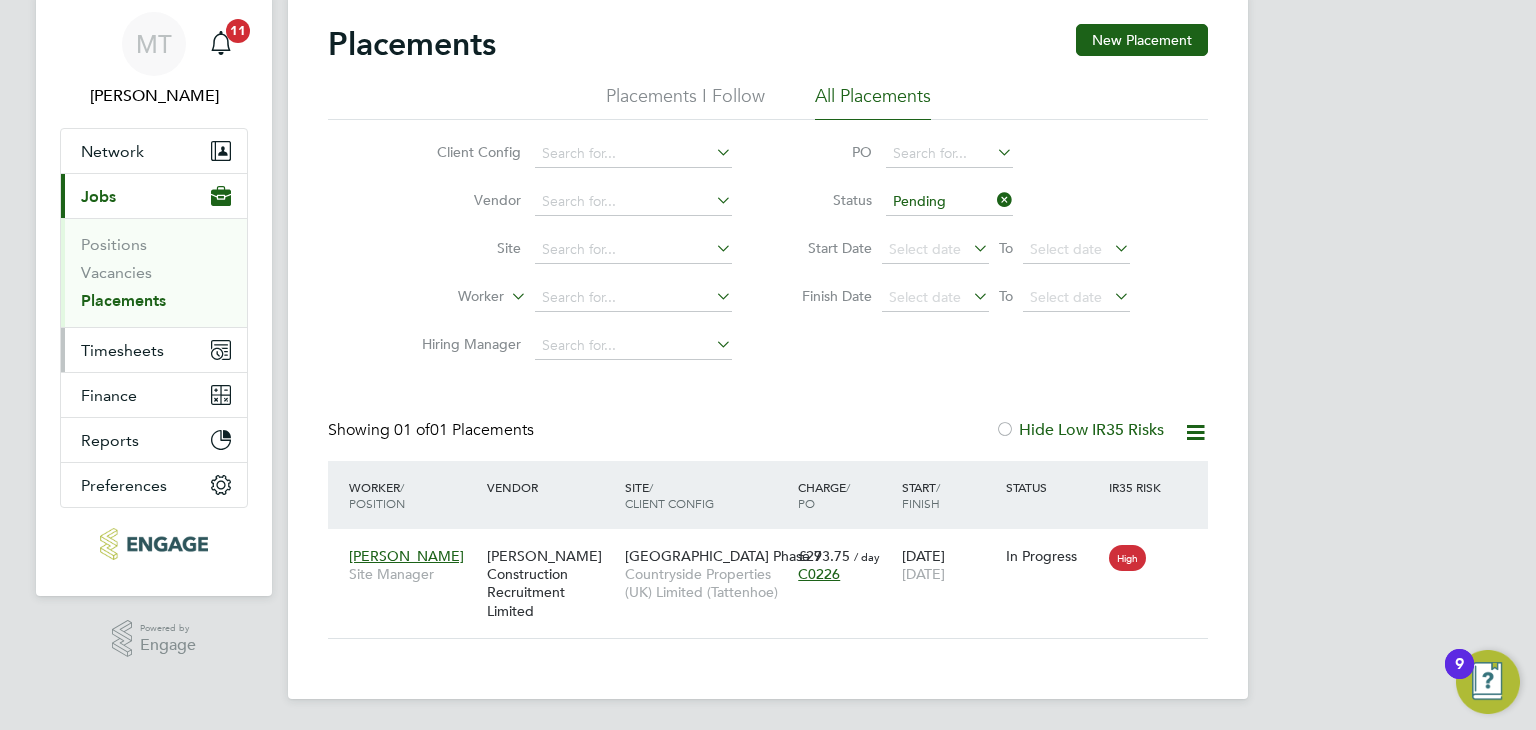 click on "Timesheets" at bounding box center (122, 350) 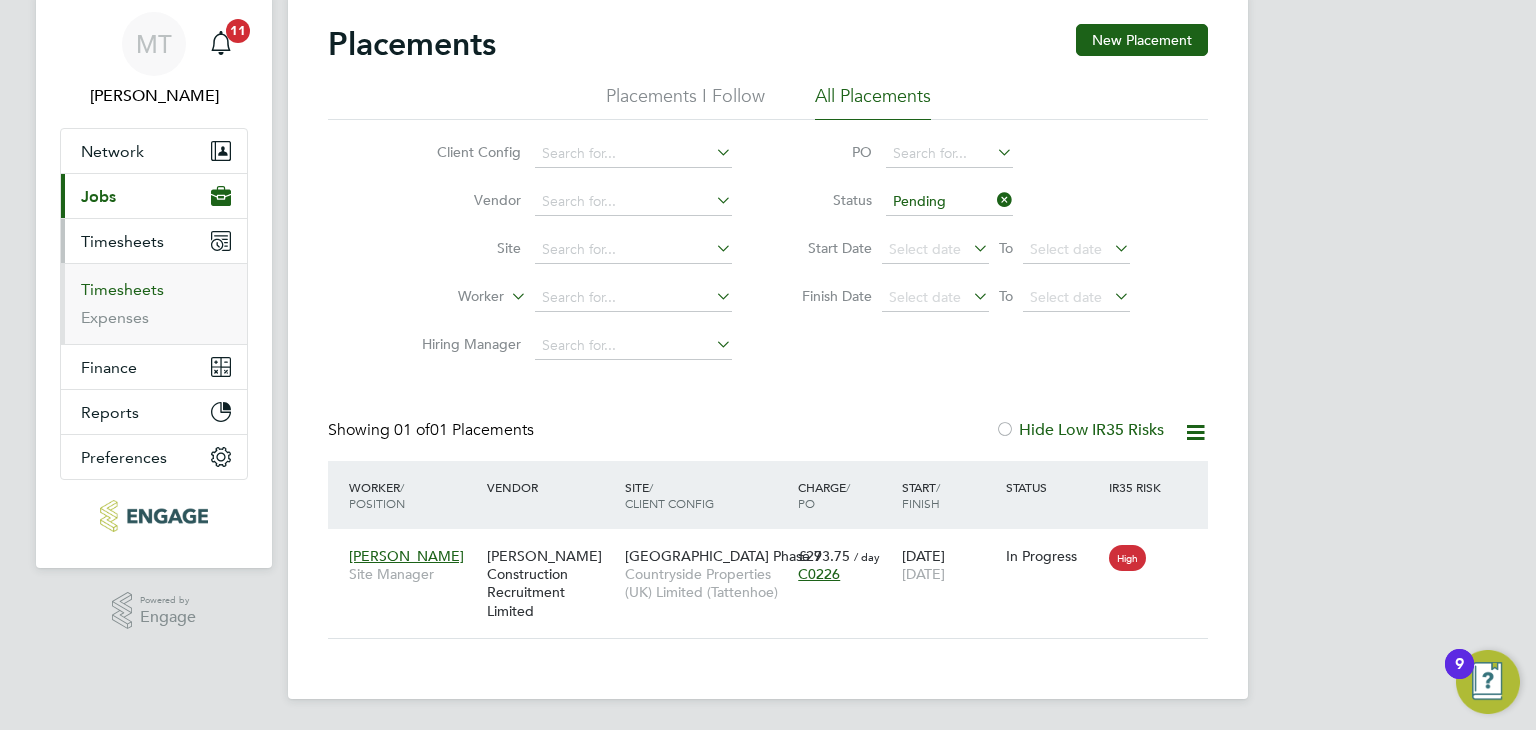 click on "Timesheets" at bounding box center (122, 289) 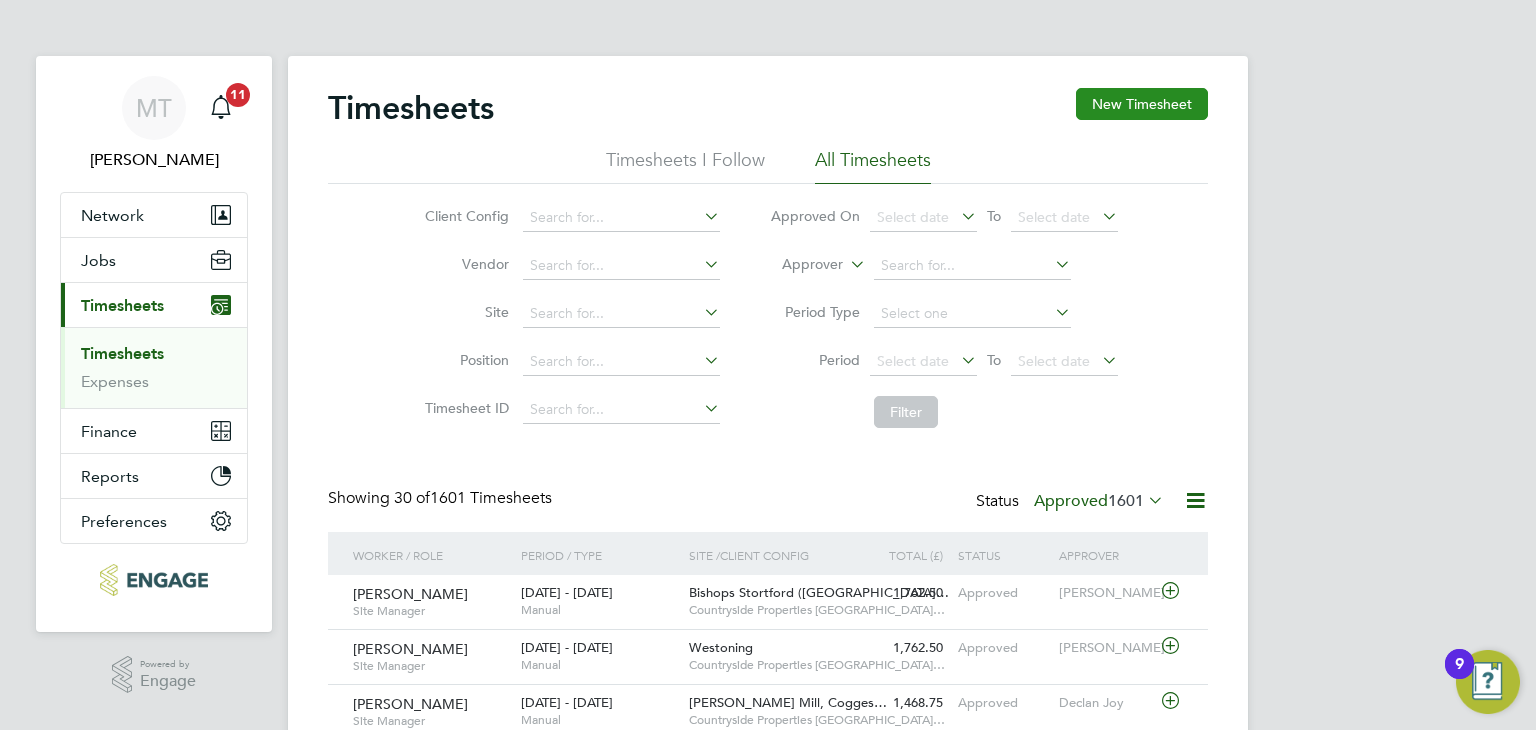 click on "New Timesheet" 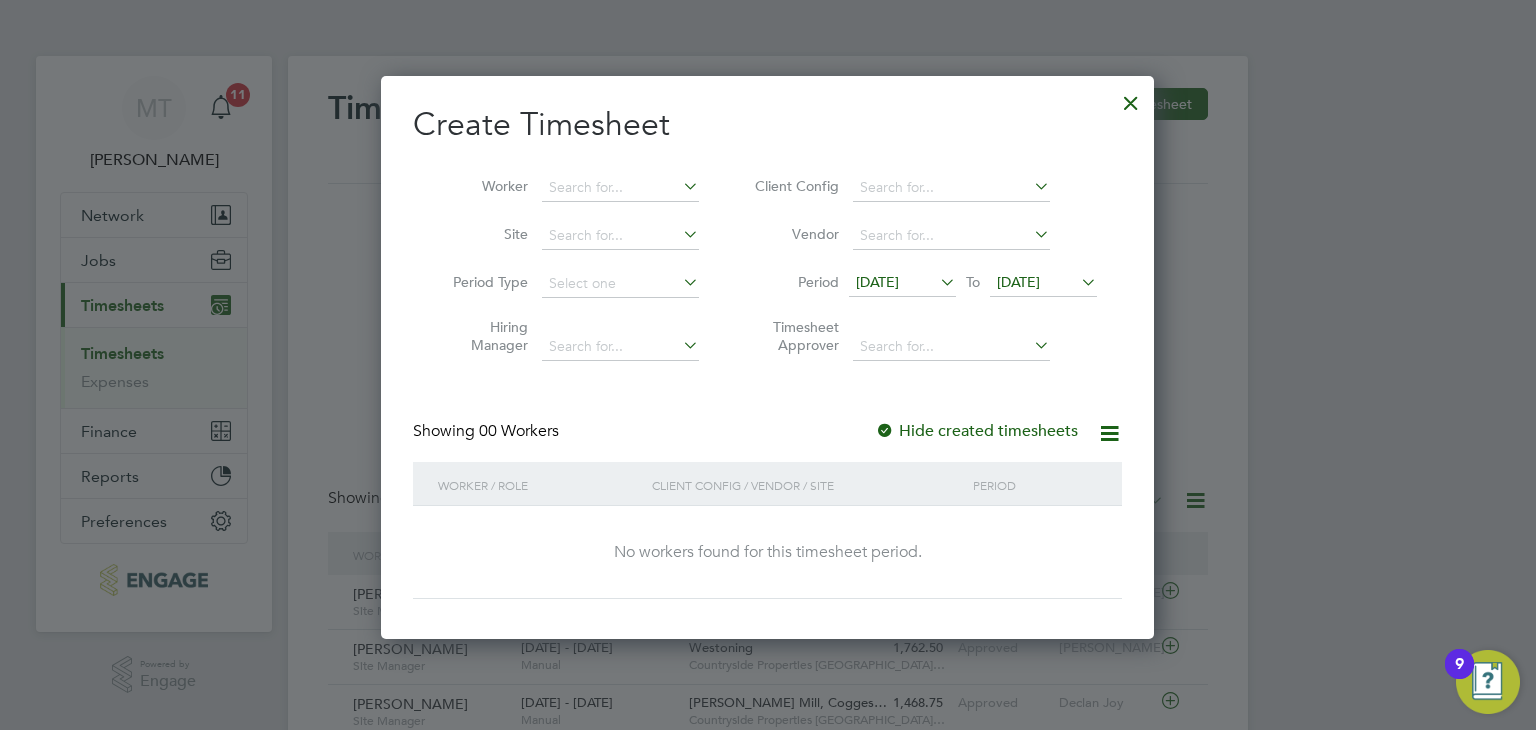 click on "07 Jul 2025" at bounding box center (1043, 283) 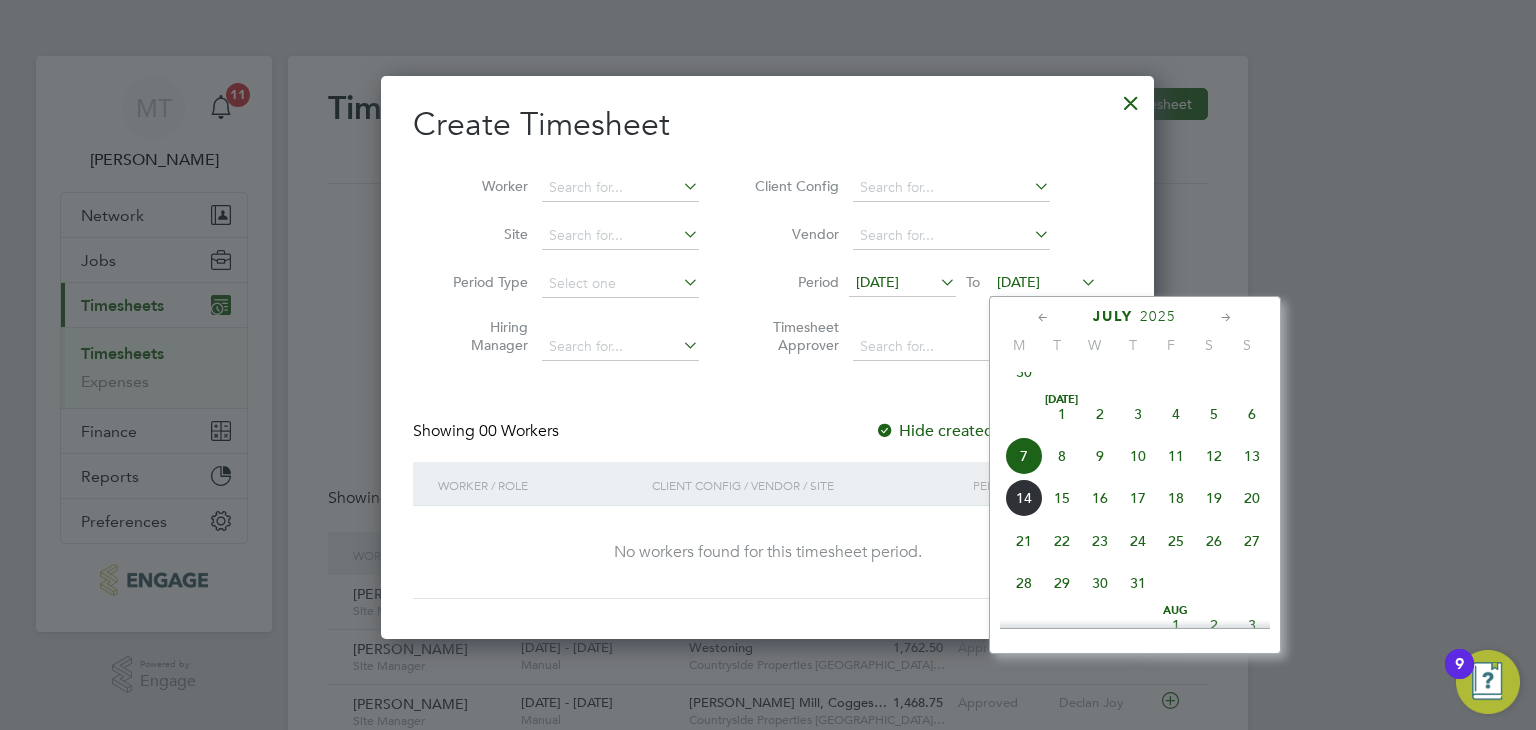 click on "13" 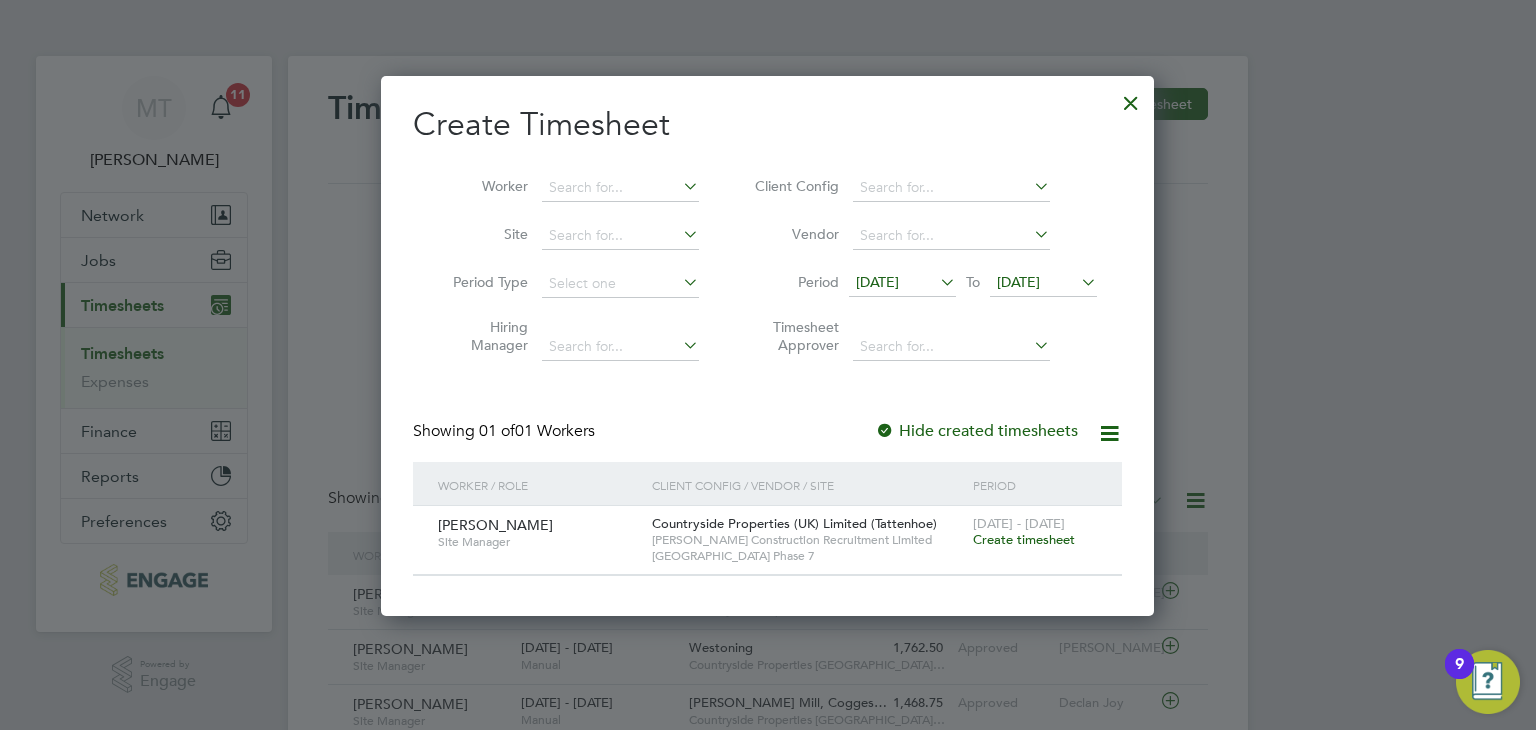 click on "Create timesheet" at bounding box center (1024, 539) 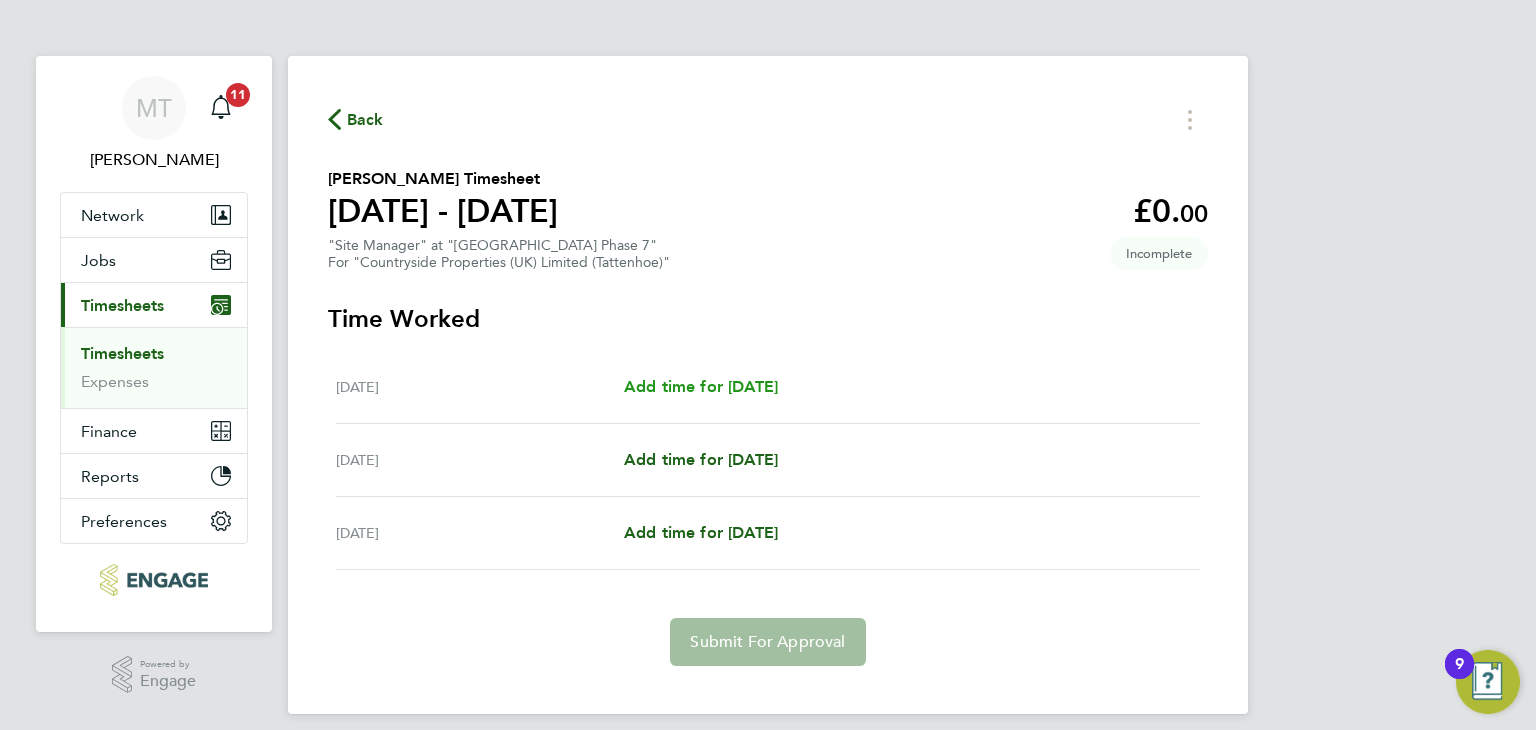 click on "Add time for Fri 11 Jul" at bounding box center [701, 386] 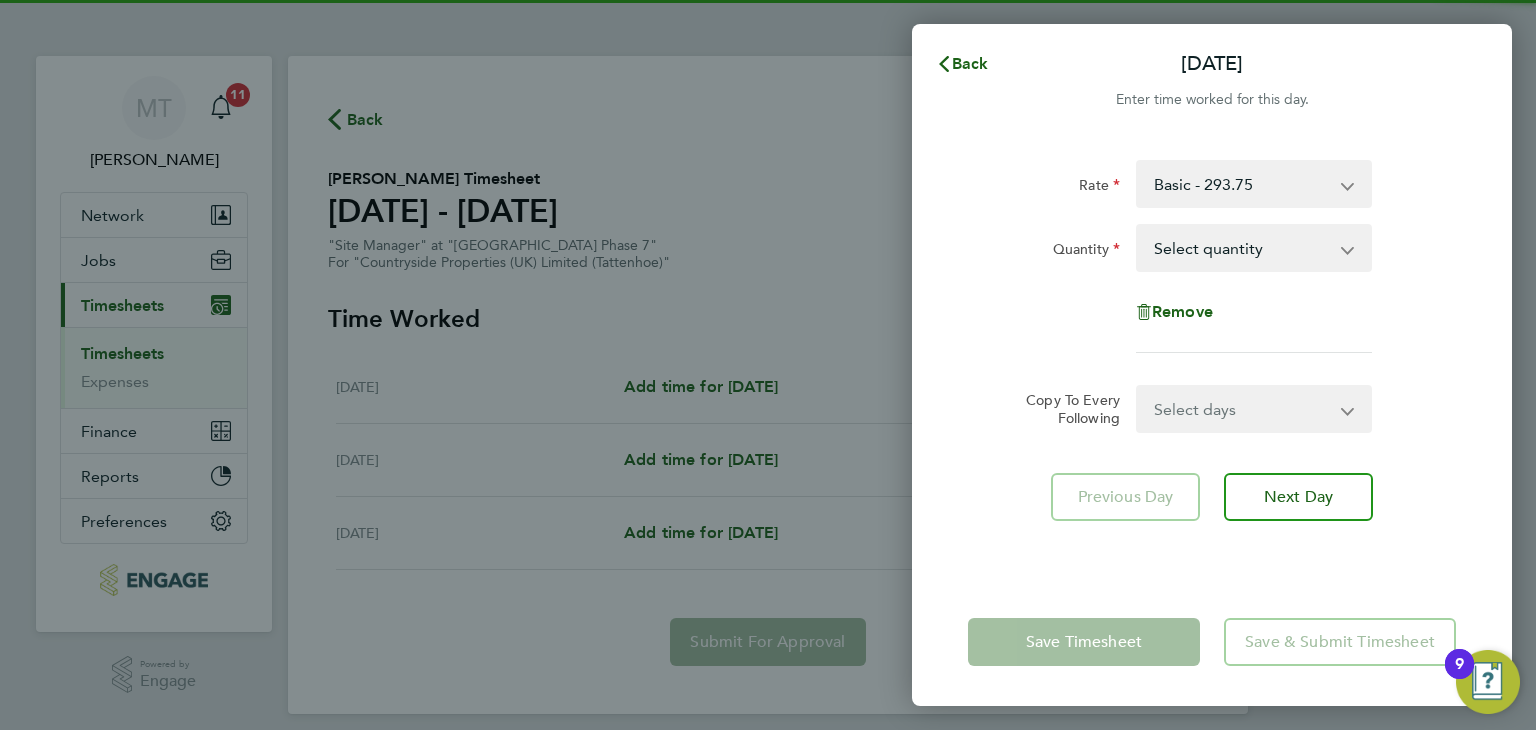 click on "Select quantity   0.5   1" at bounding box center (1242, 248) 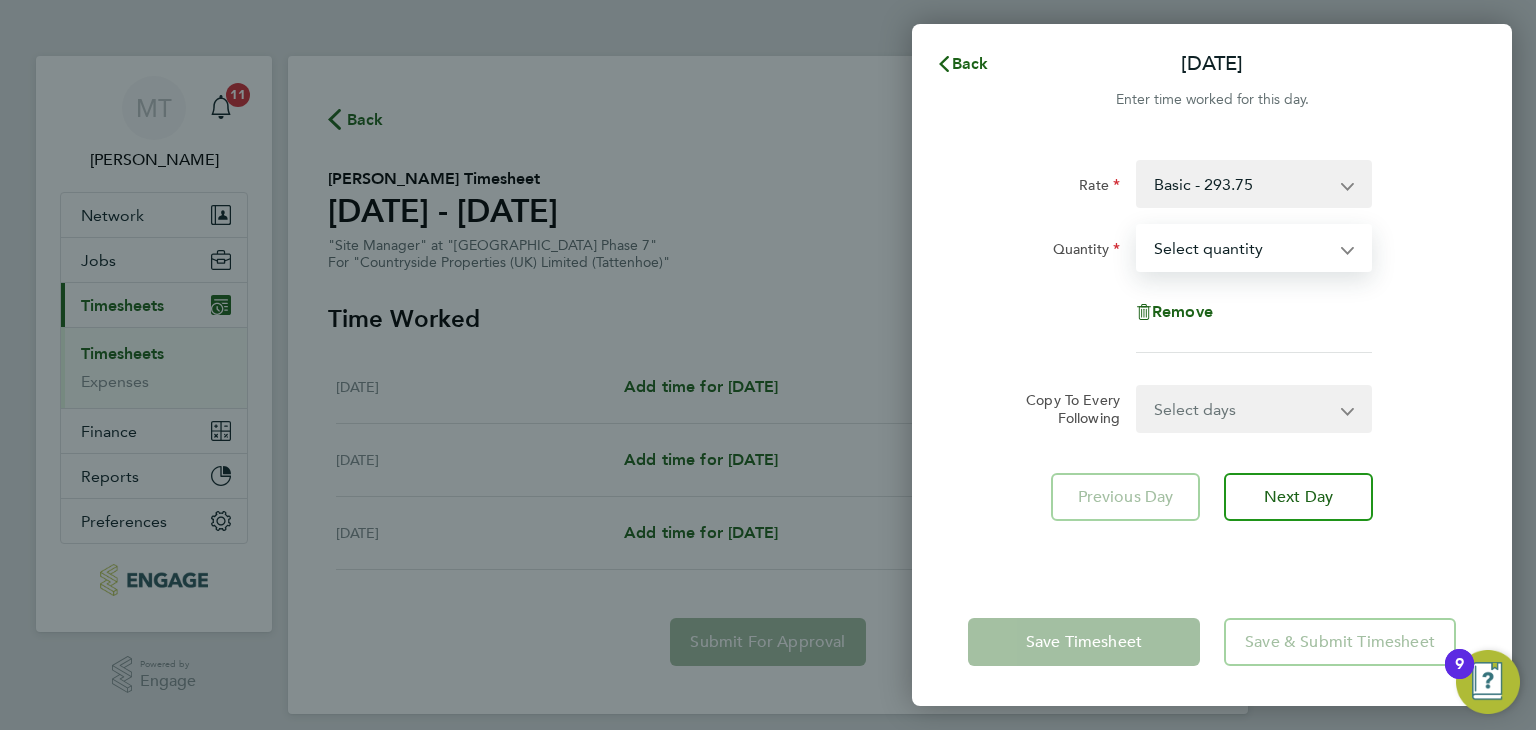 select on "0.5" 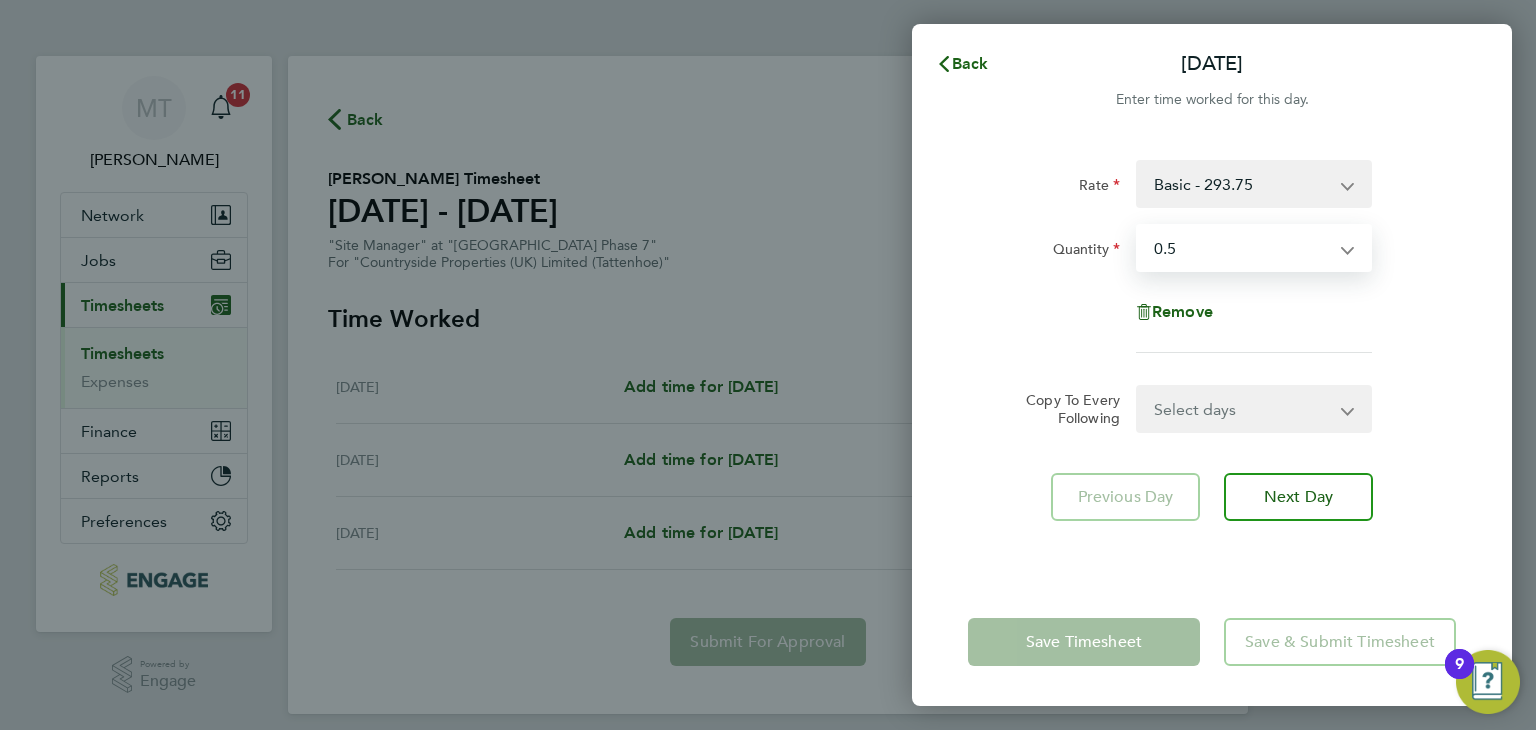 click on "Select quantity   0.5   1" at bounding box center [1242, 248] 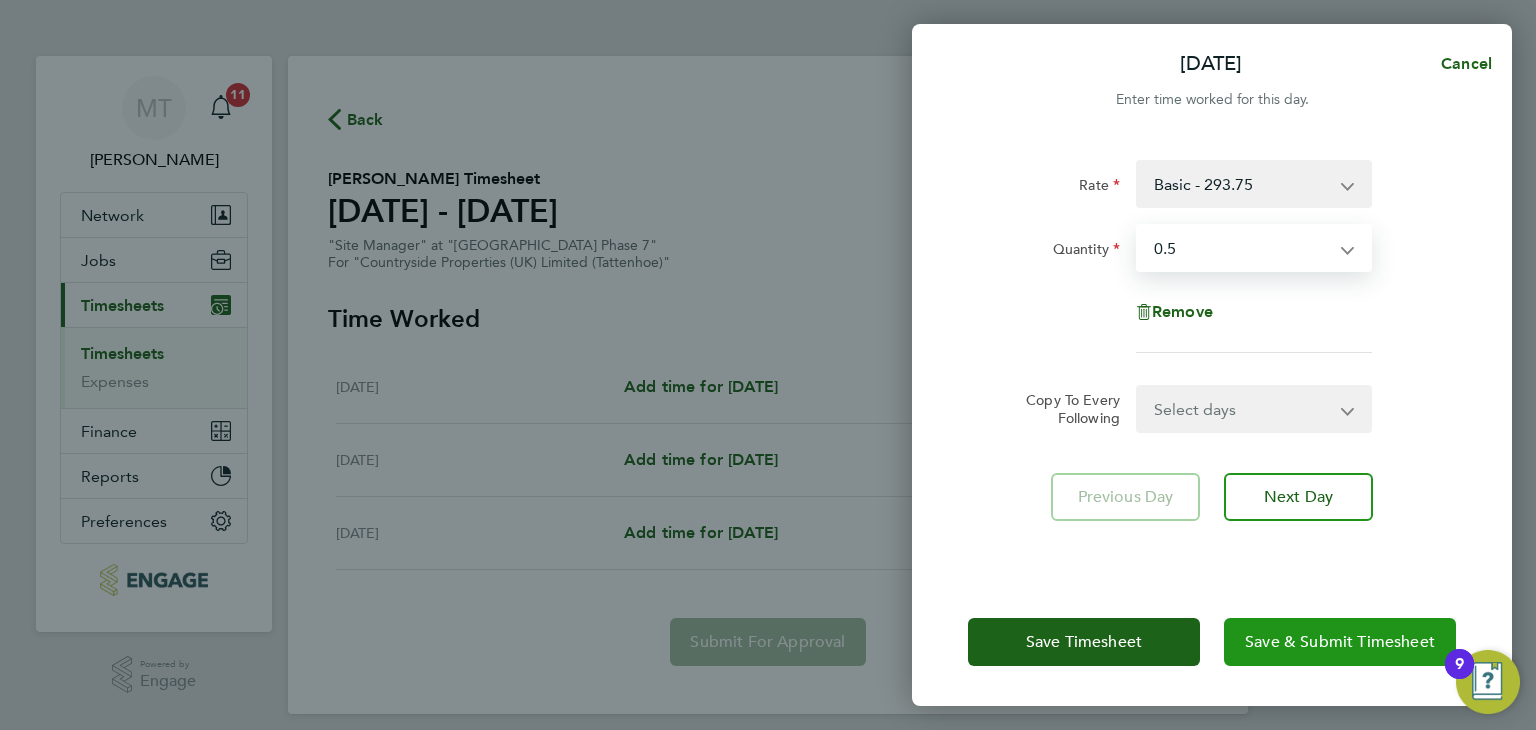 click on "Save & Submit Timesheet" 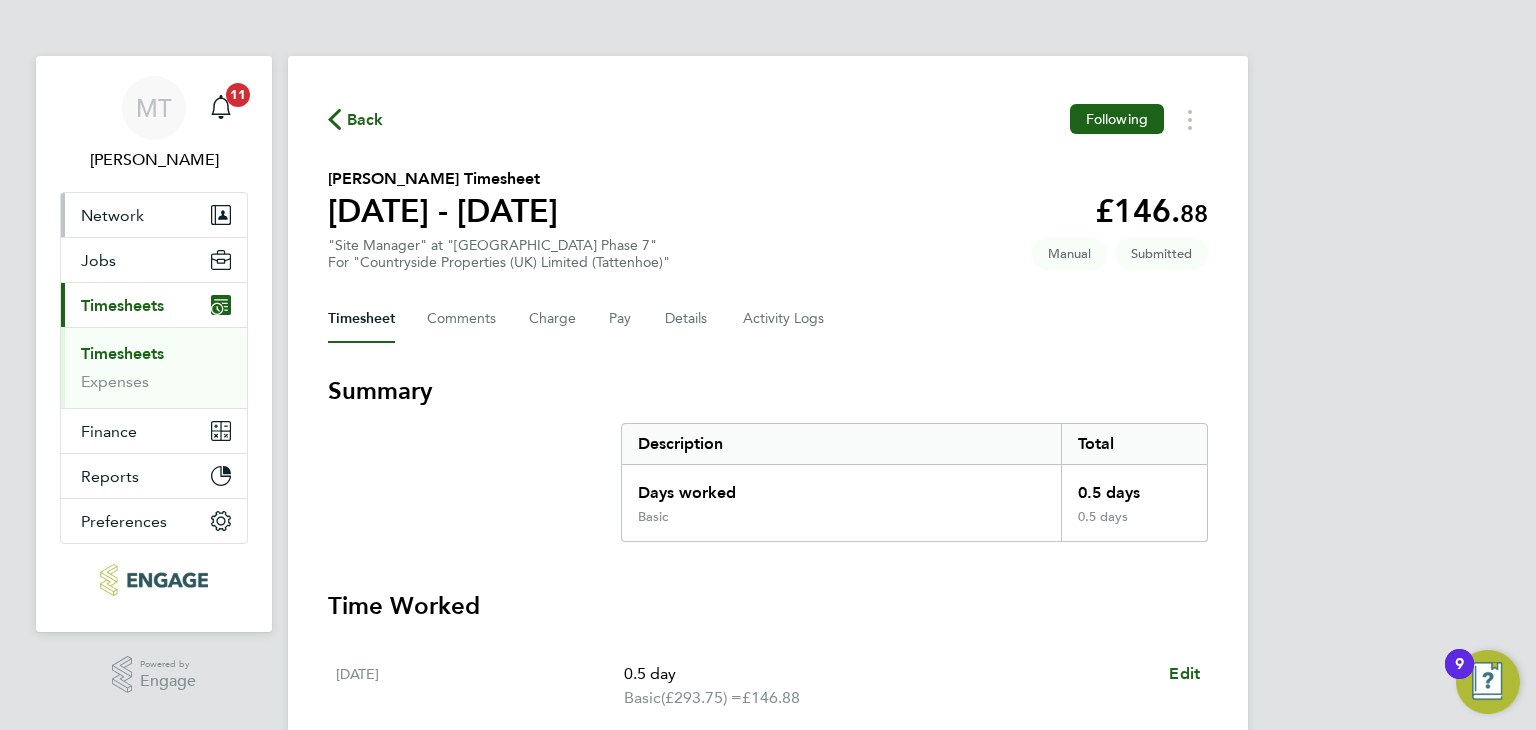 click on "Network" at bounding box center (112, 215) 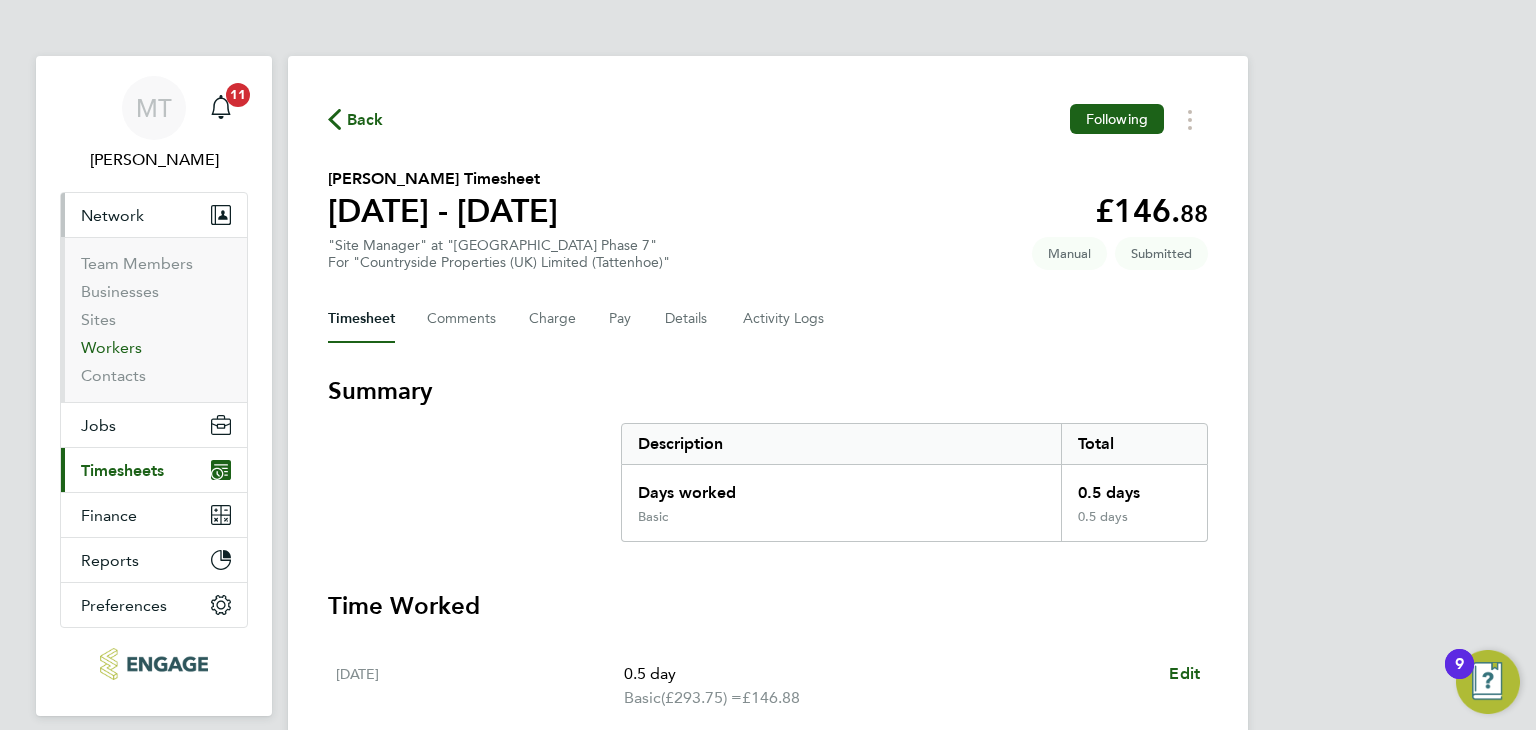 drag, startPoint x: 124, startPoint y: 344, endPoint x: 147, endPoint y: 342, distance: 23.086792 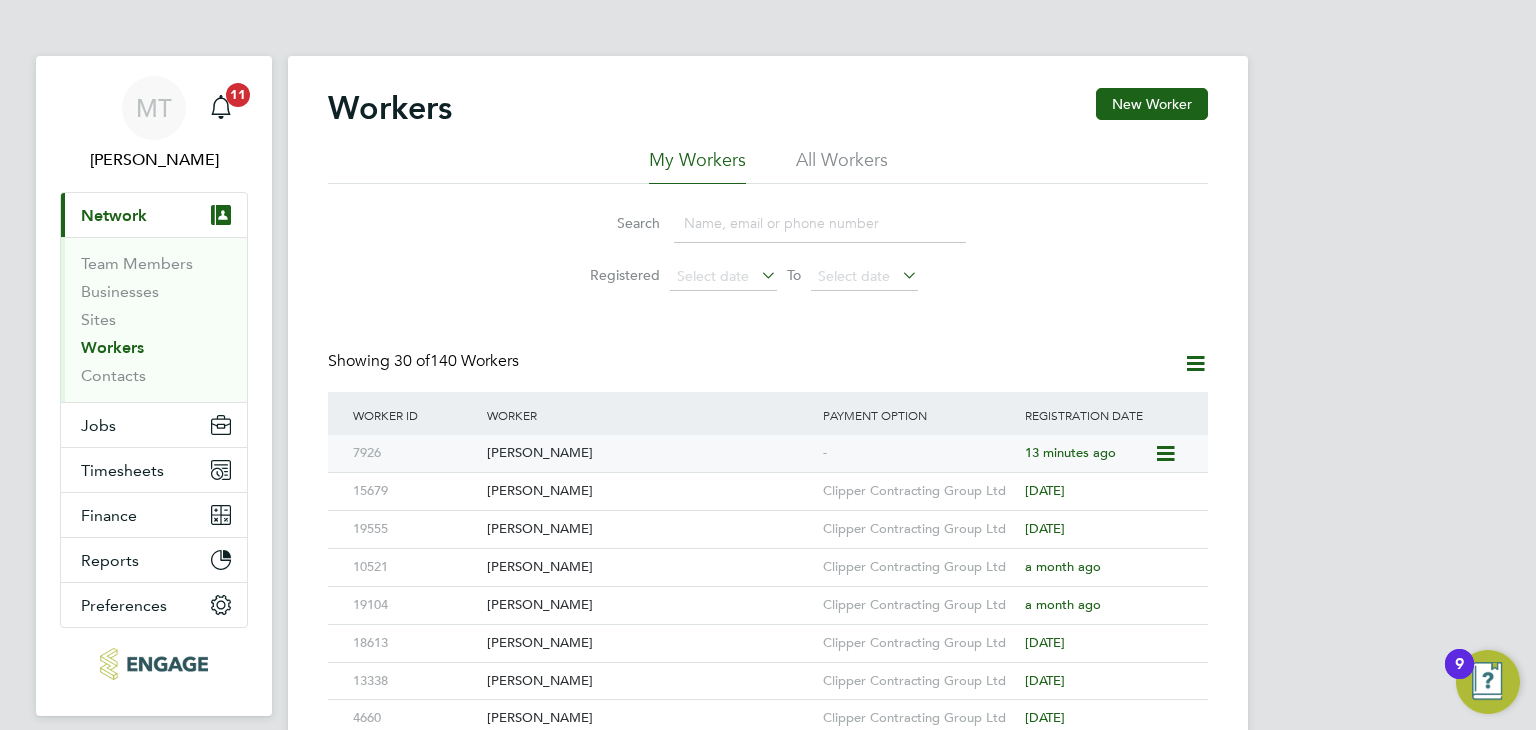 click on "Jonny Clarke" 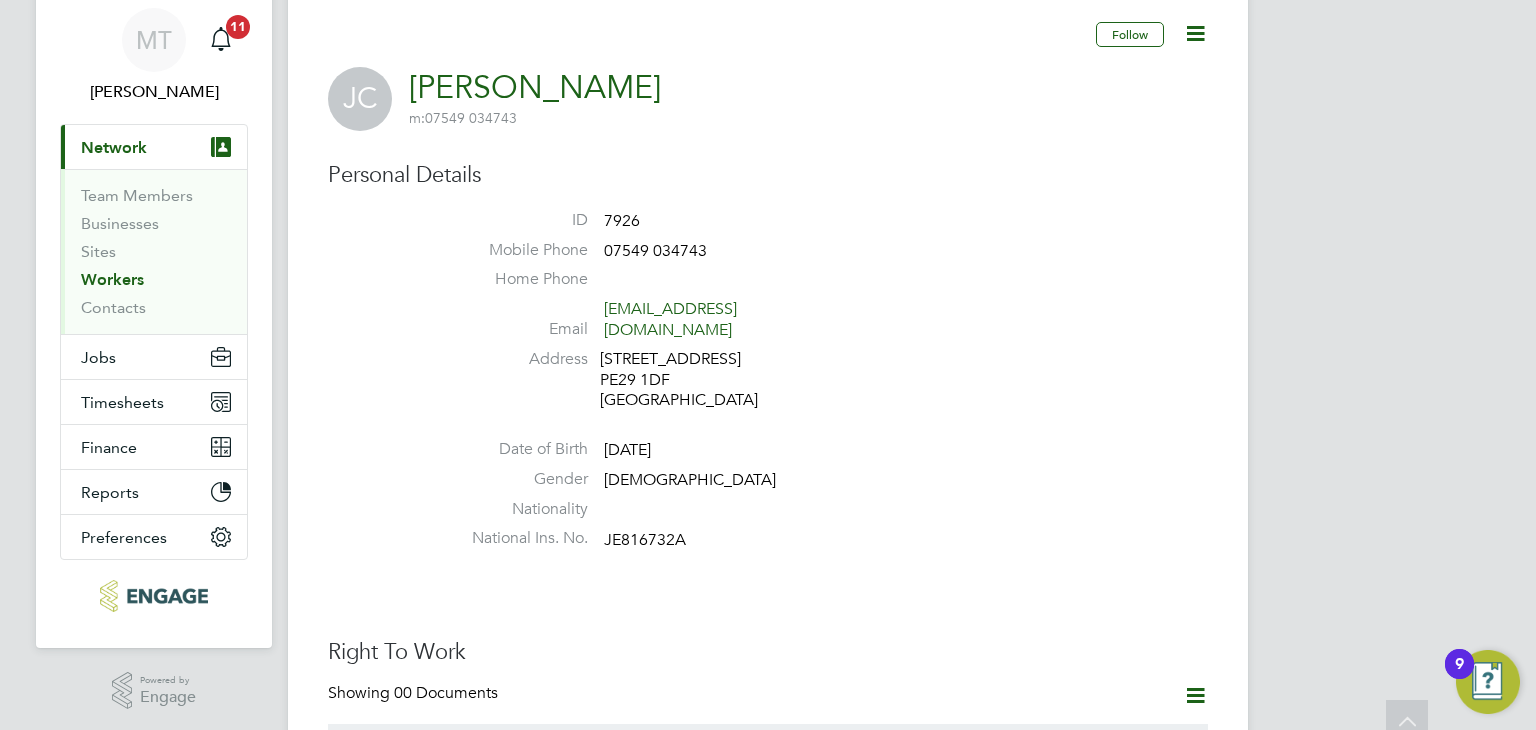scroll, scrollTop: 0, scrollLeft: 0, axis: both 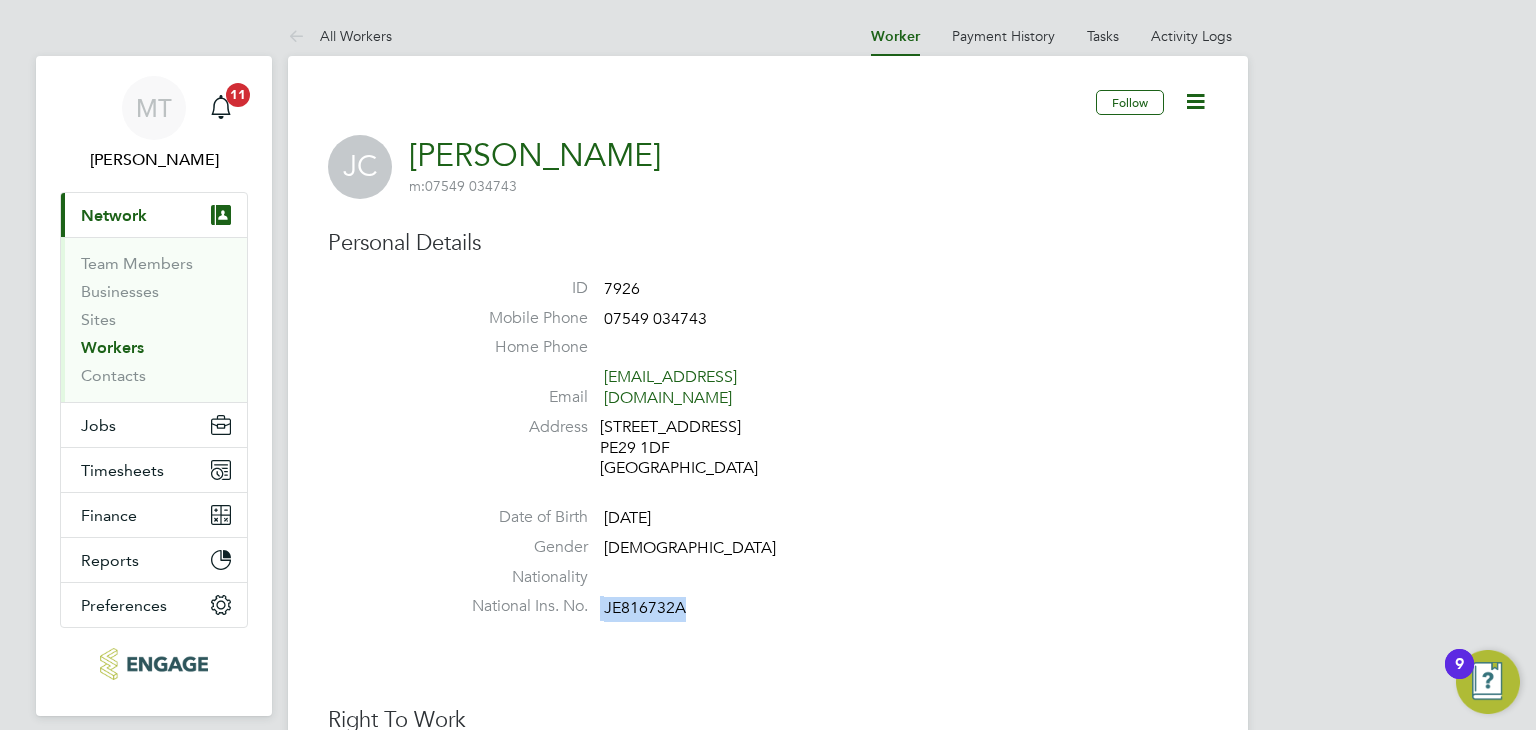 drag, startPoint x: 601, startPoint y: 589, endPoint x: 765, endPoint y: 594, distance: 164.0762 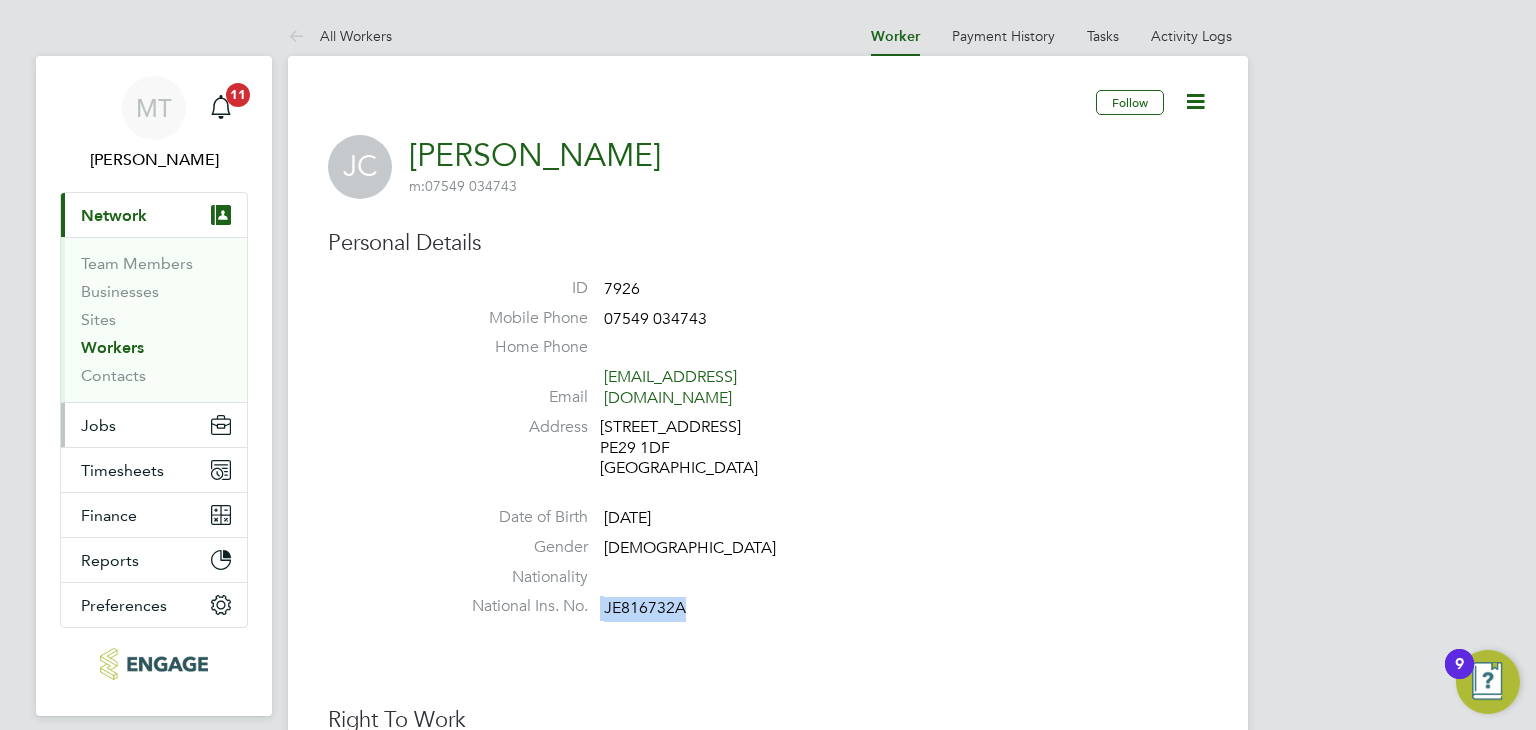 click on "Jobs" at bounding box center [98, 425] 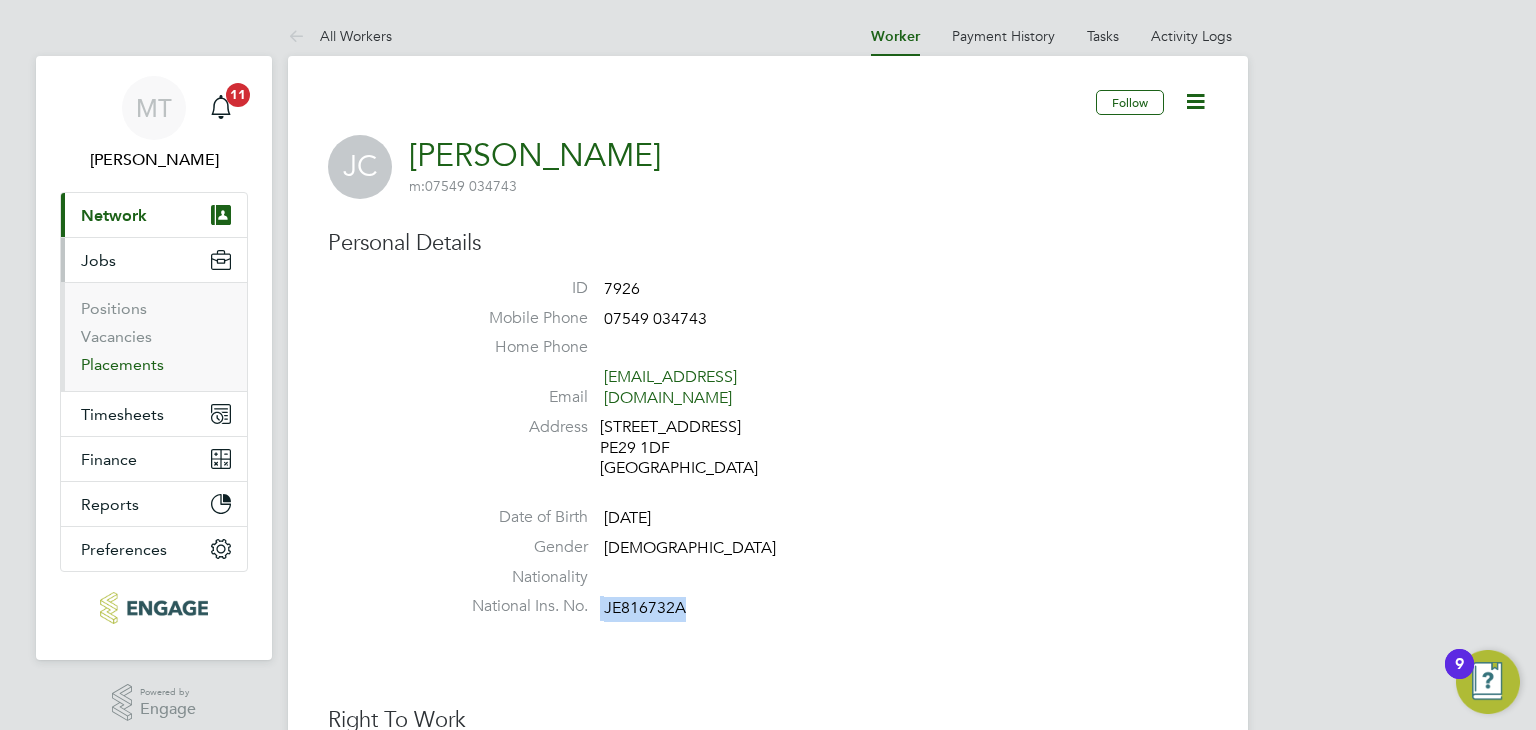 click on "Placements" at bounding box center (122, 364) 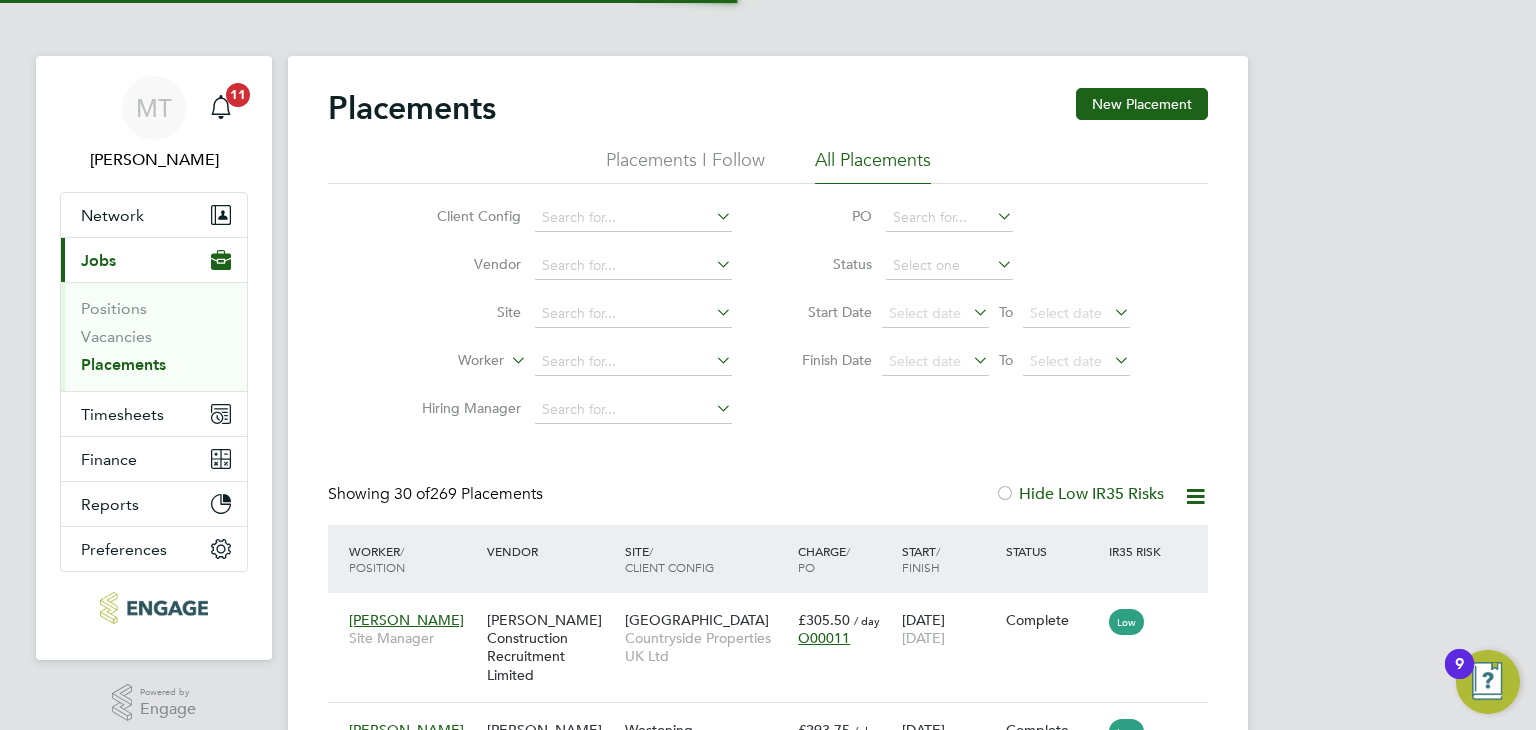 scroll, scrollTop: 9, scrollLeft: 9, axis: both 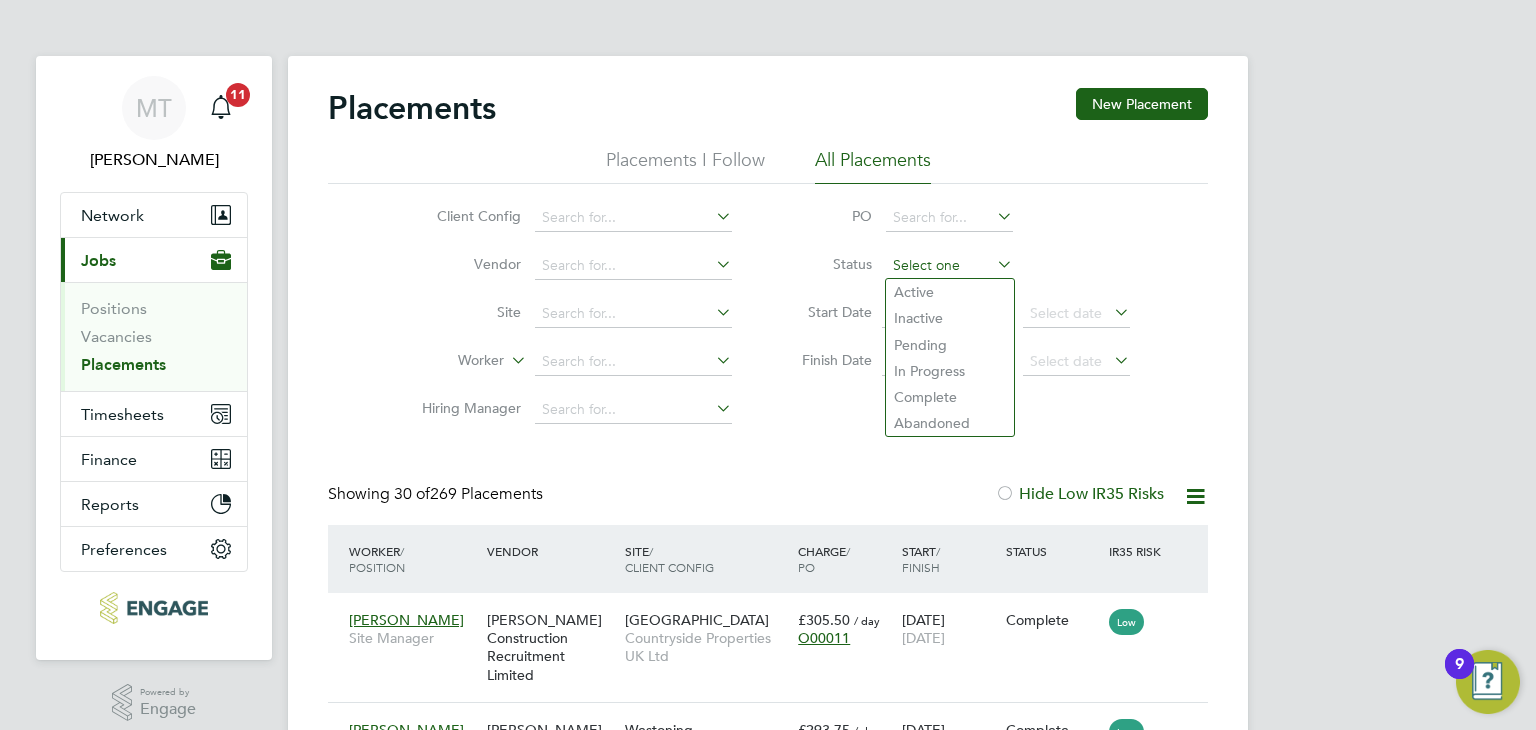 click 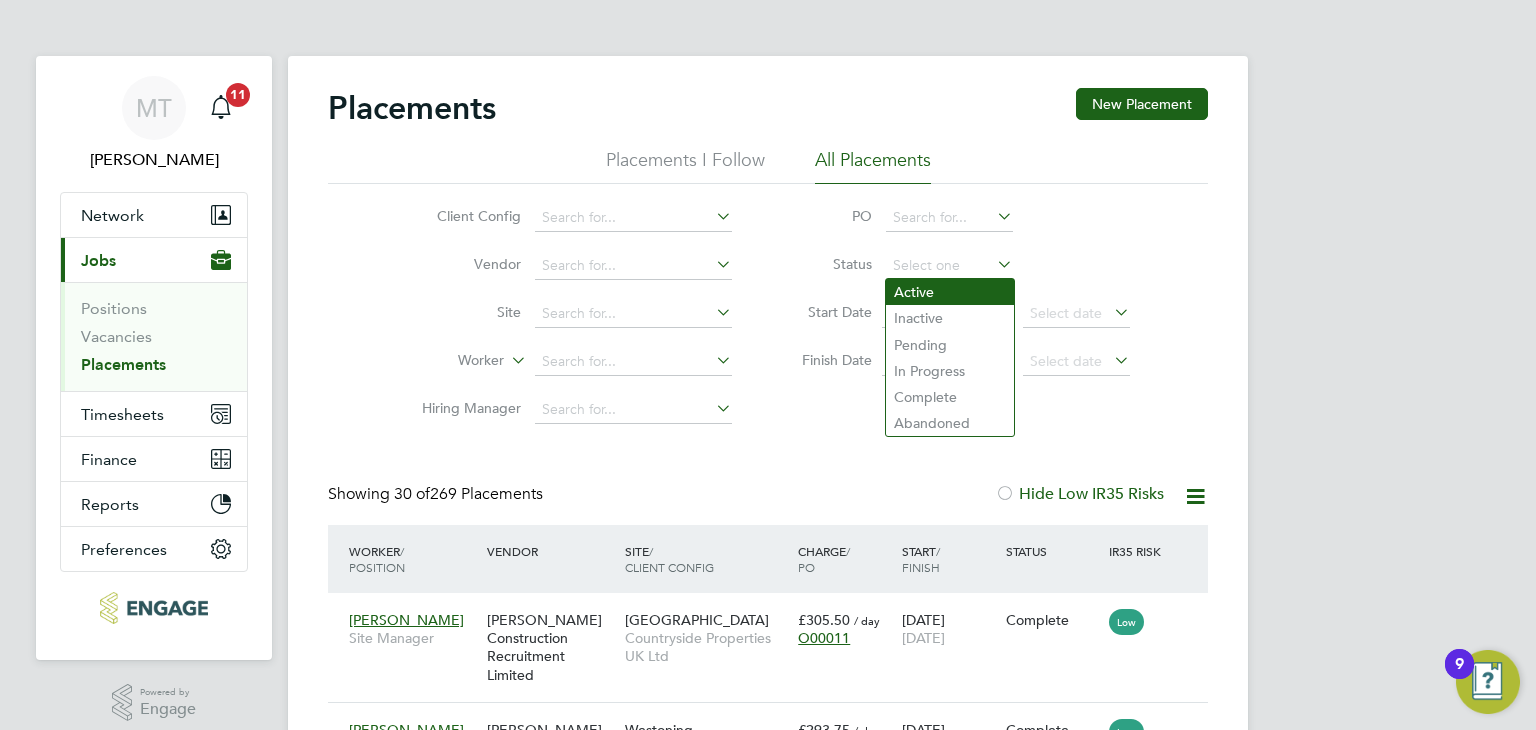 click on "Active" 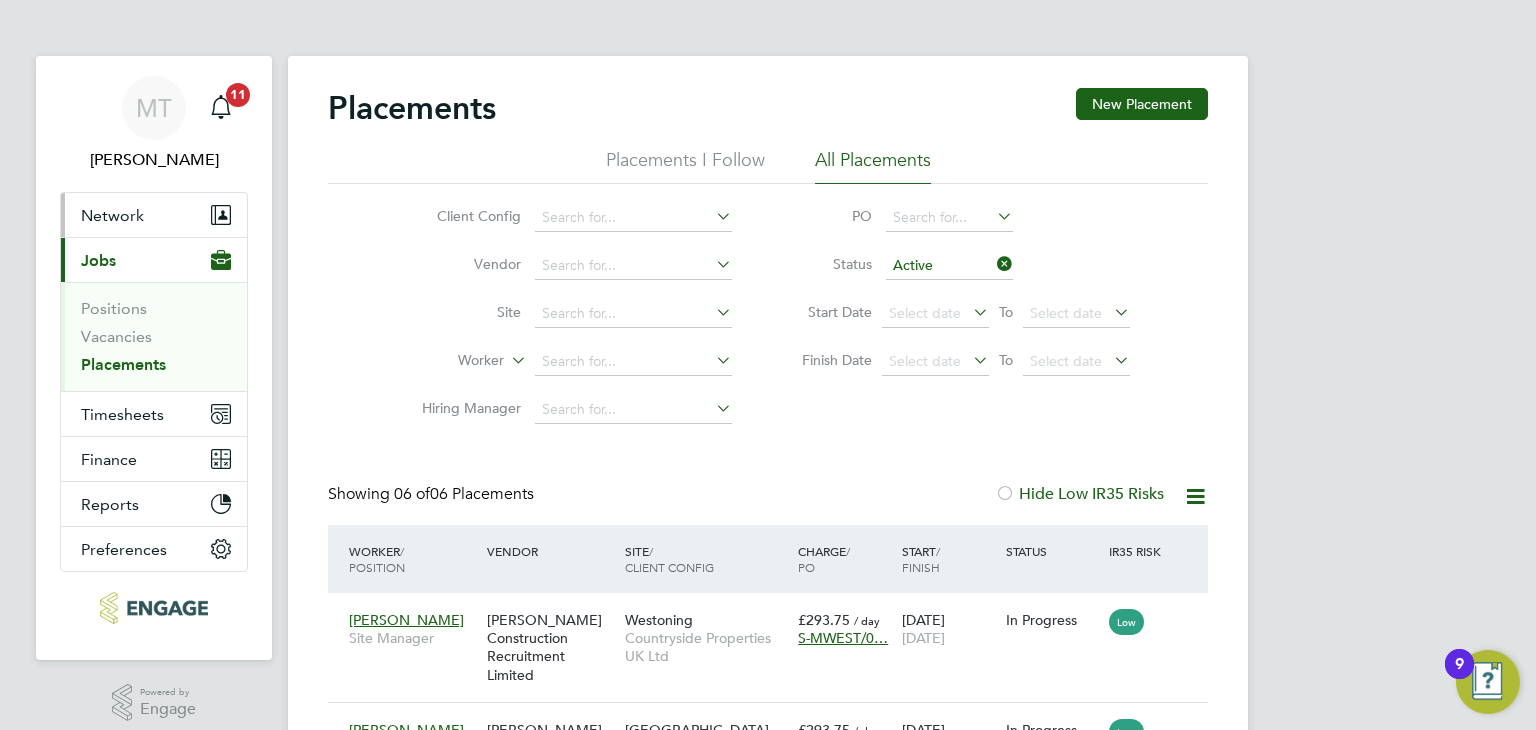 click on "Network" at bounding box center [154, 215] 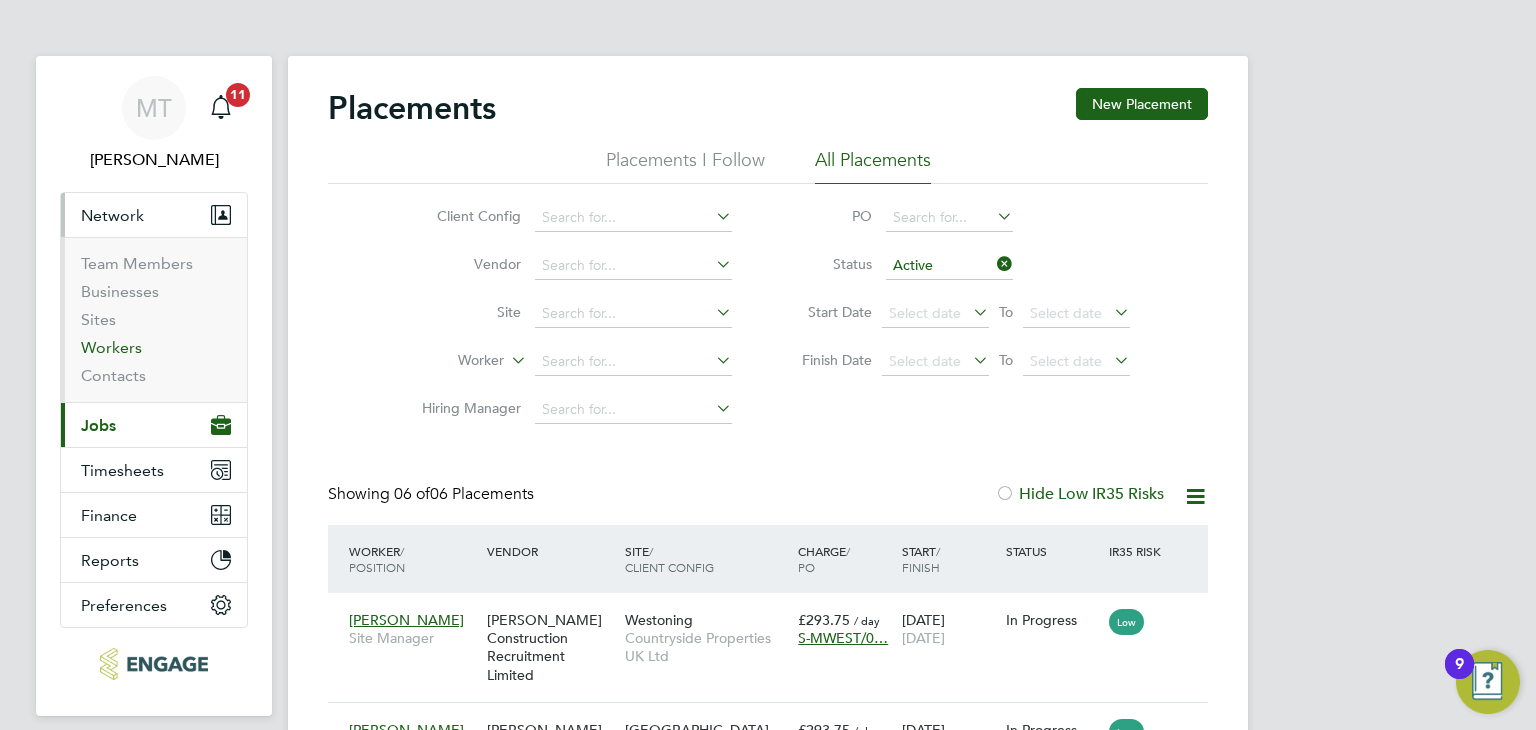 click on "Workers" at bounding box center (111, 347) 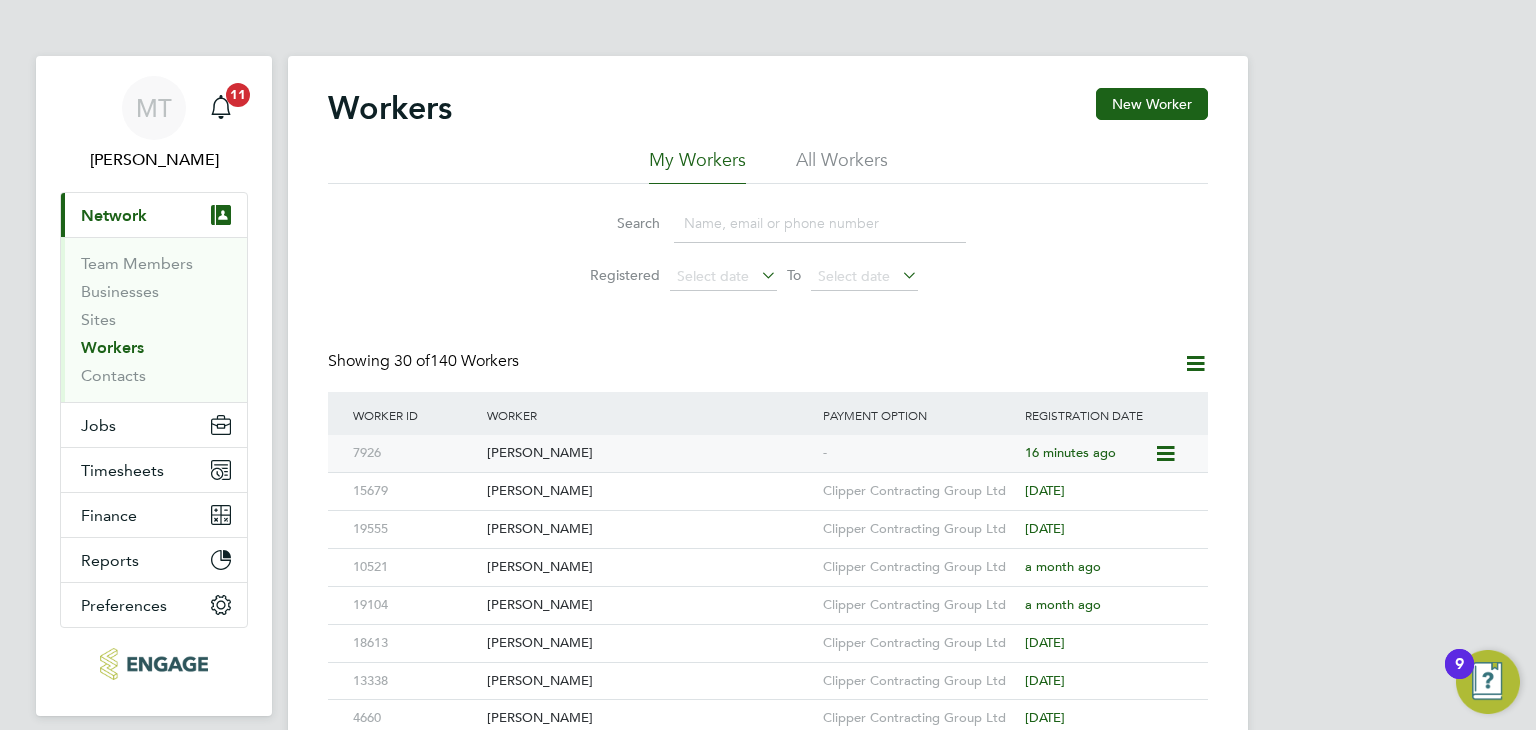 click on "[PERSON_NAME]" 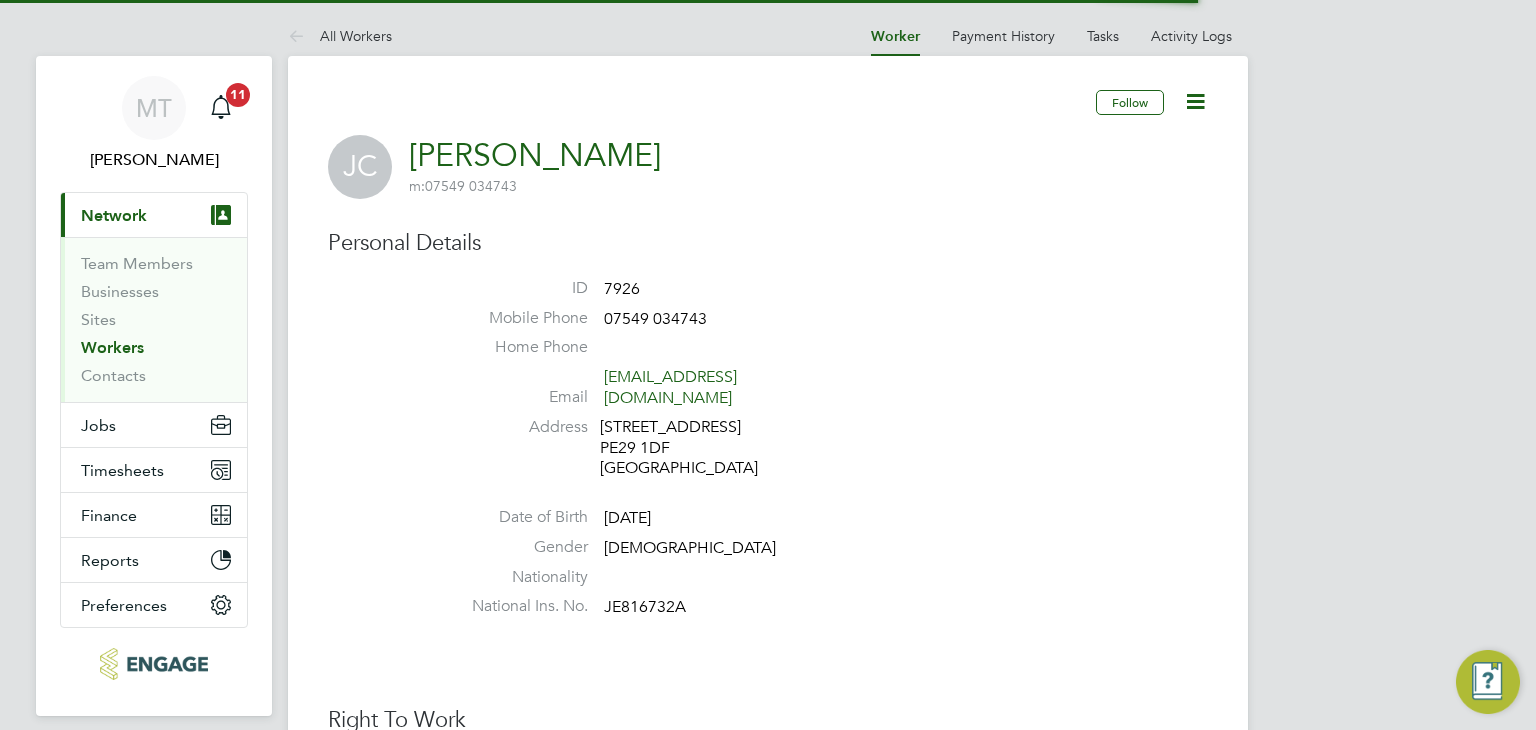 scroll, scrollTop: 0, scrollLeft: 0, axis: both 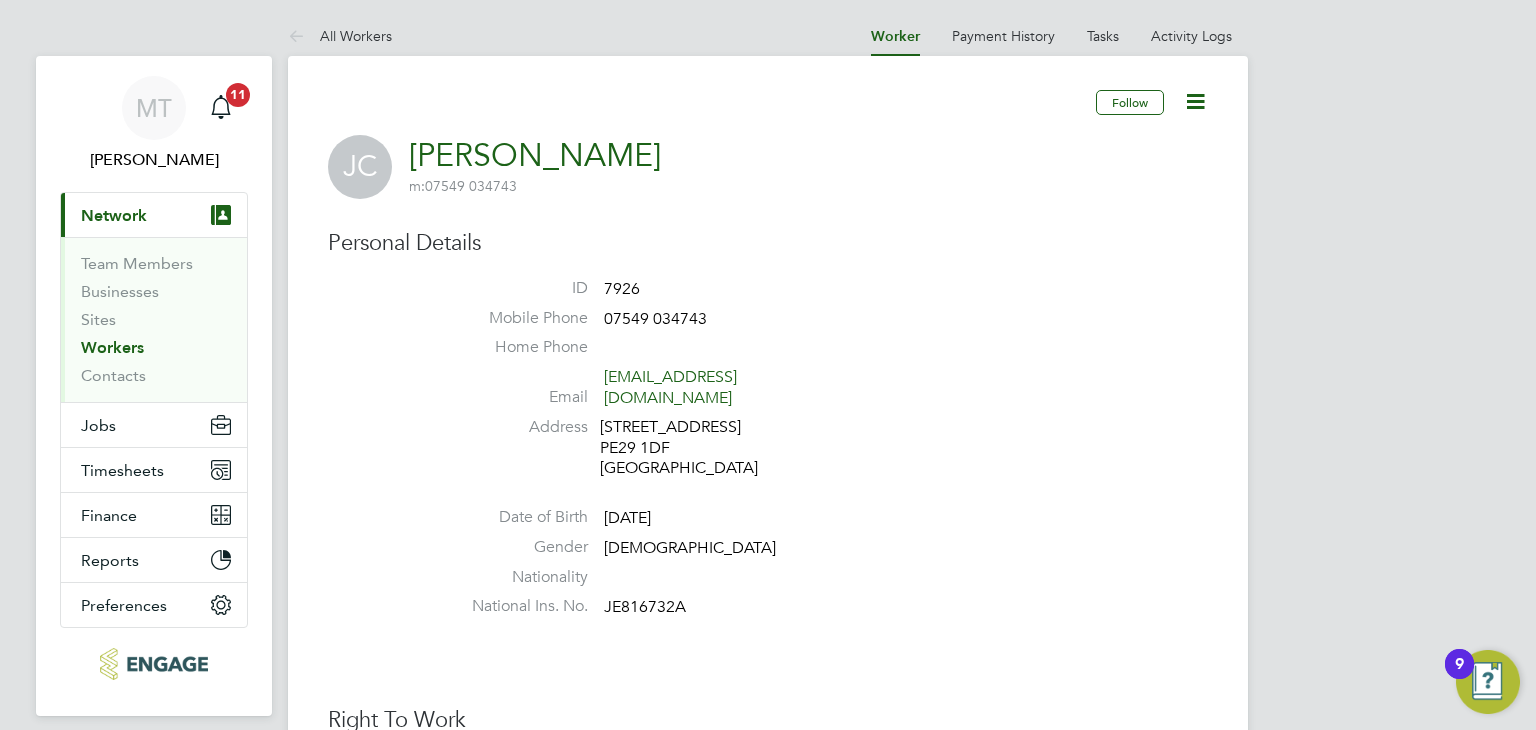 click 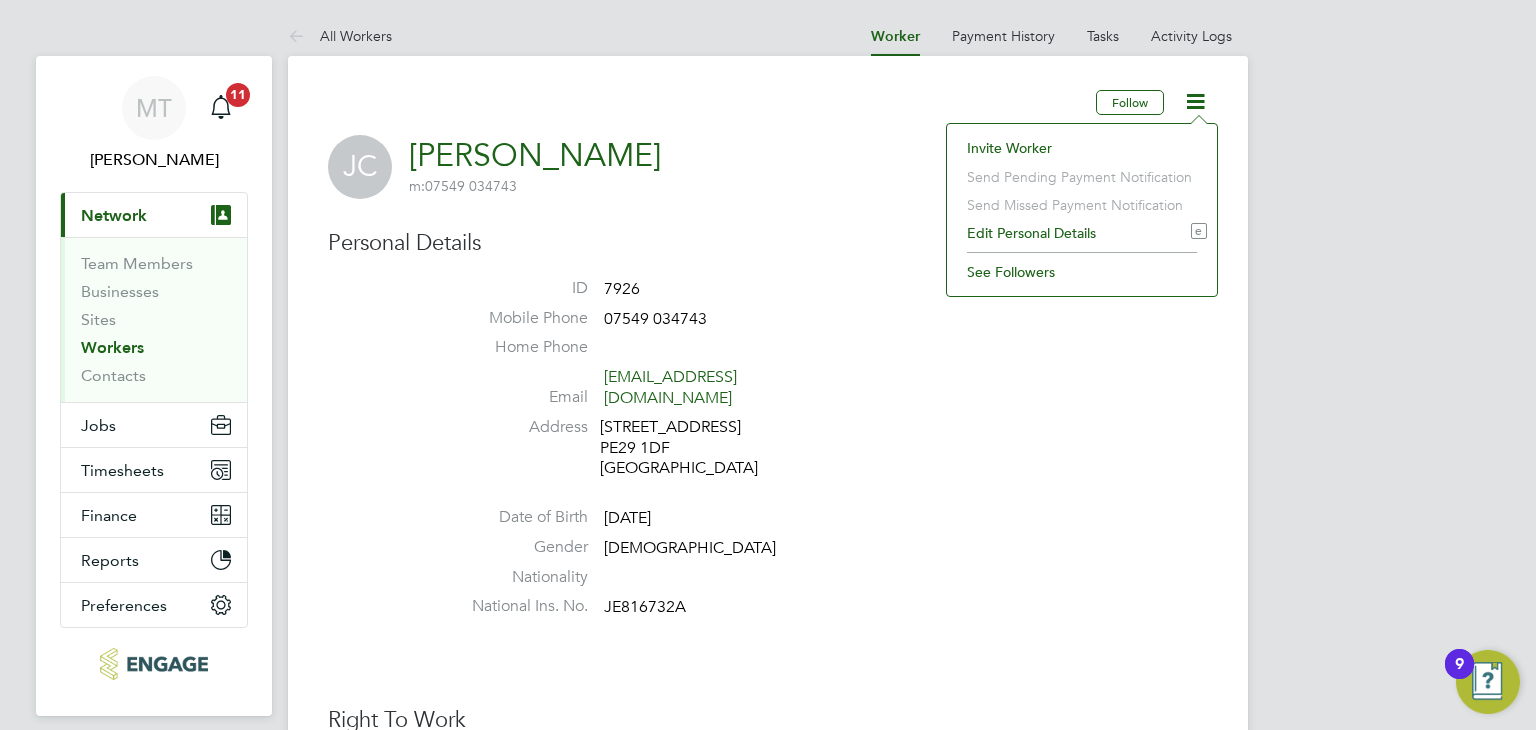 click on "Edit Personal Details e" 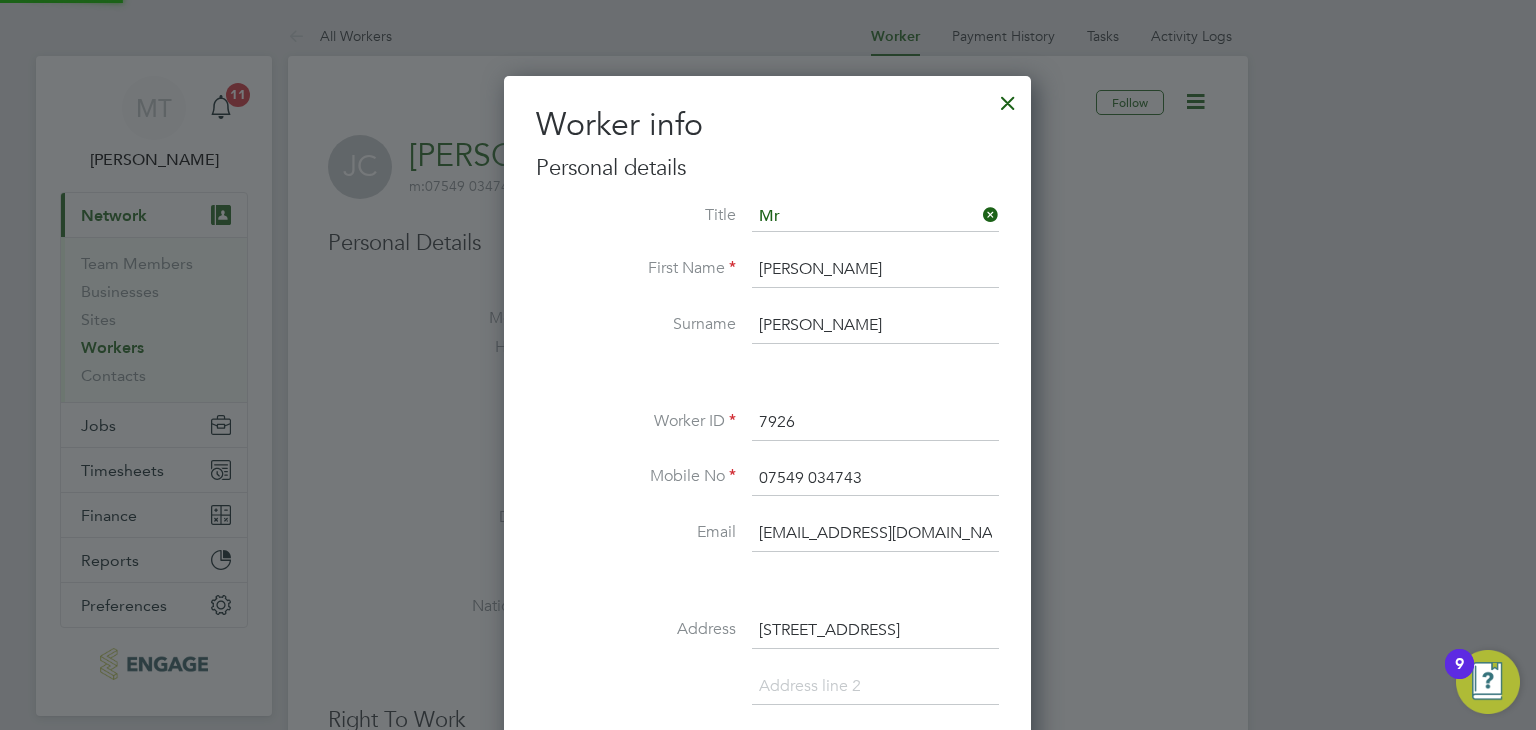 scroll, scrollTop: 9, scrollLeft: 9, axis: both 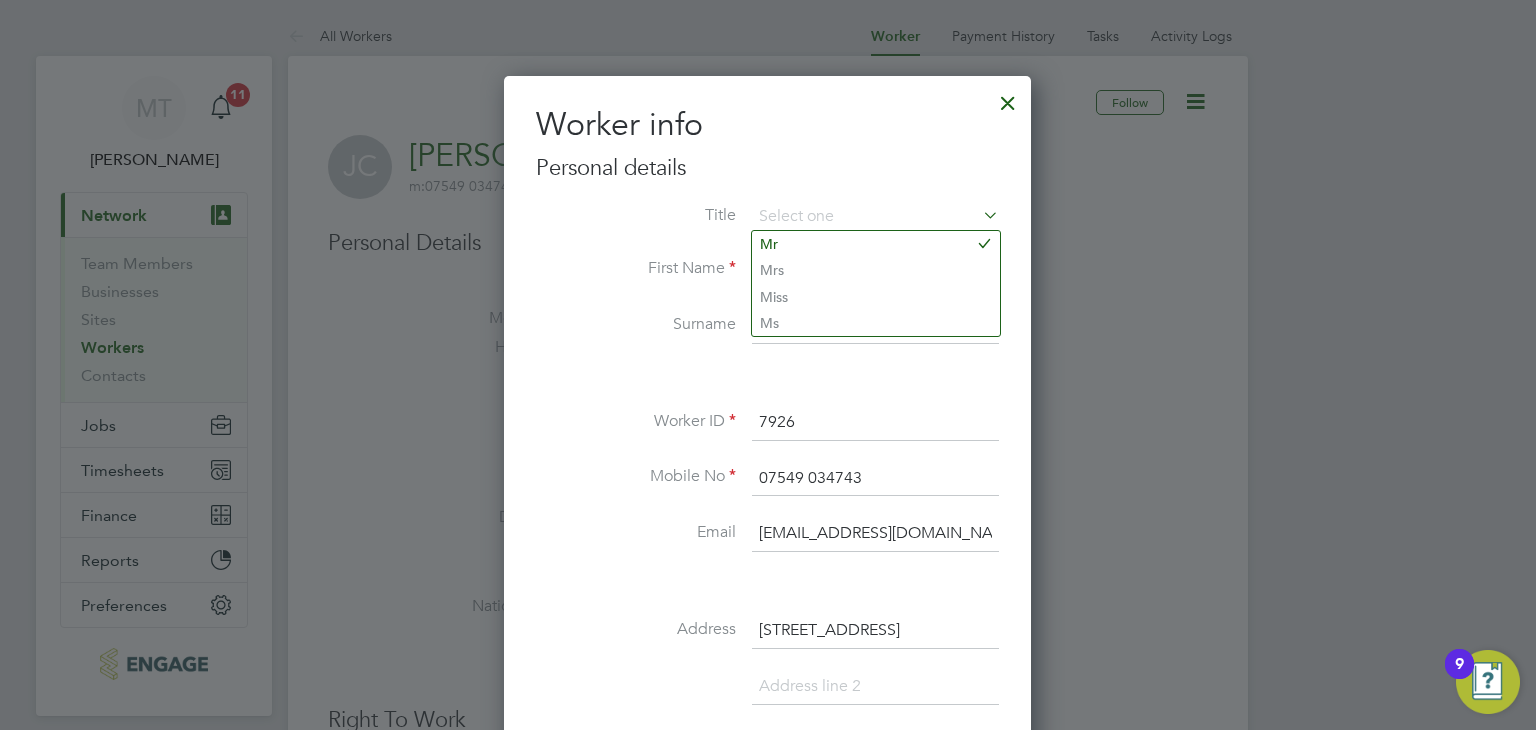 click at bounding box center [875, 217] 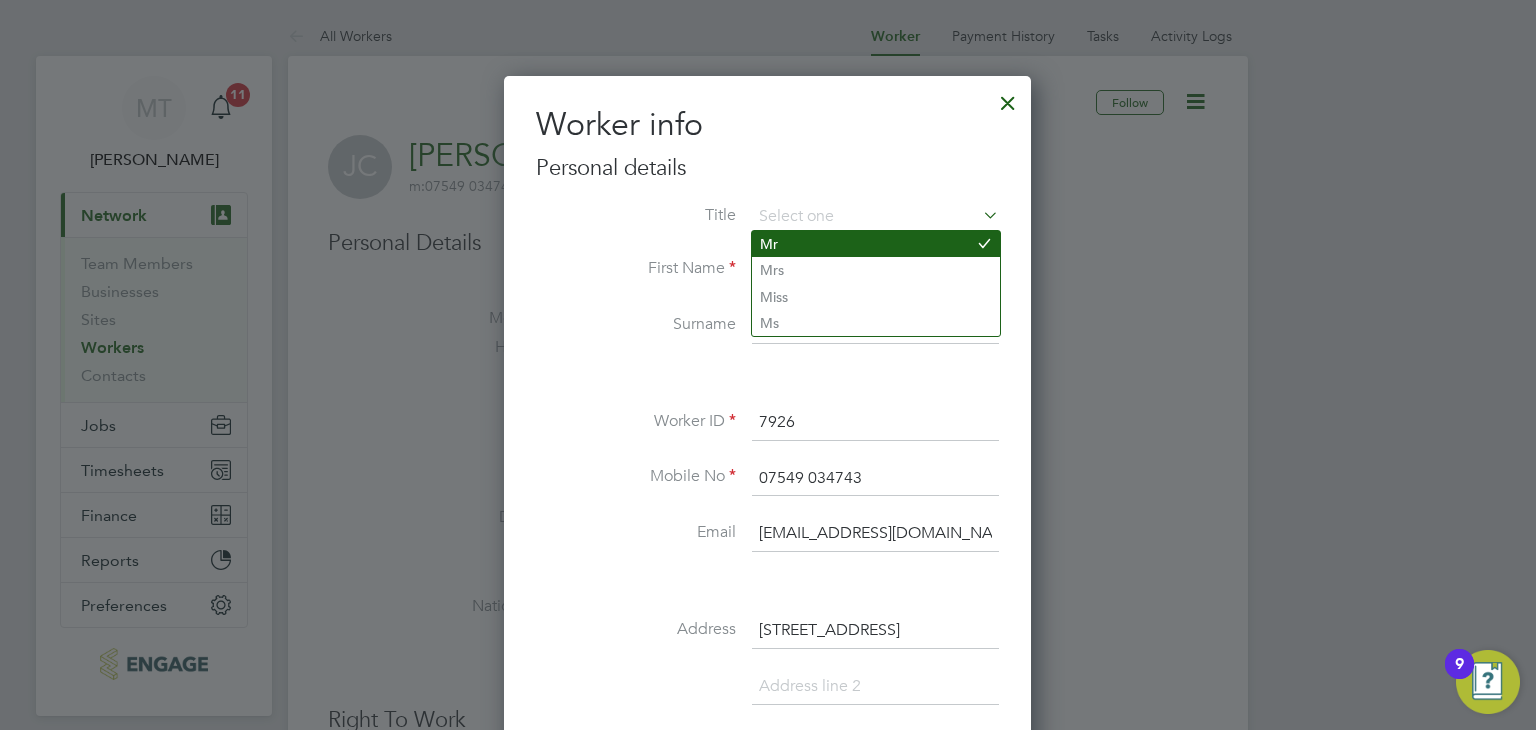 click on "Mr" 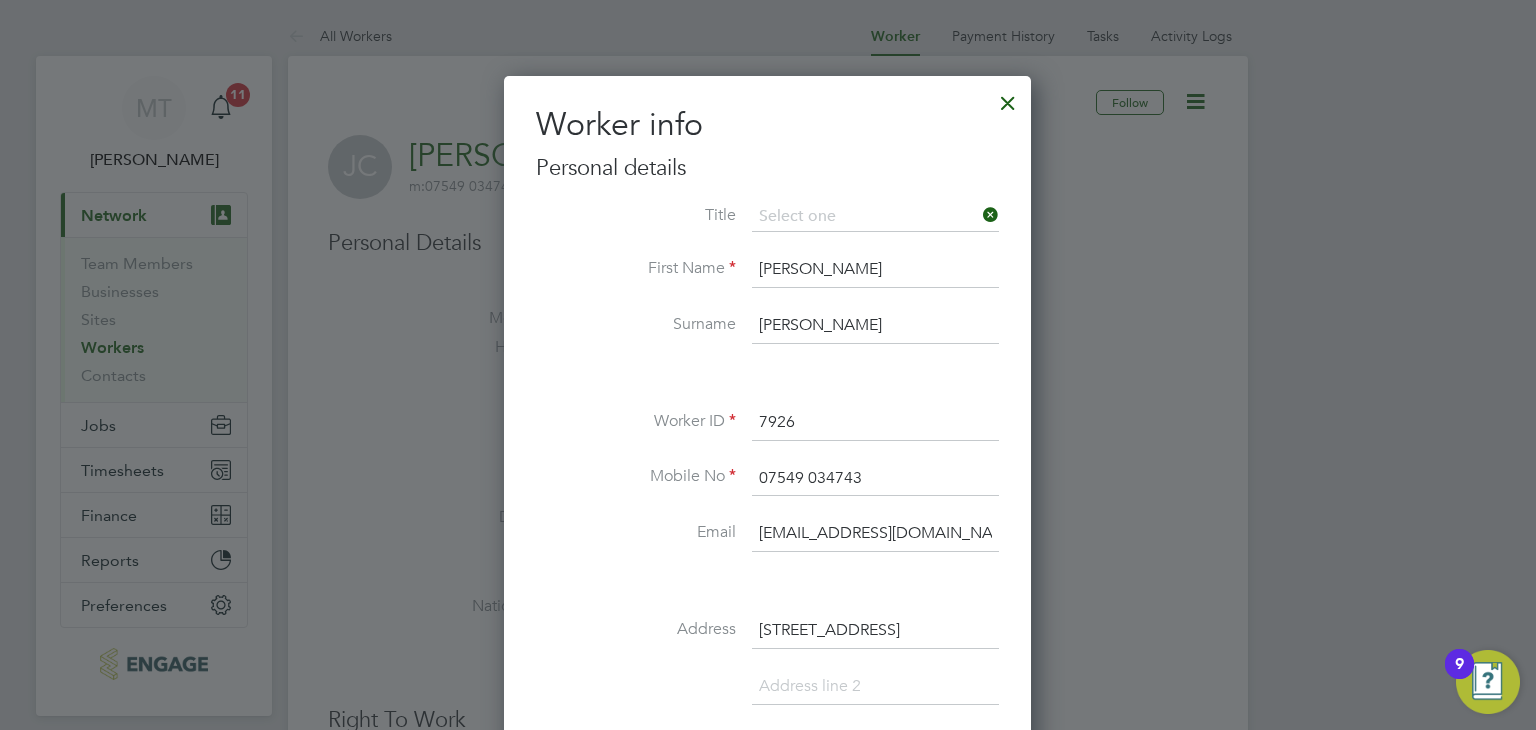 type on "Mr" 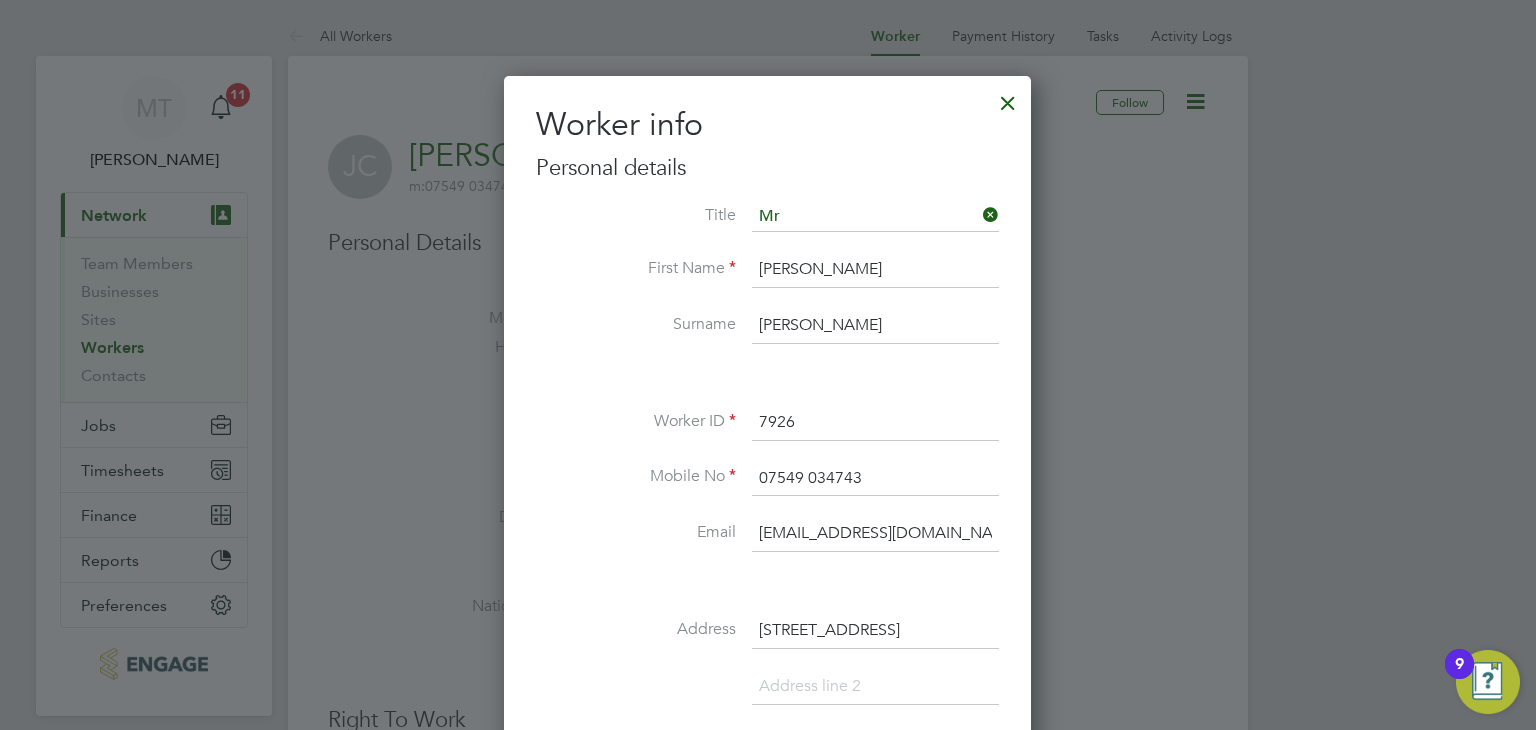 drag, startPoint x: 819, startPoint y: 270, endPoint x: 1477, endPoint y: 5, distance: 709.35815 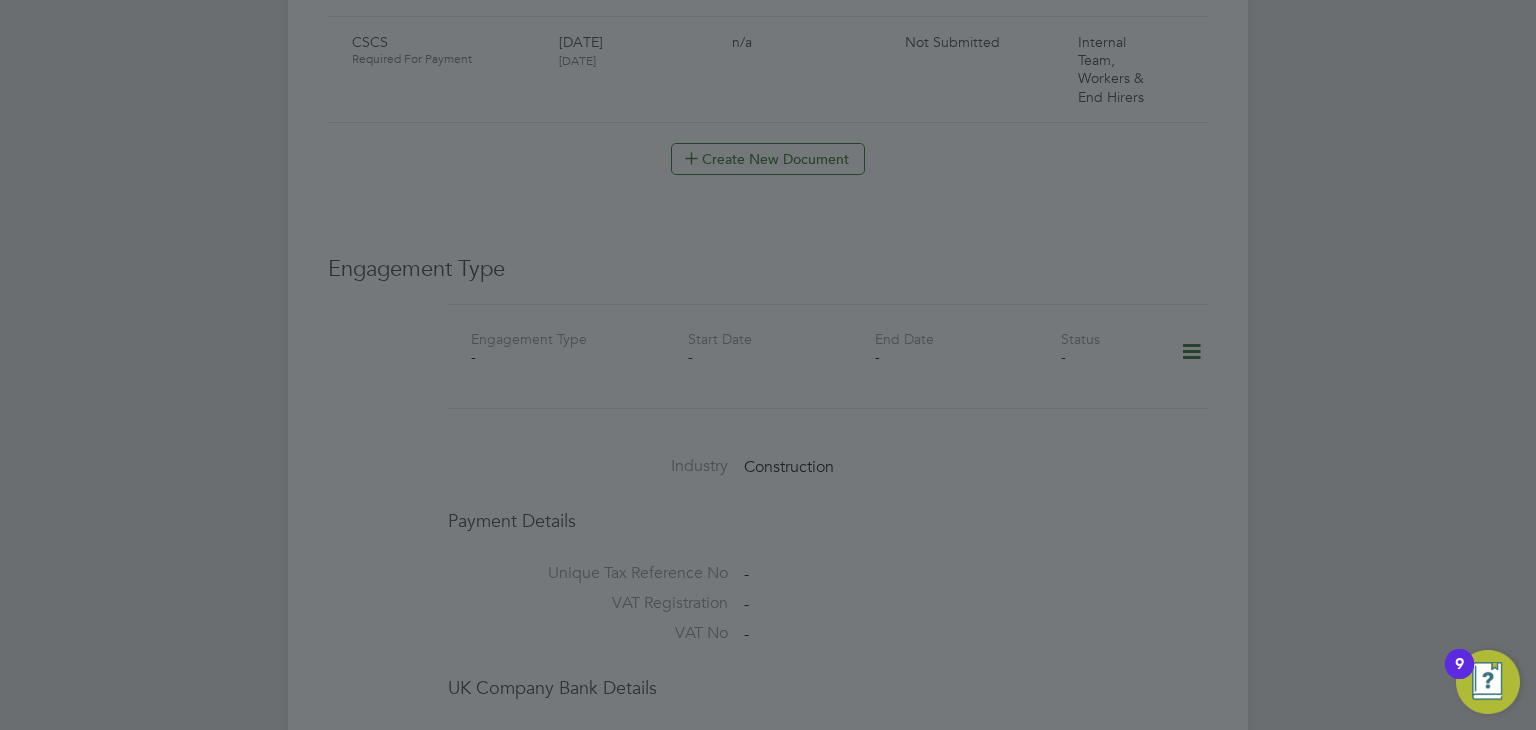 scroll, scrollTop: 638, scrollLeft: 0, axis: vertical 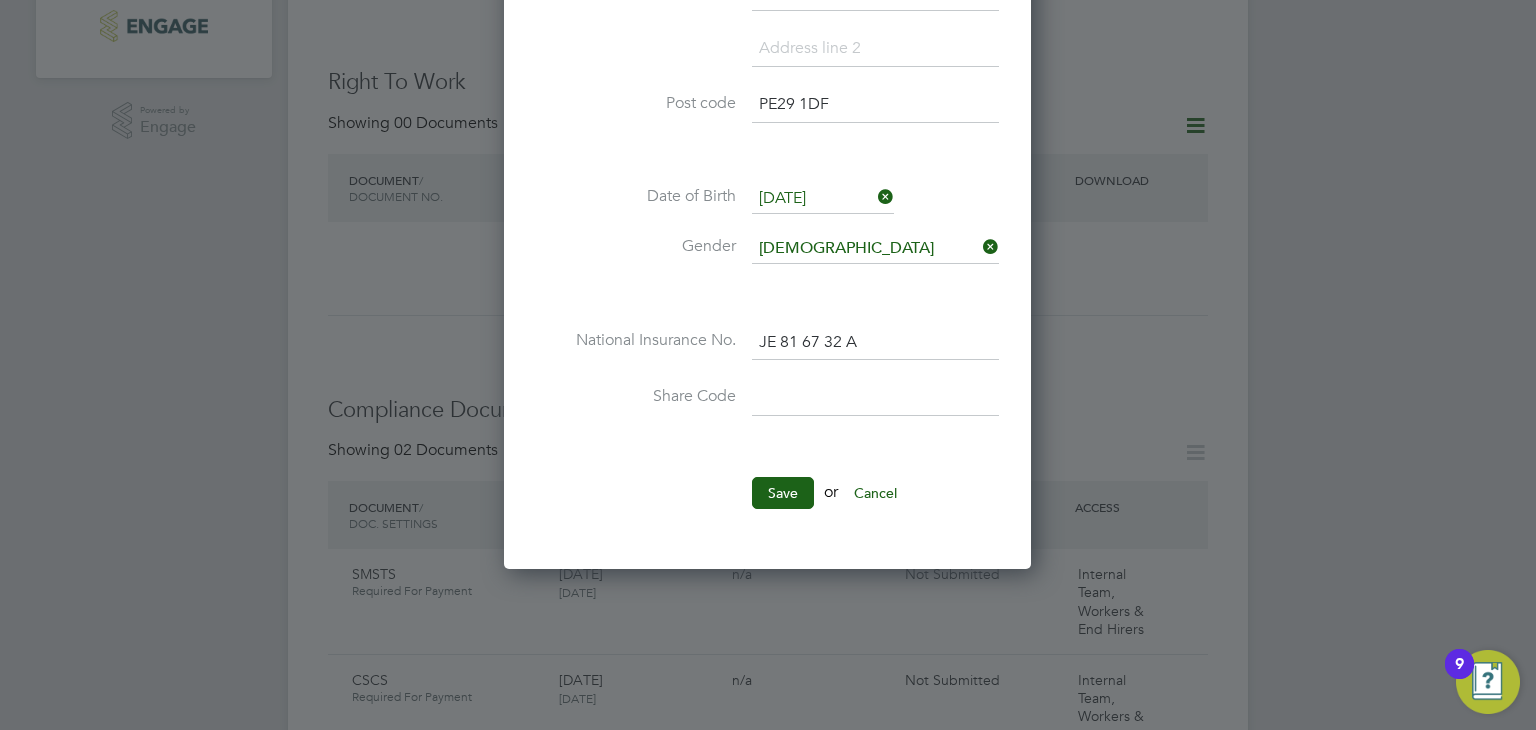 type on "Clark" 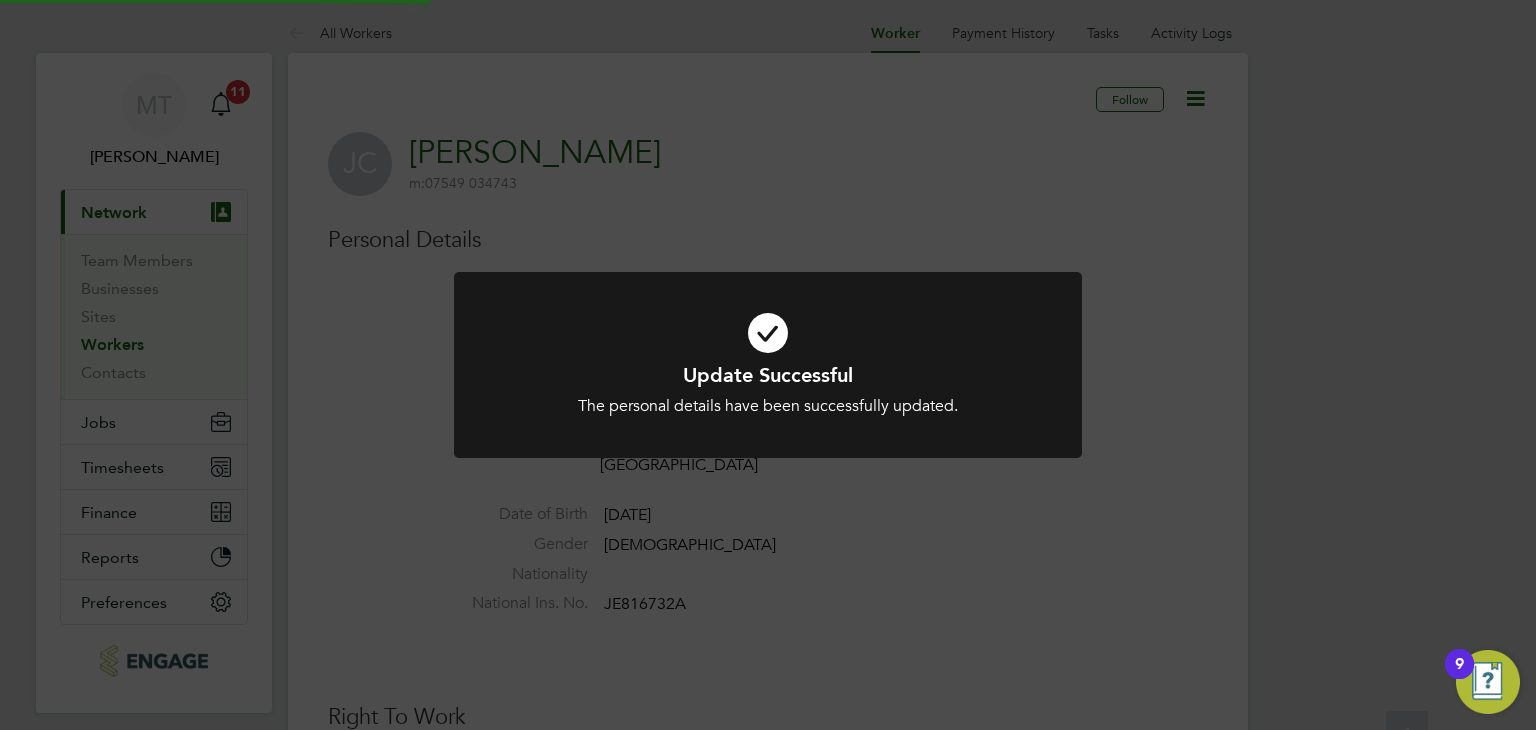 scroll, scrollTop: 0, scrollLeft: 0, axis: both 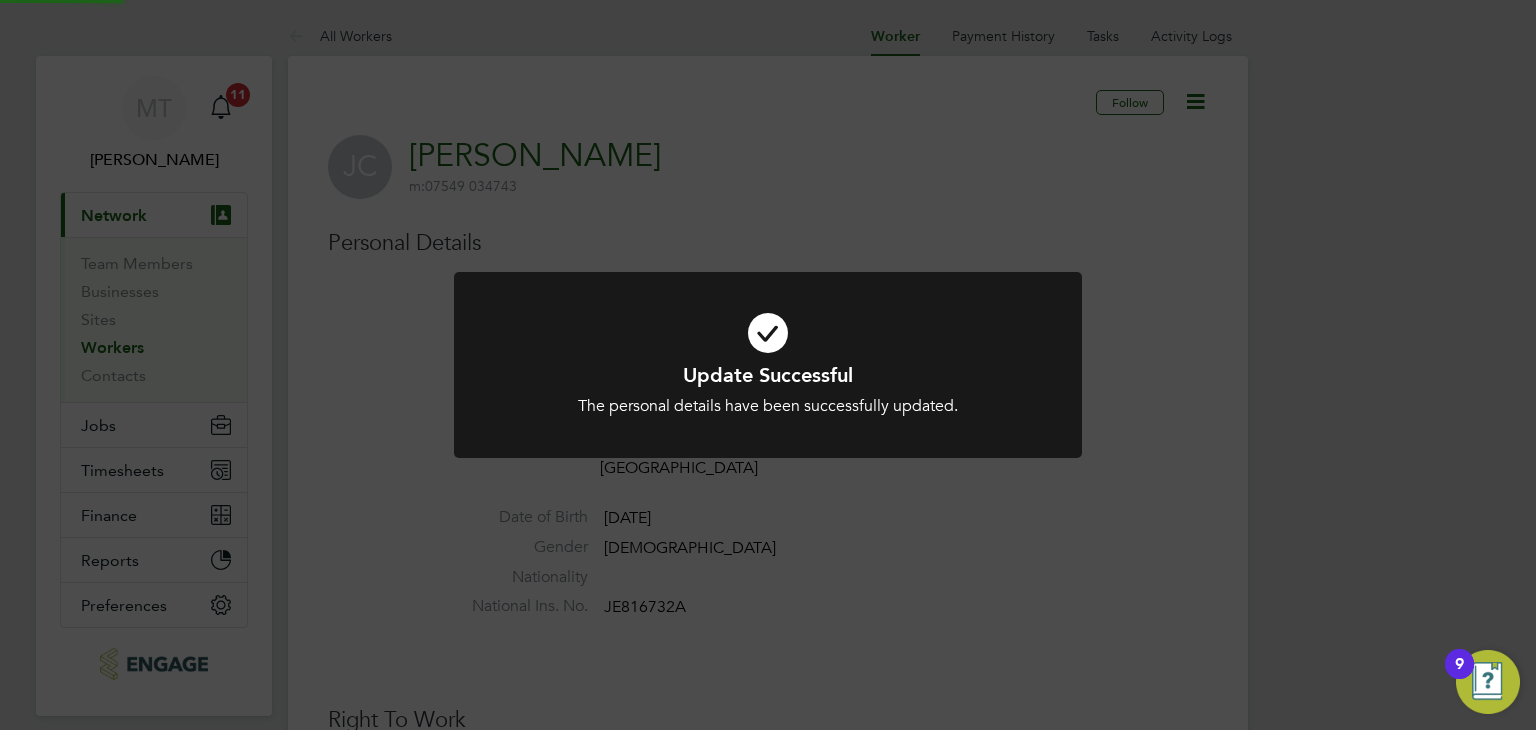 click on "Update Successful The personal details have been successfully updated. Cancel Okay" 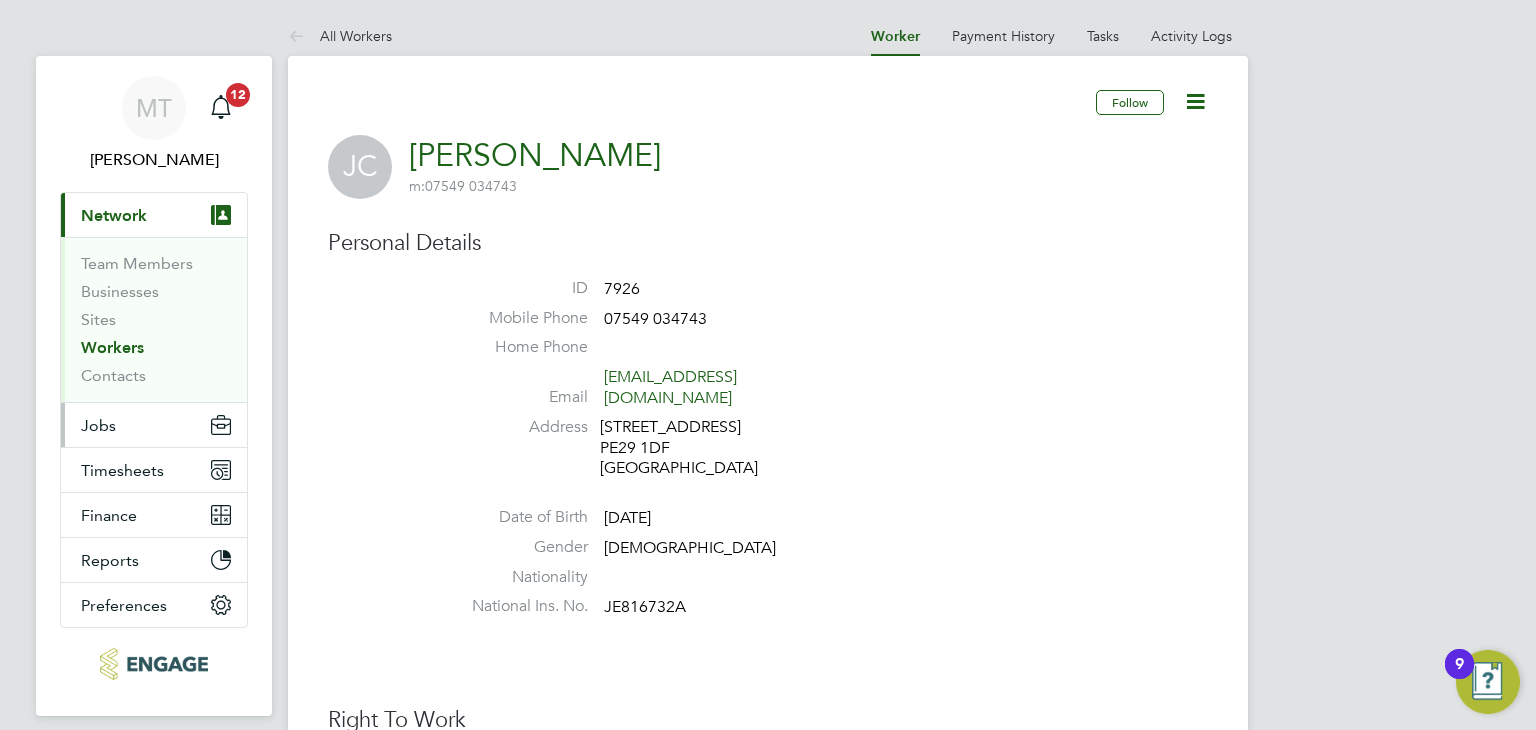 click on "Jobs" at bounding box center [98, 425] 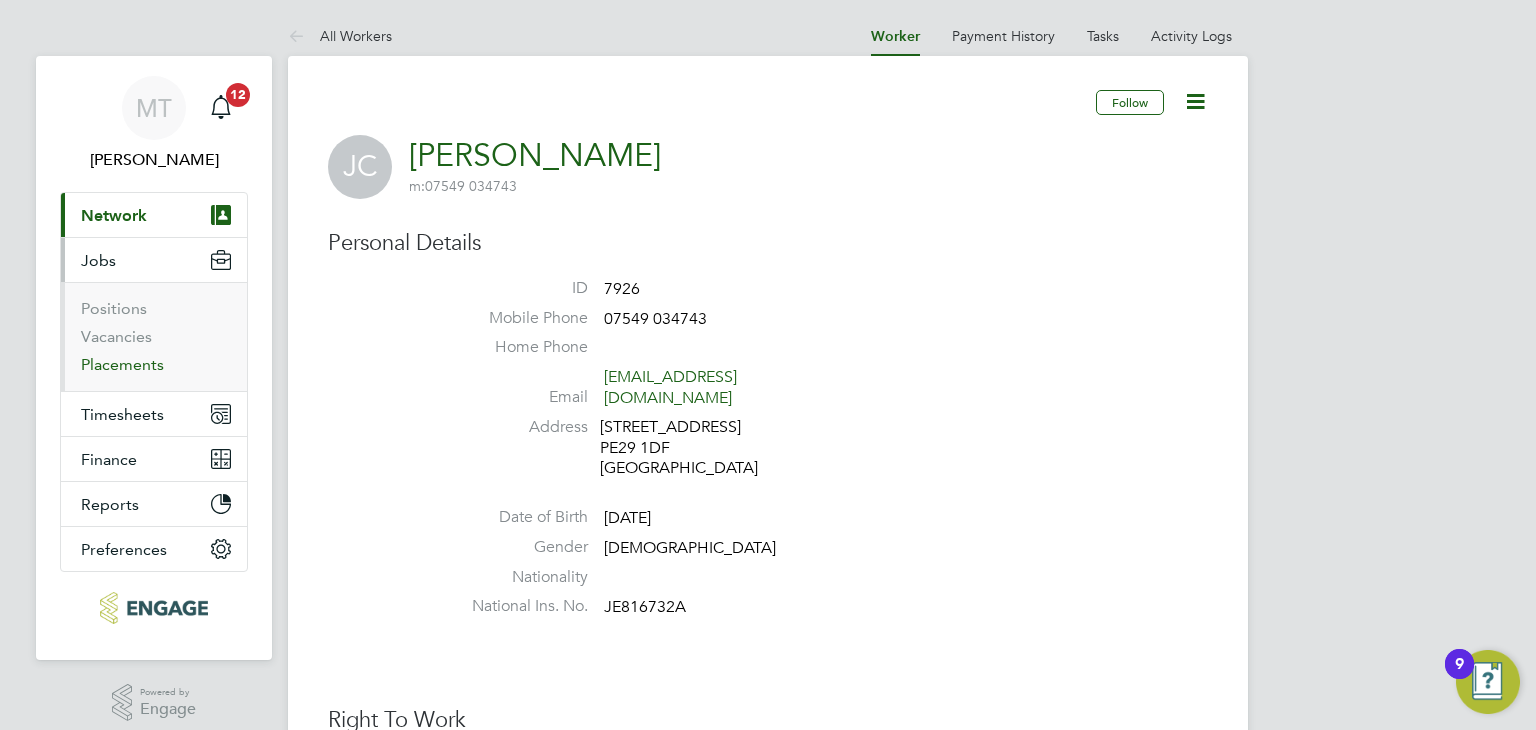 click on "Placements" at bounding box center (122, 364) 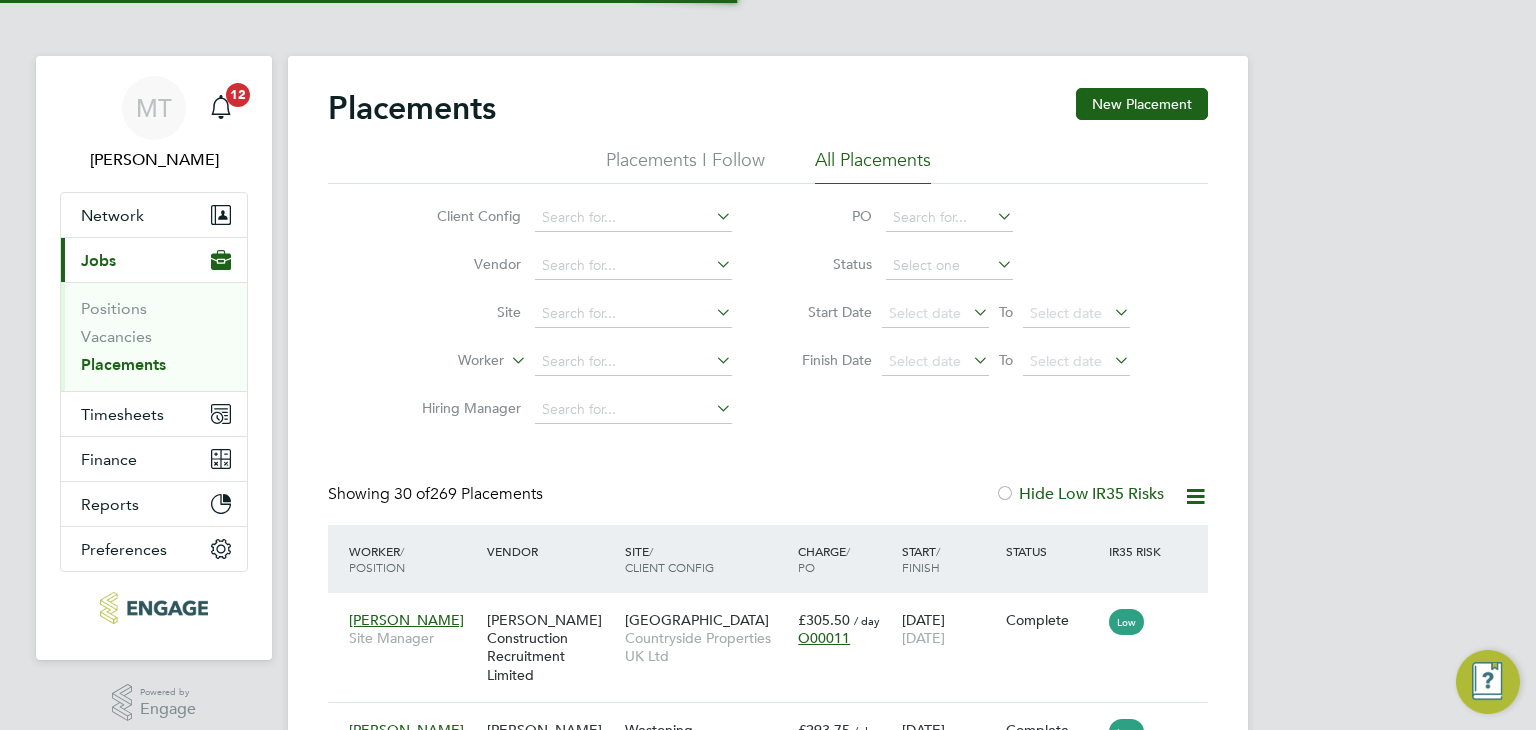 scroll, scrollTop: 9, scrollLeft: 9, axis: both 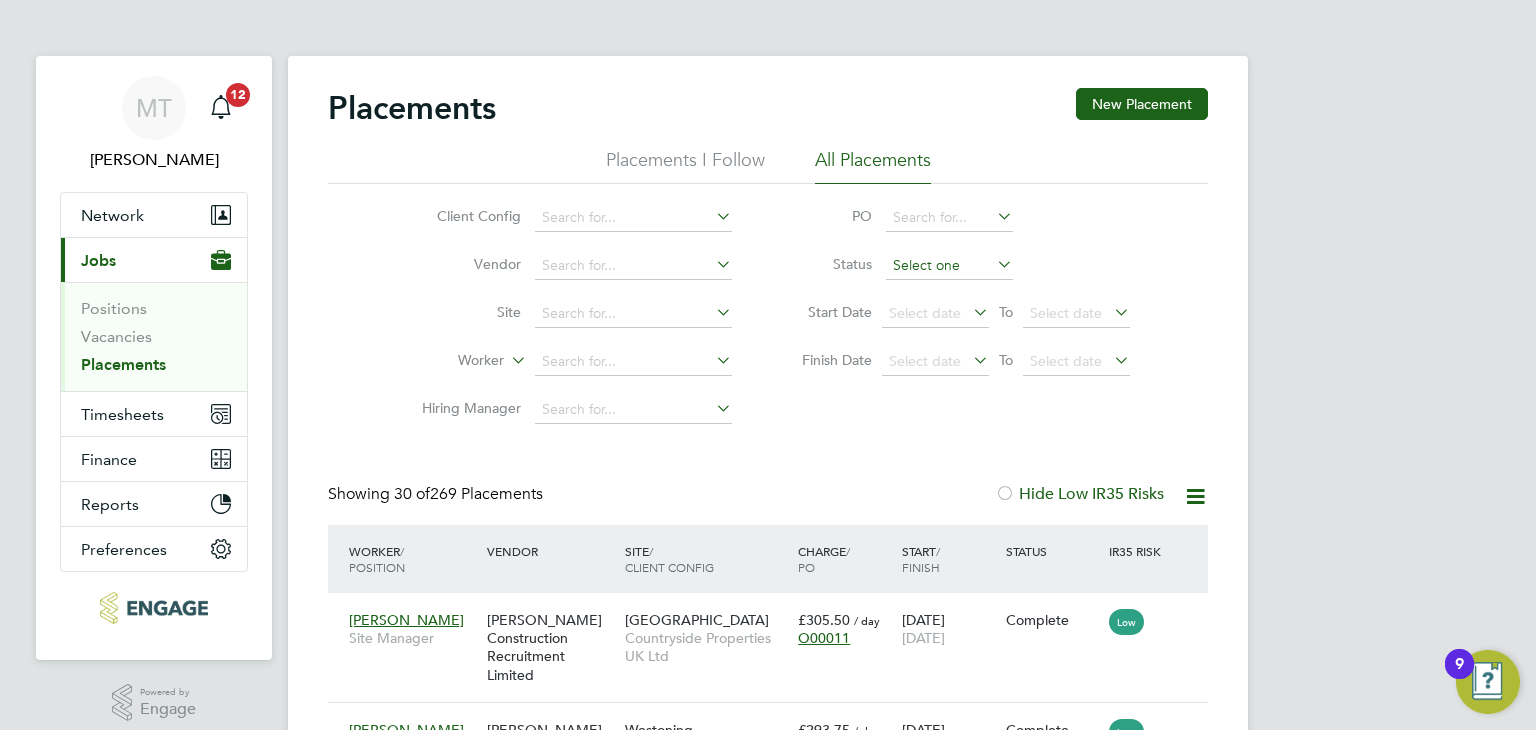 click 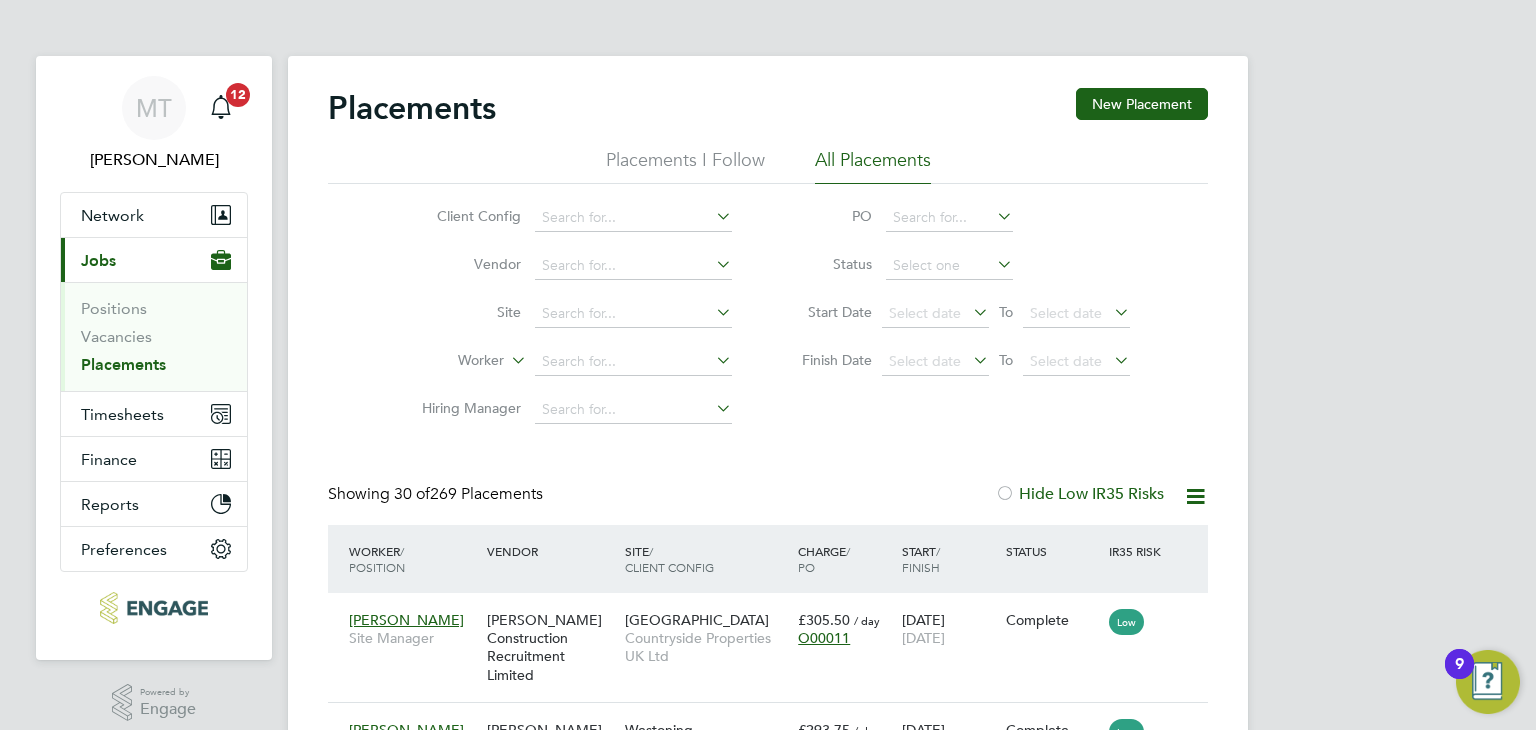 click on "Active" 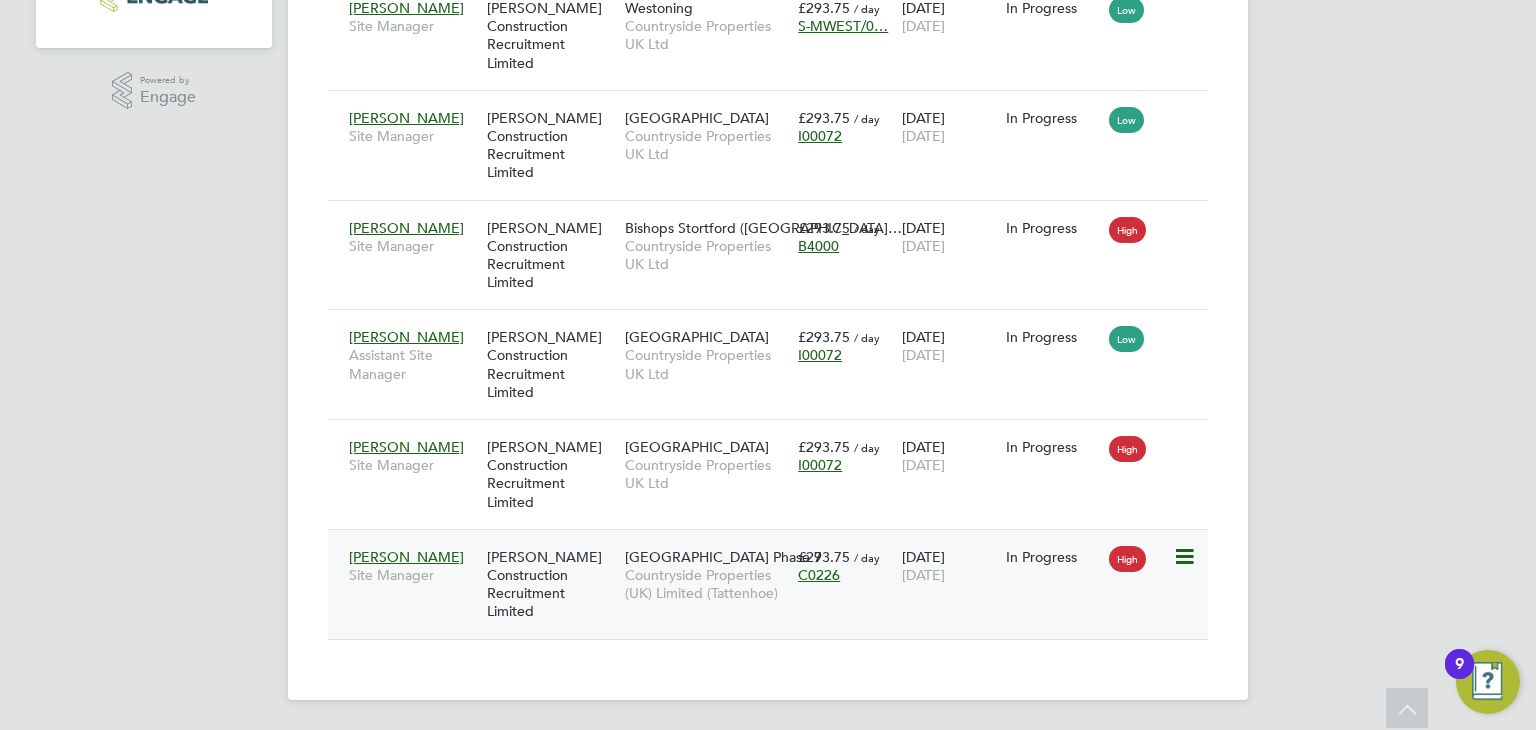 click on "Andrew Construction Recruitment Limited" 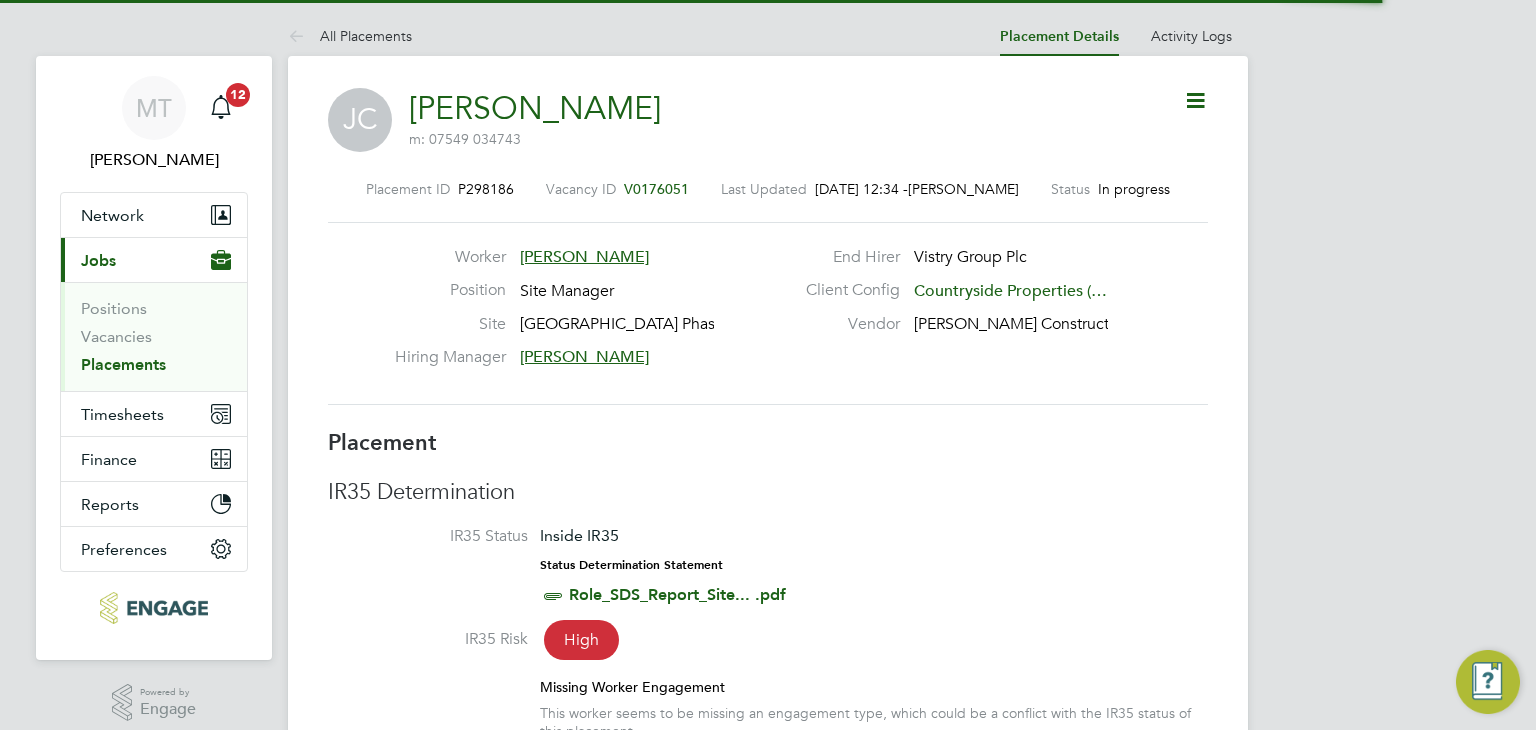 scroll, scrollTop: 0, scrollLeft: 0, axis: both 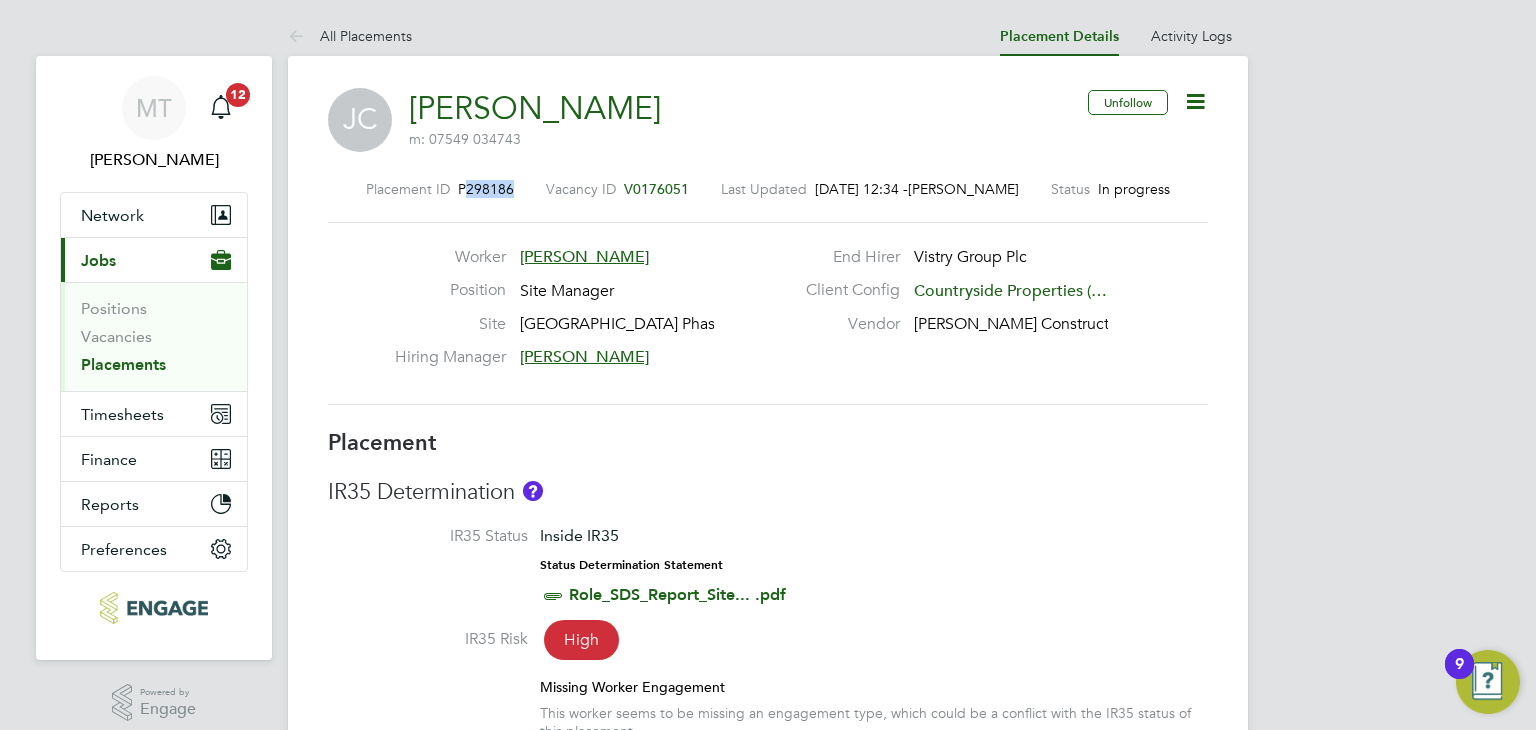 drag, startPoint x: 468, startPoint y: 189, endPoint x: 516, endPoint y: 189, distance: 48 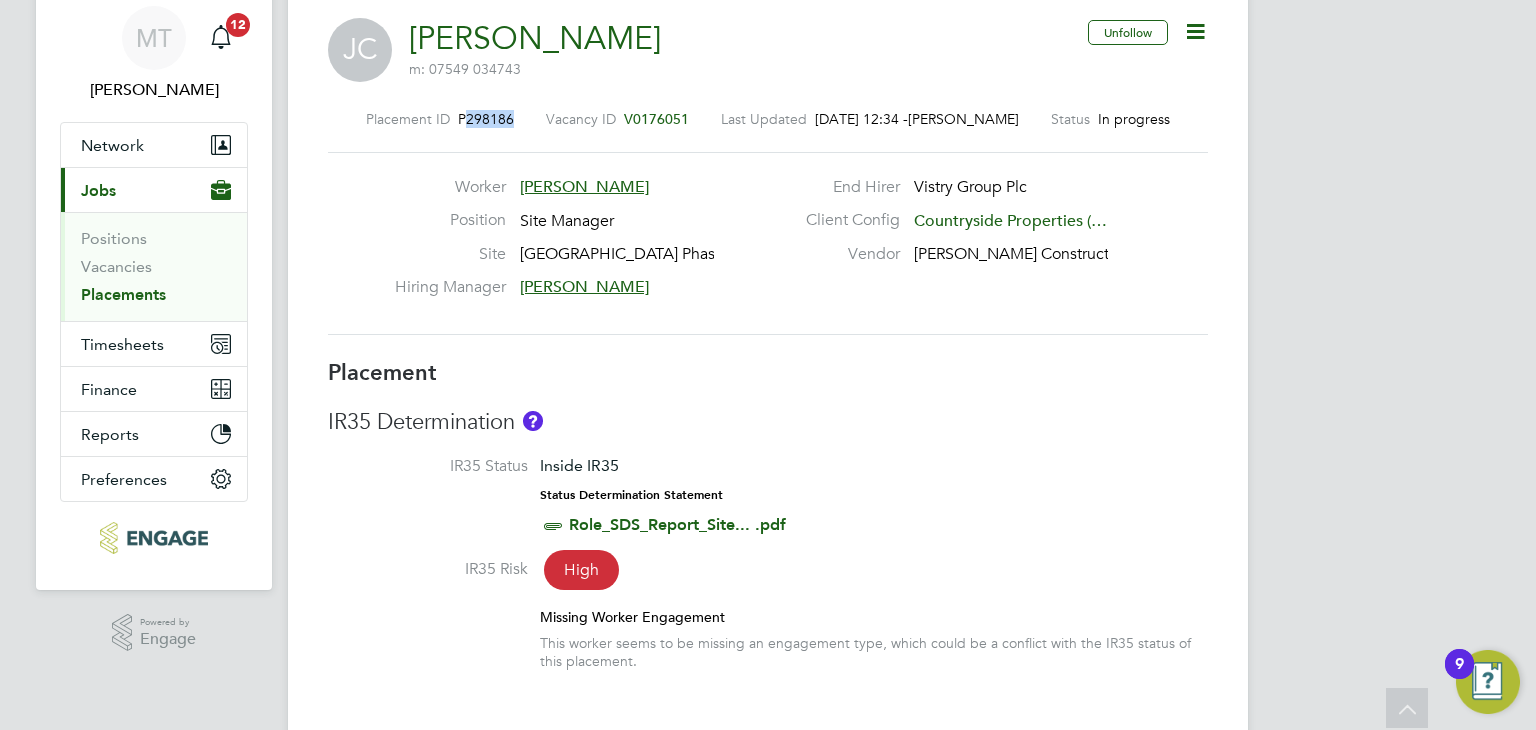 scroll, scrollTop: 0, scrollLeft: 0, axis: both 